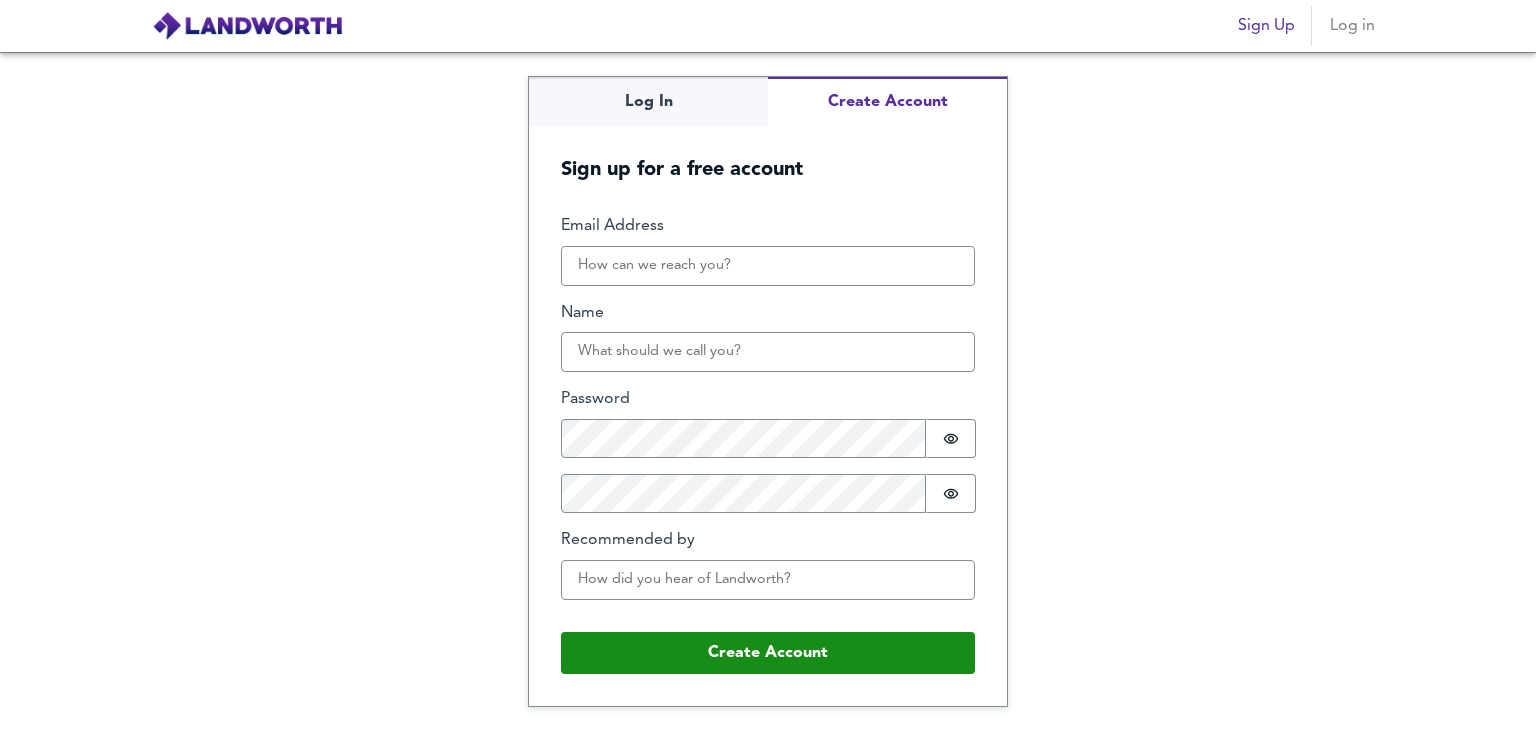 scroll, scrollTop: 0, scrollLeft: 0, axis: both 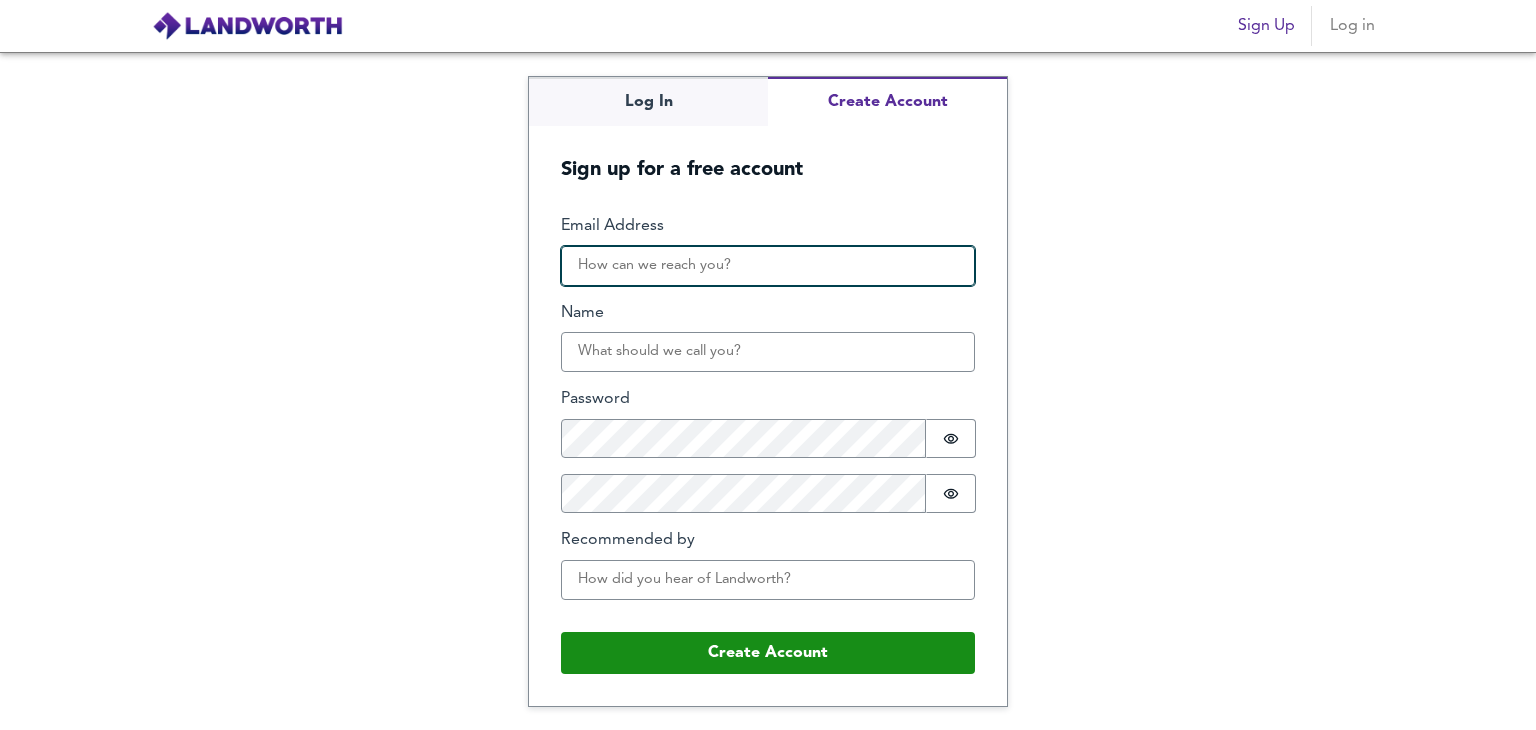 click on "Email Address" at bounding box center (768, 266) 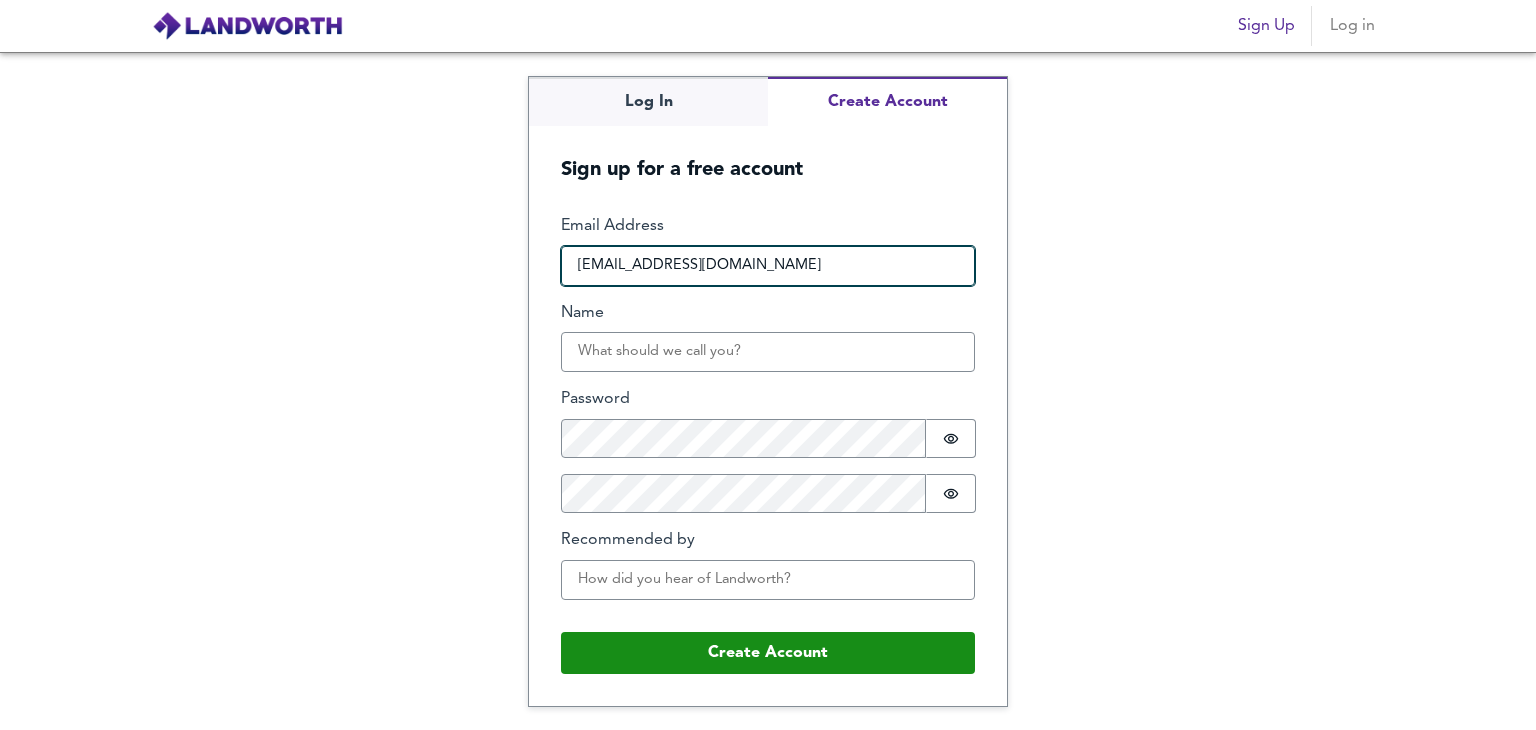 type on "ifeoluwaakintunde773@gmail.com" 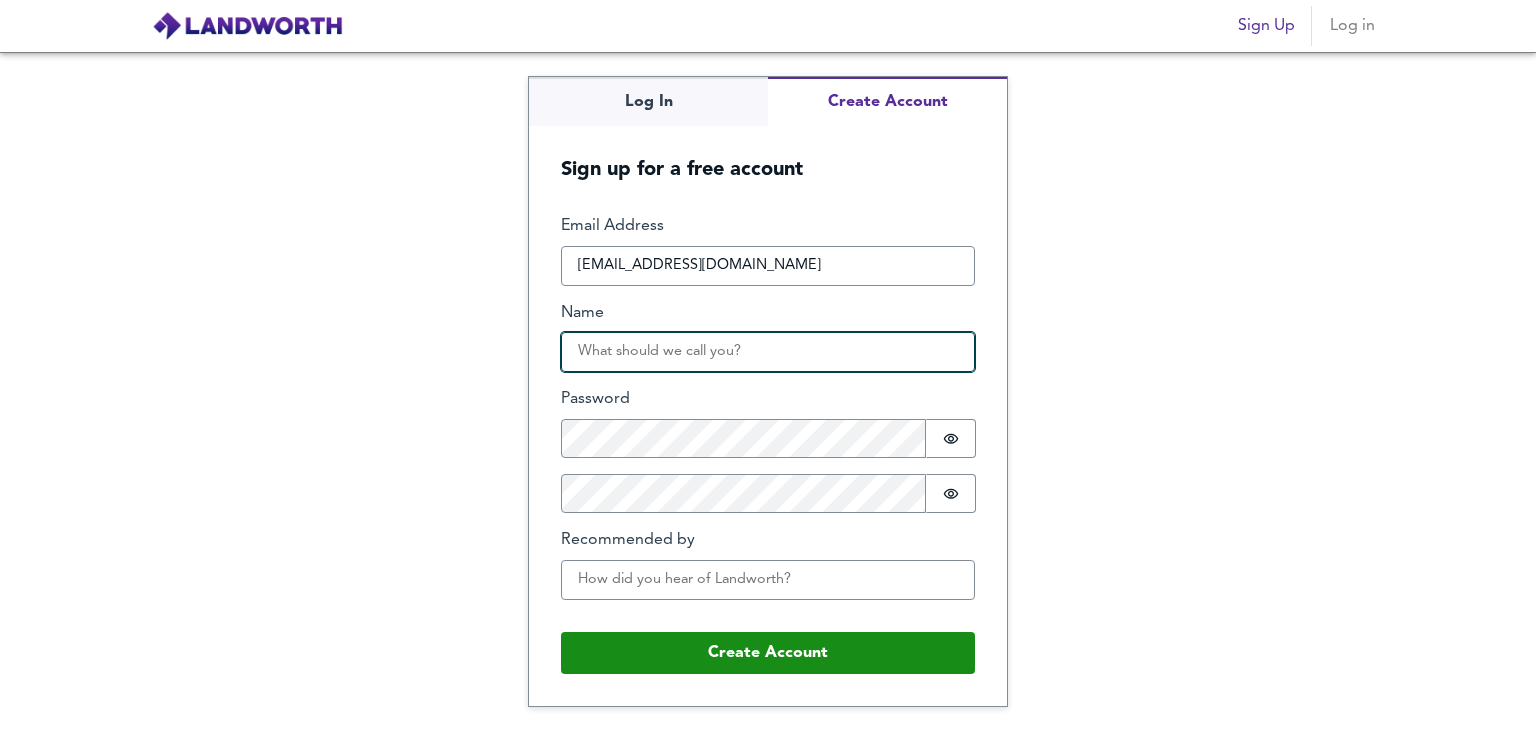 click on "Name" at bounding box center [768, 352] 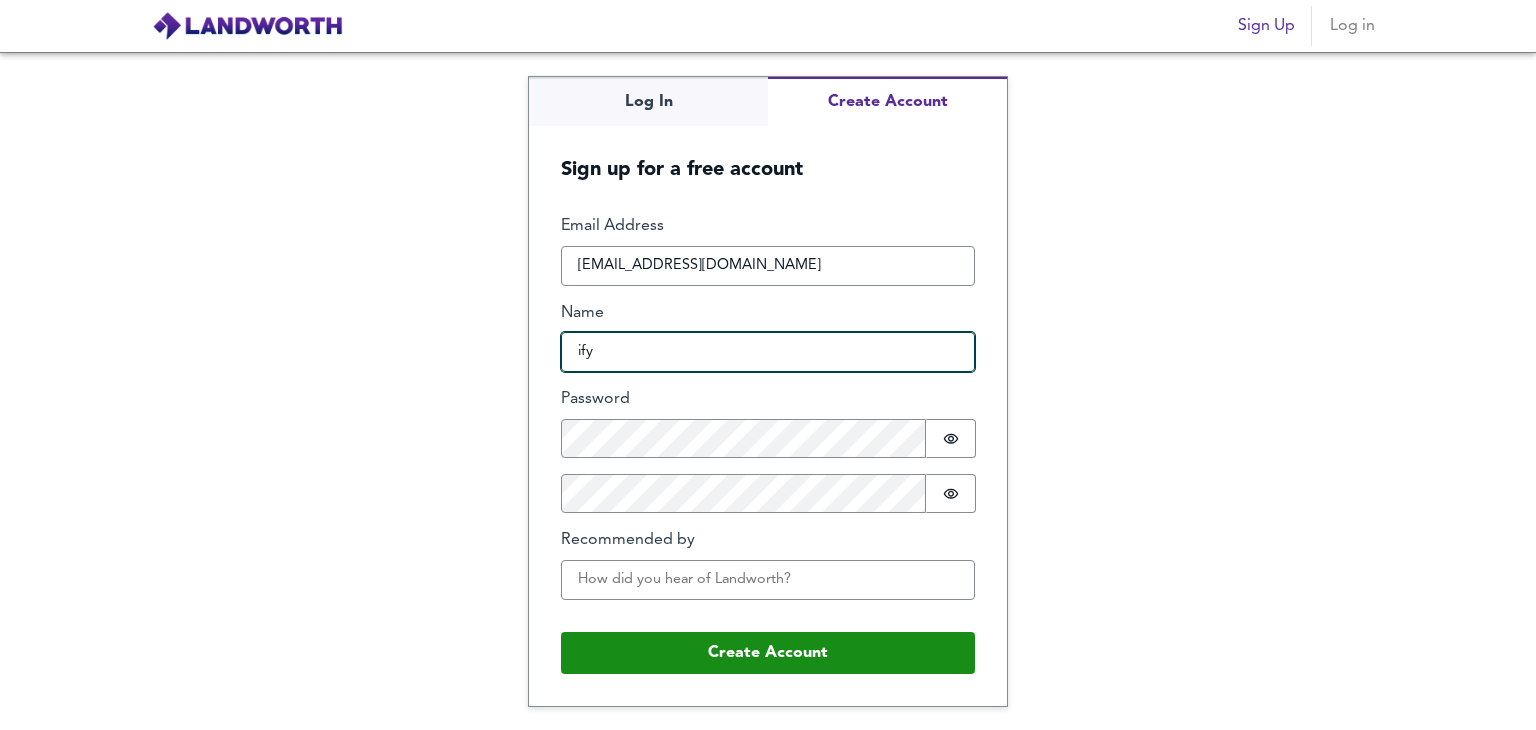 type on "ify" 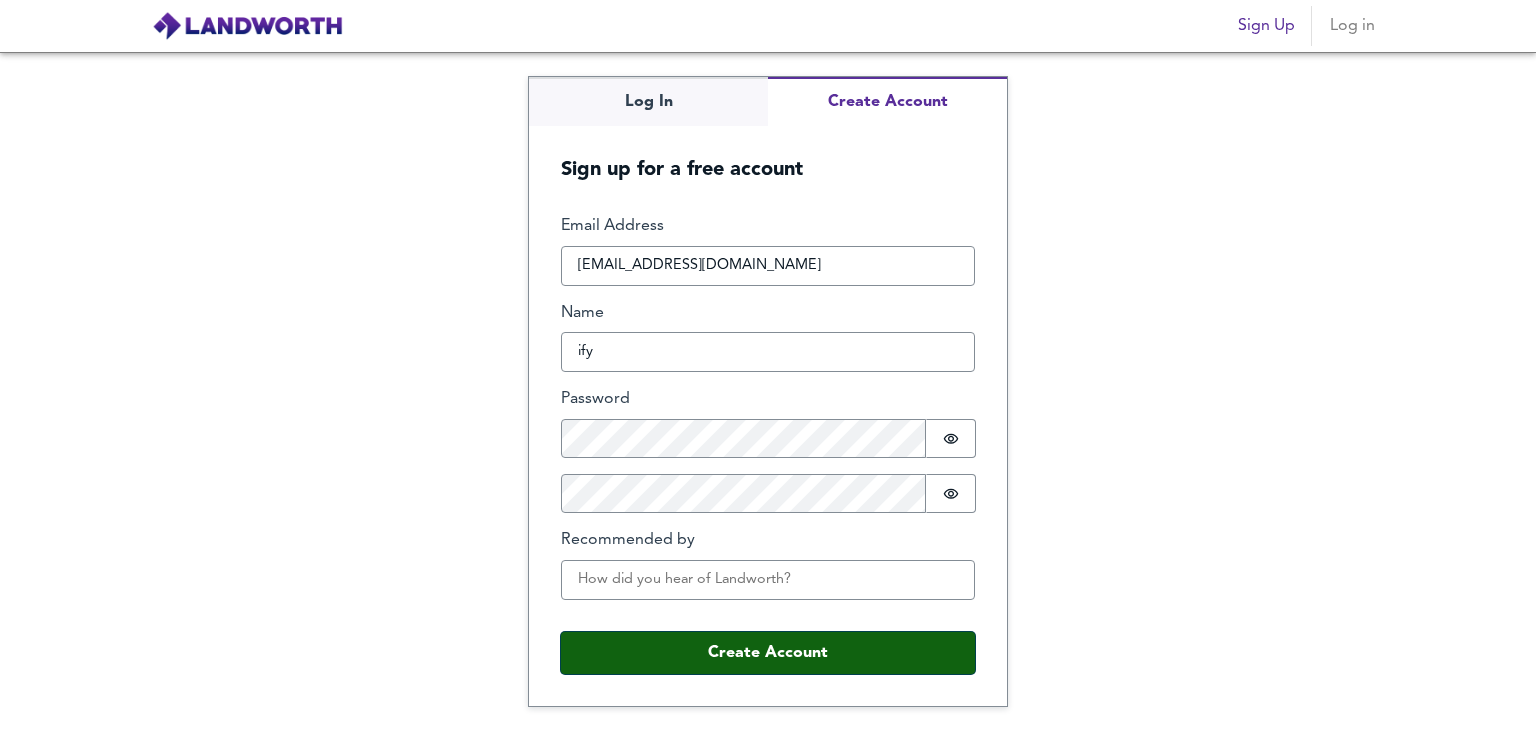 click on "Create Account" at bounding box center [768, 653] 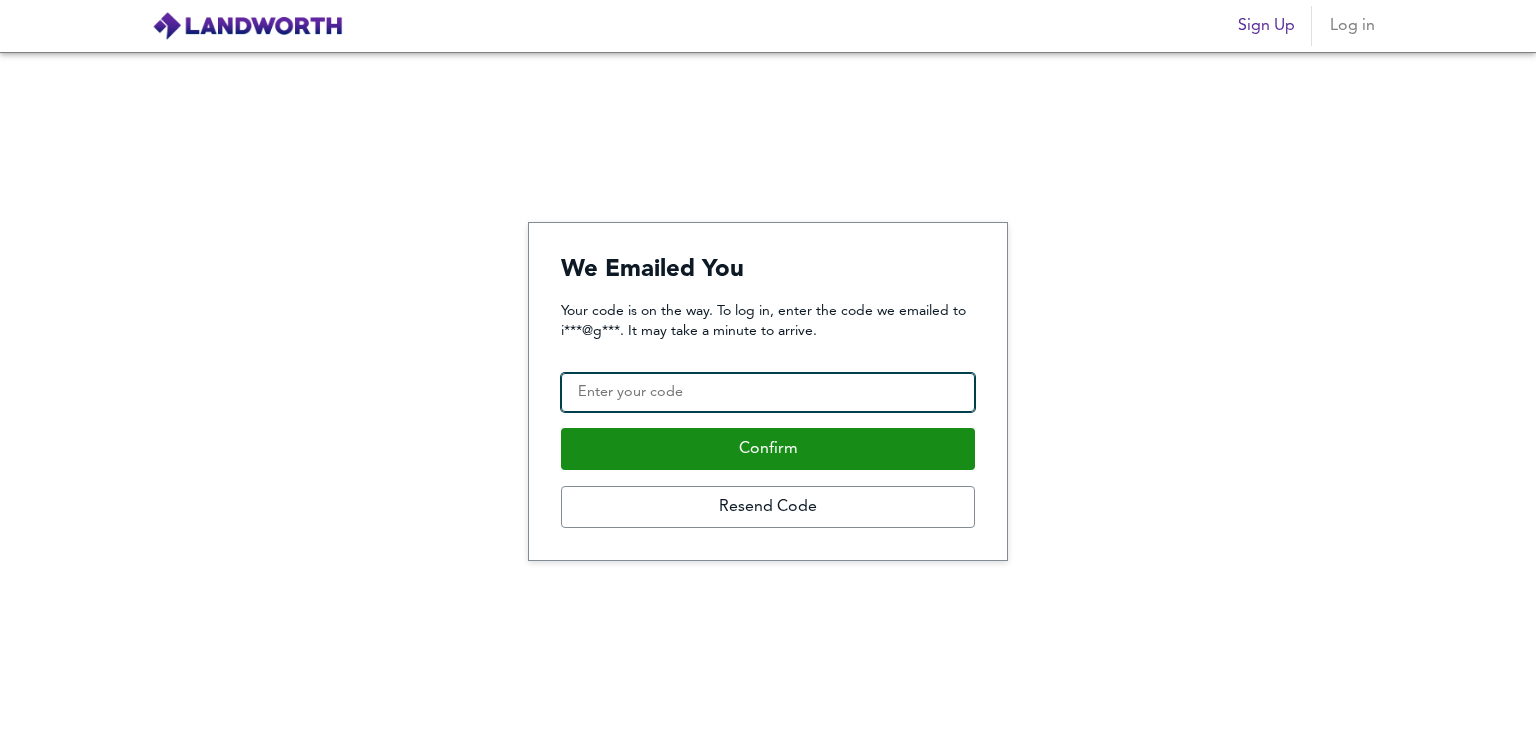 click on "Confirmation Code" at bounding box center (768, 393) 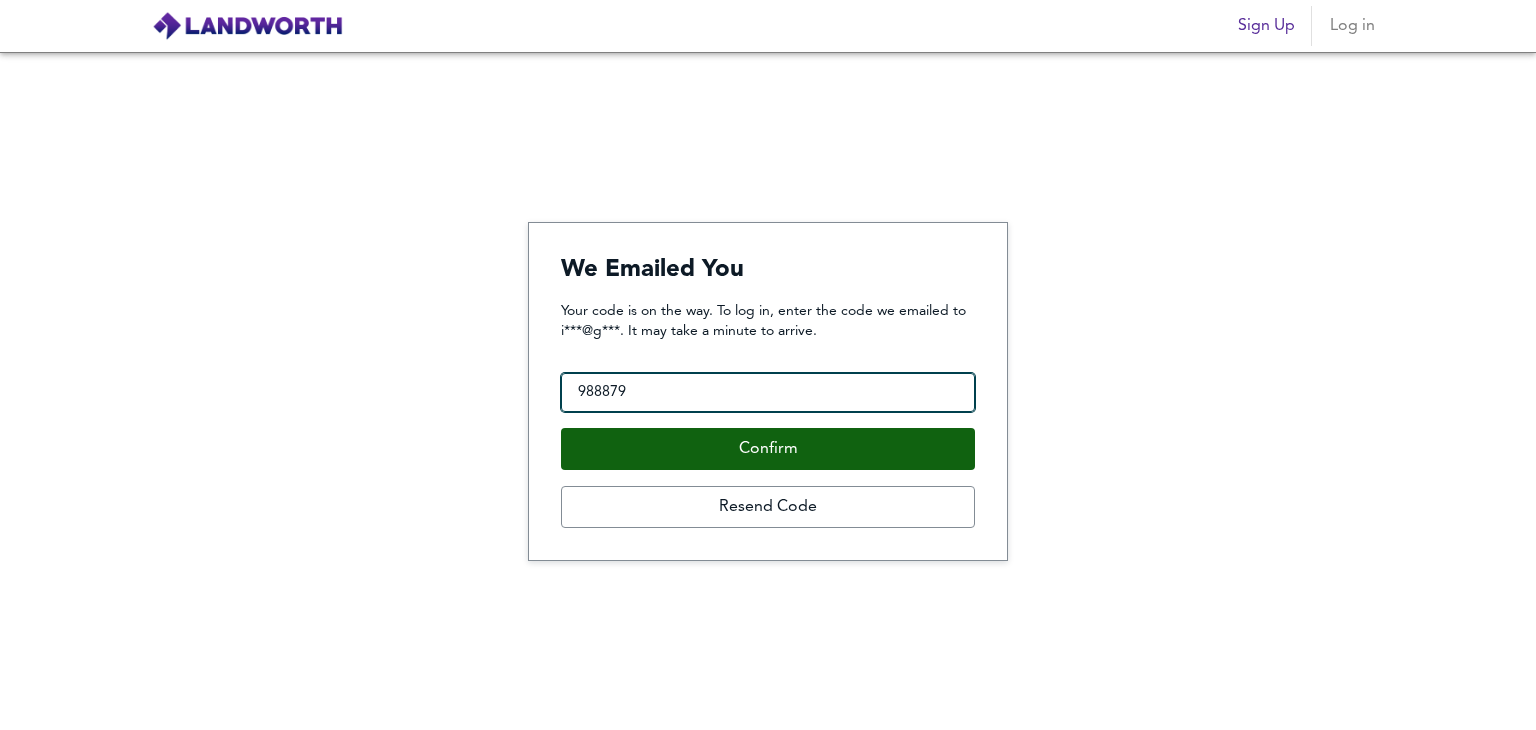 type on "988879" 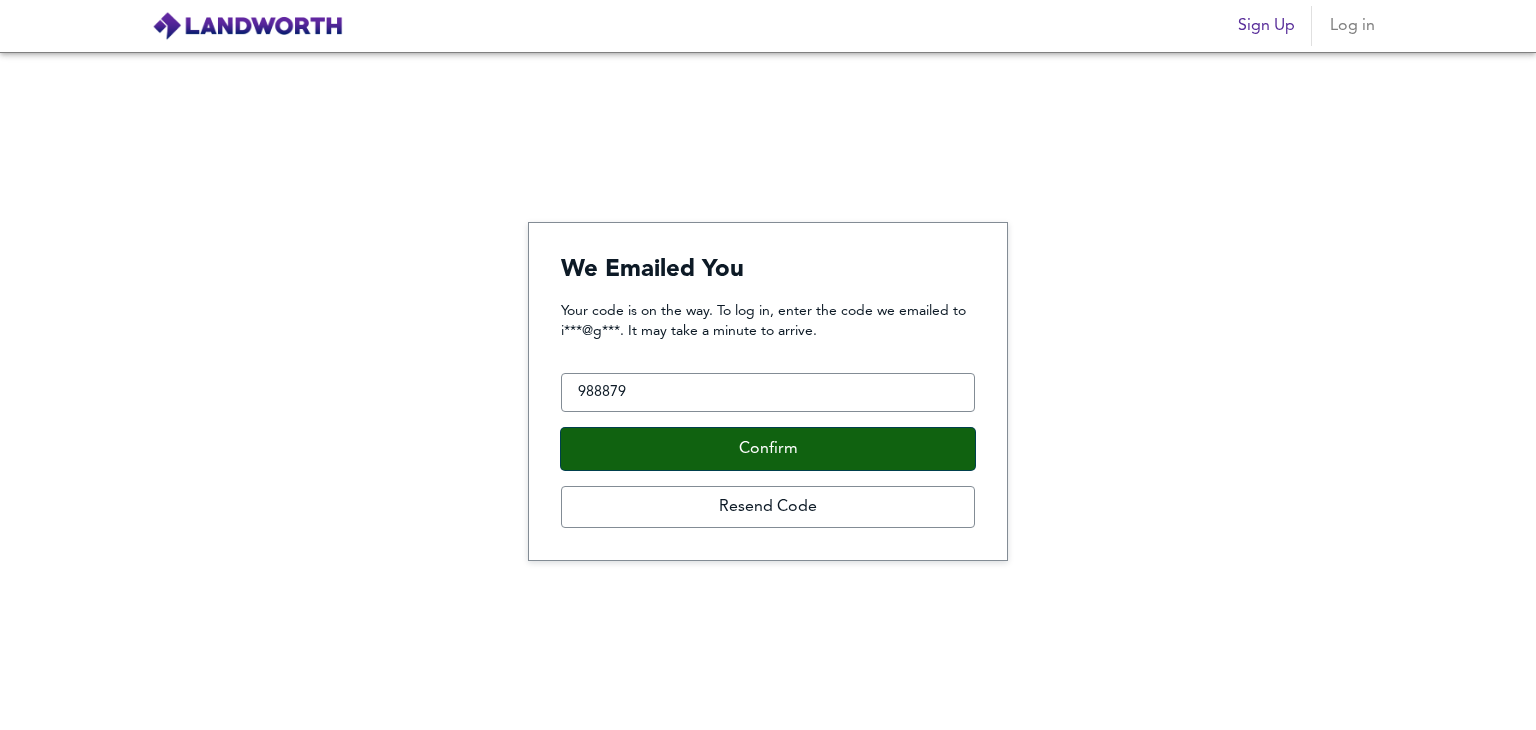 click on "Confirm" at bounding box center (768, 449) 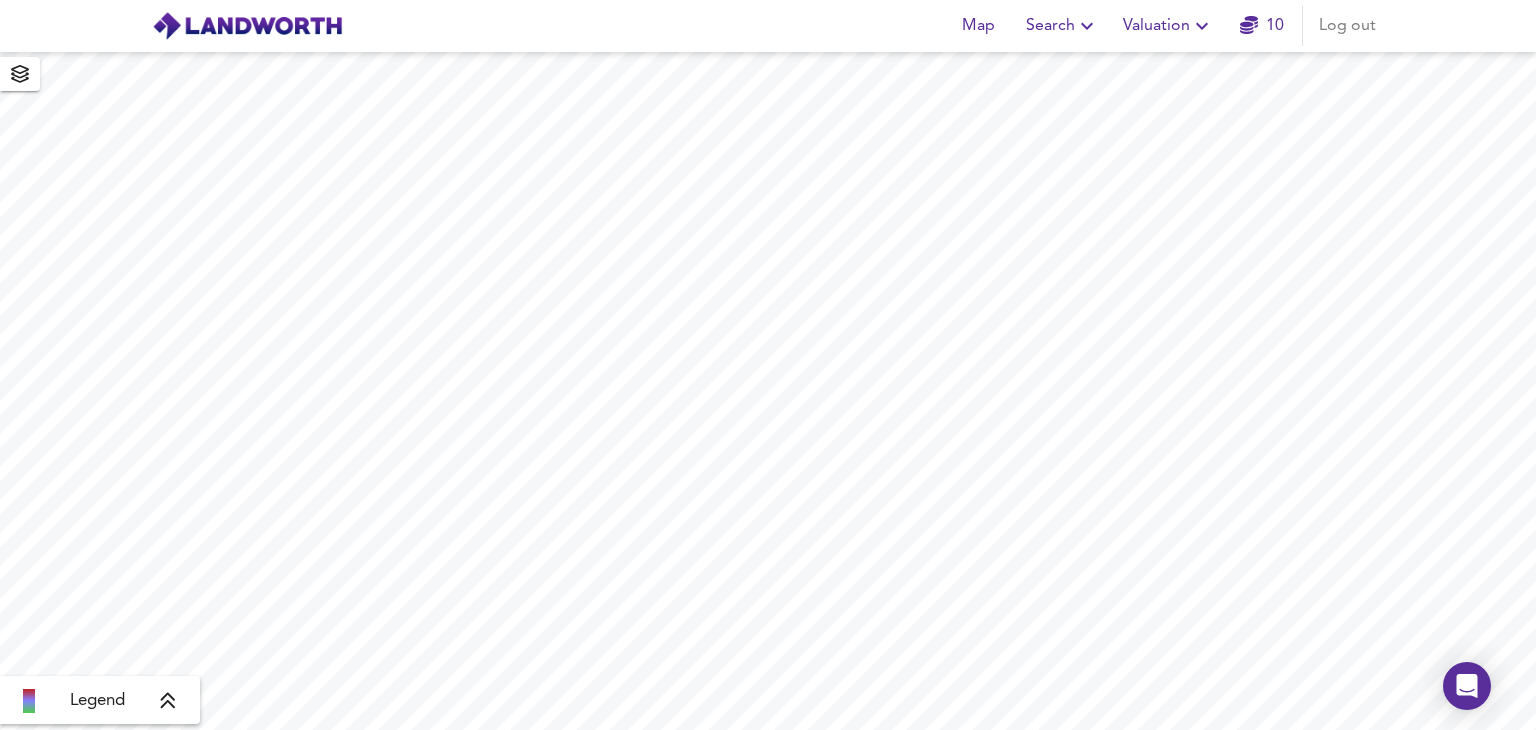 scroll, scrollTop: 0, scrollLeft: 0, axis: both 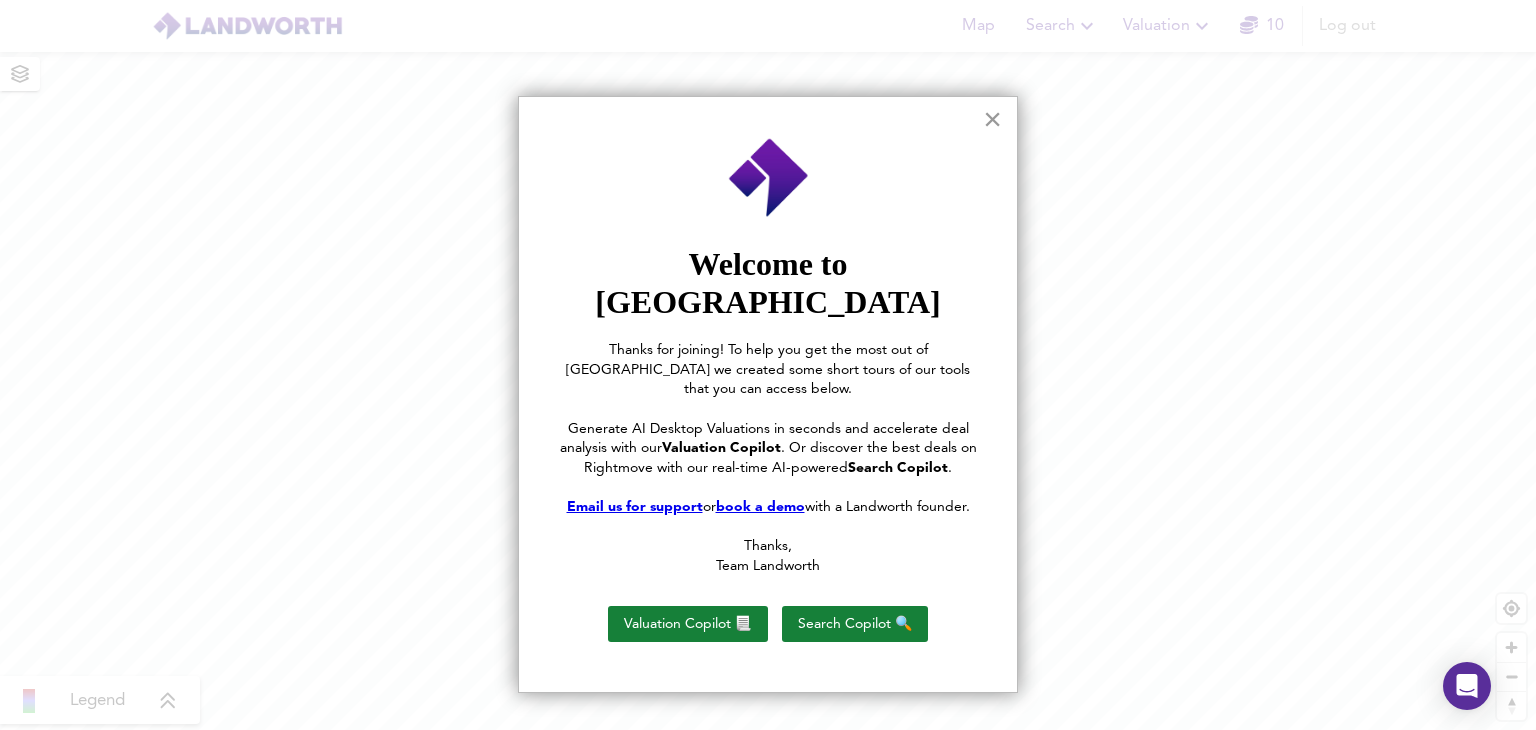 click on "×" at bounding box center (992, 119) 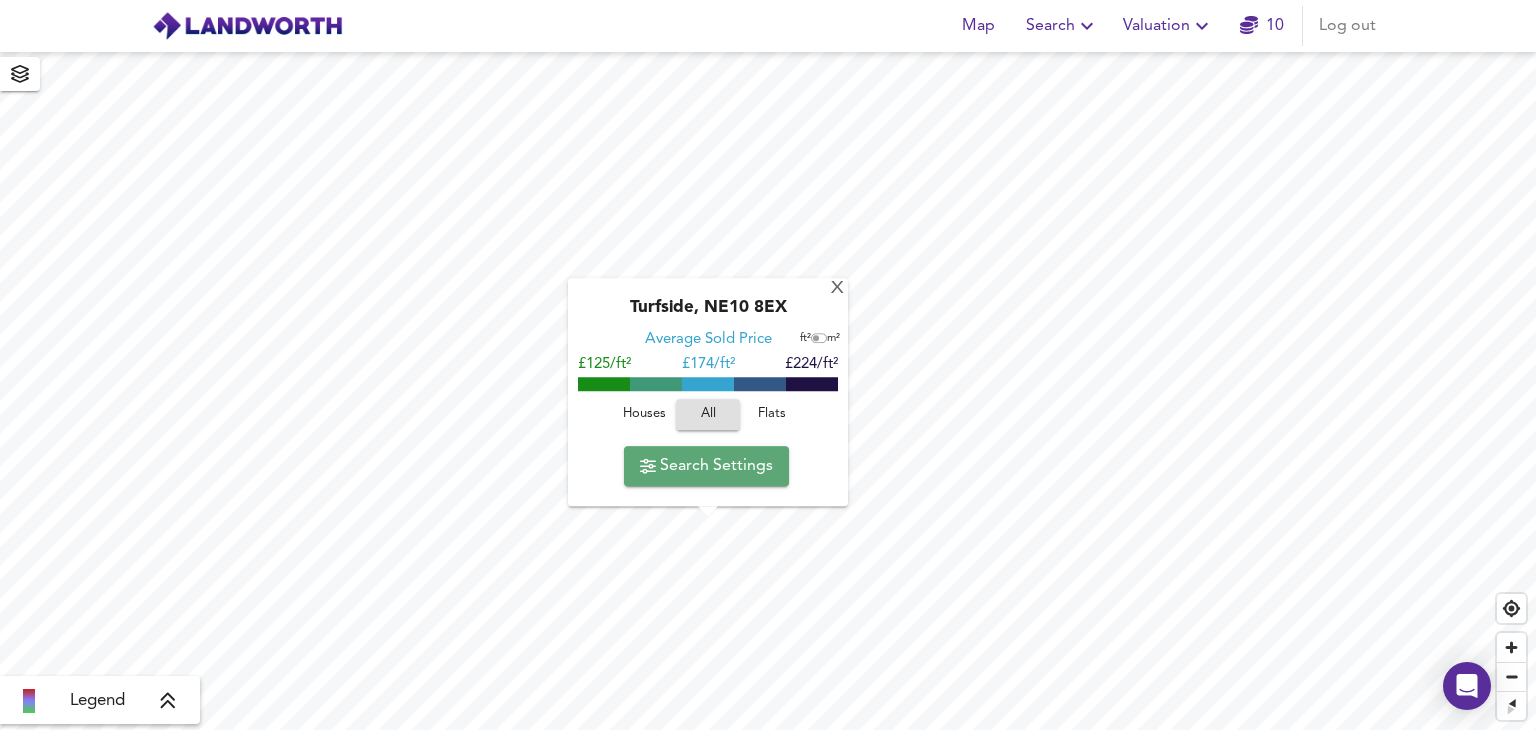 click on "Search Settings" at bounding box center [706, 466] 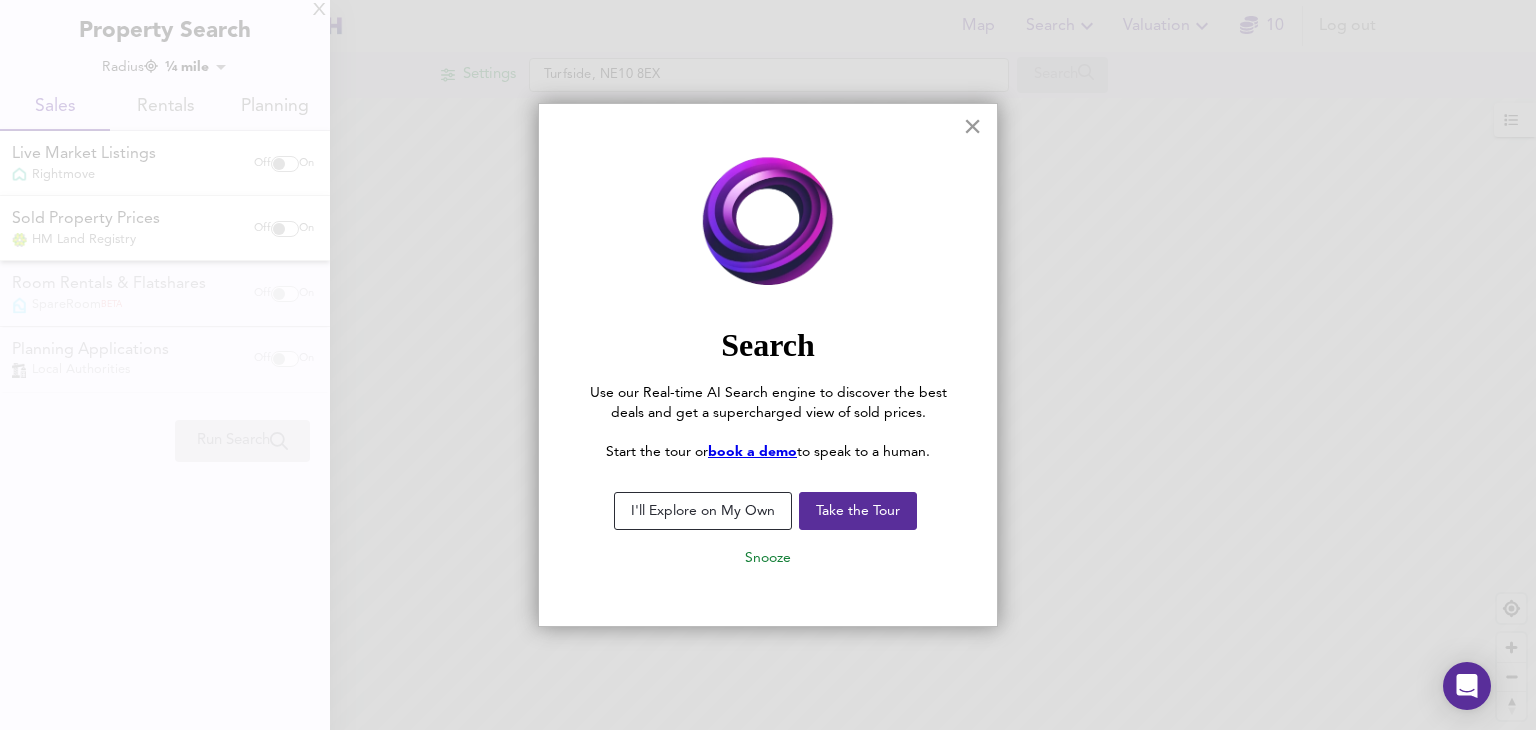 click on "×" at bounding box center [972, 126] 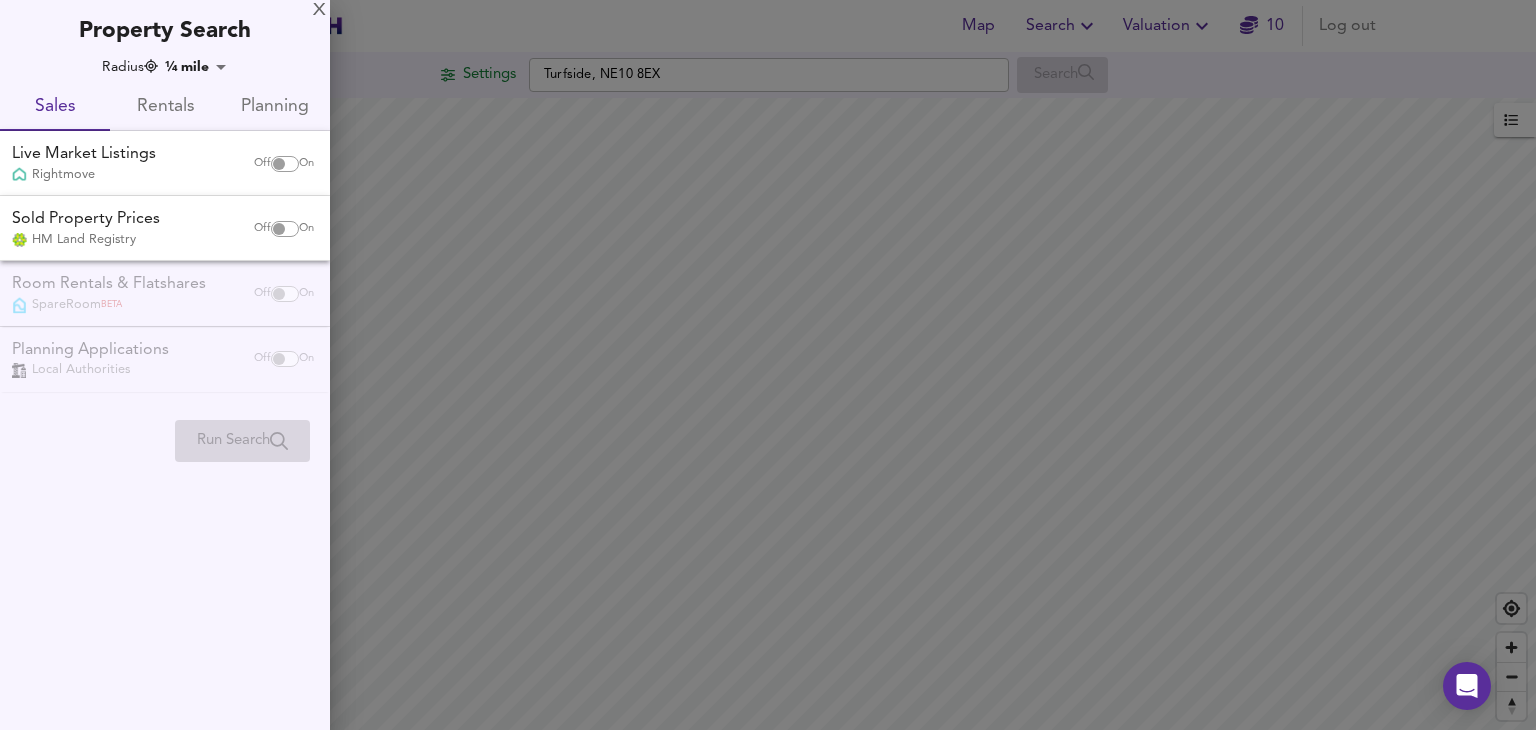 click at bounding box center (279, 164) 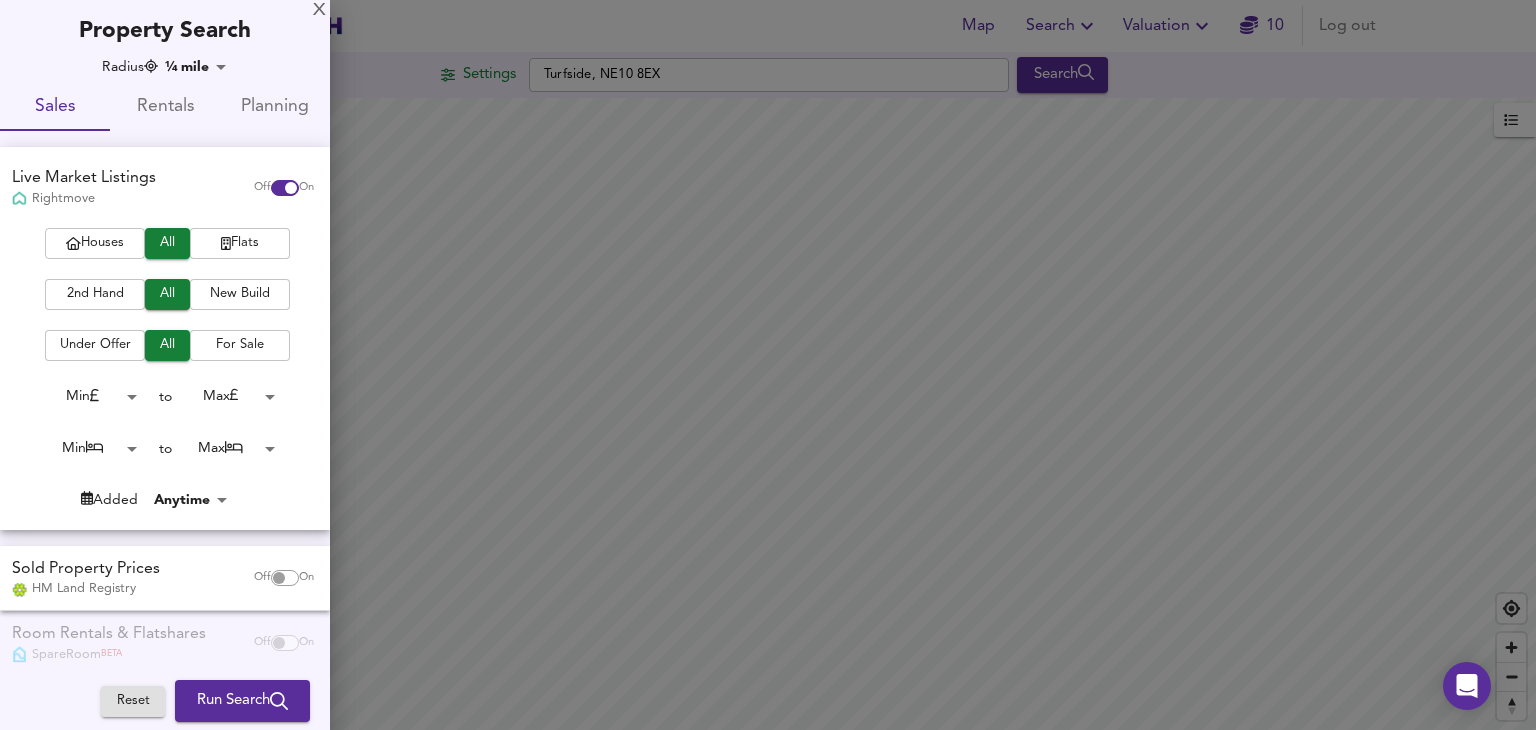 click on "Houses" at bounding box center (95, 243) 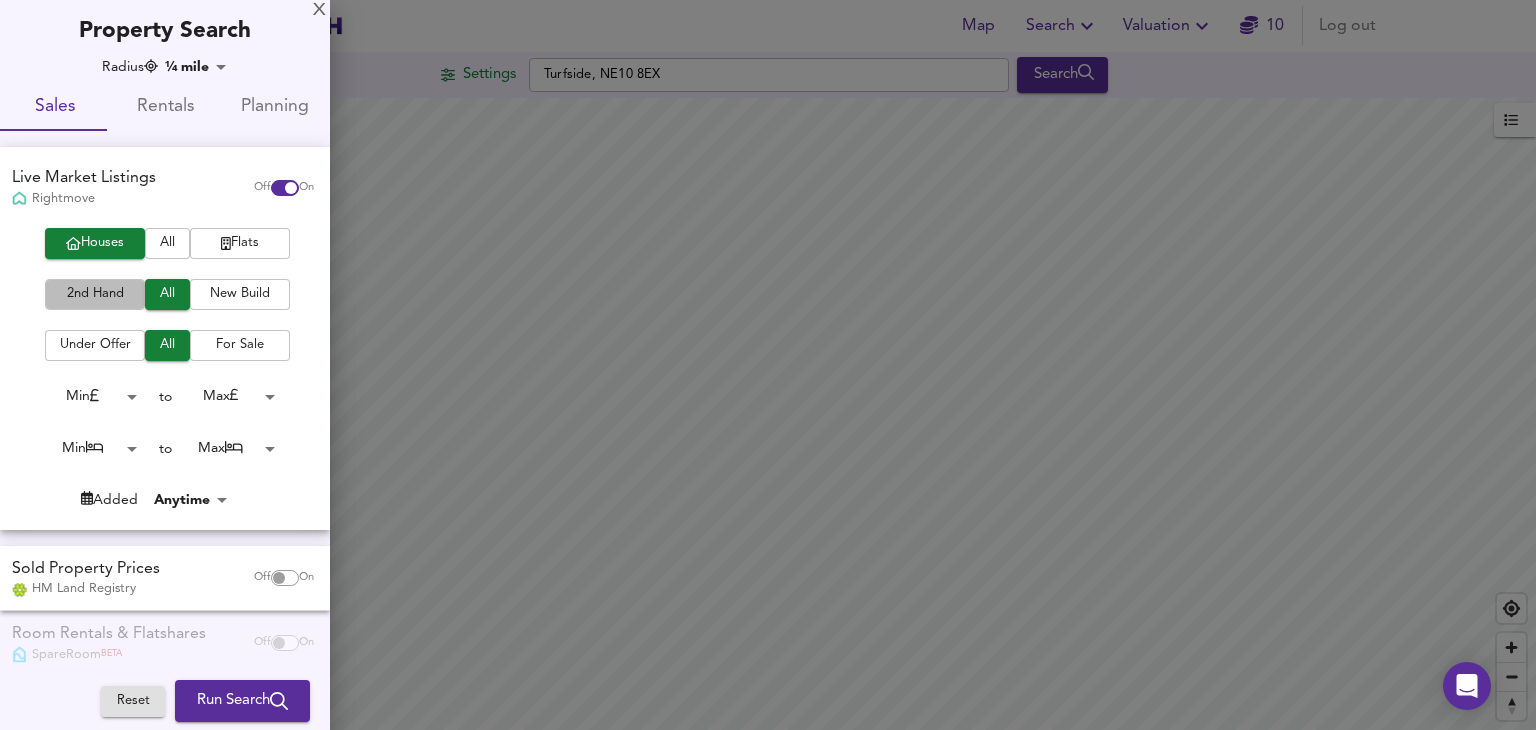 click on "2nd Hand" at bounding box center [95, 294] 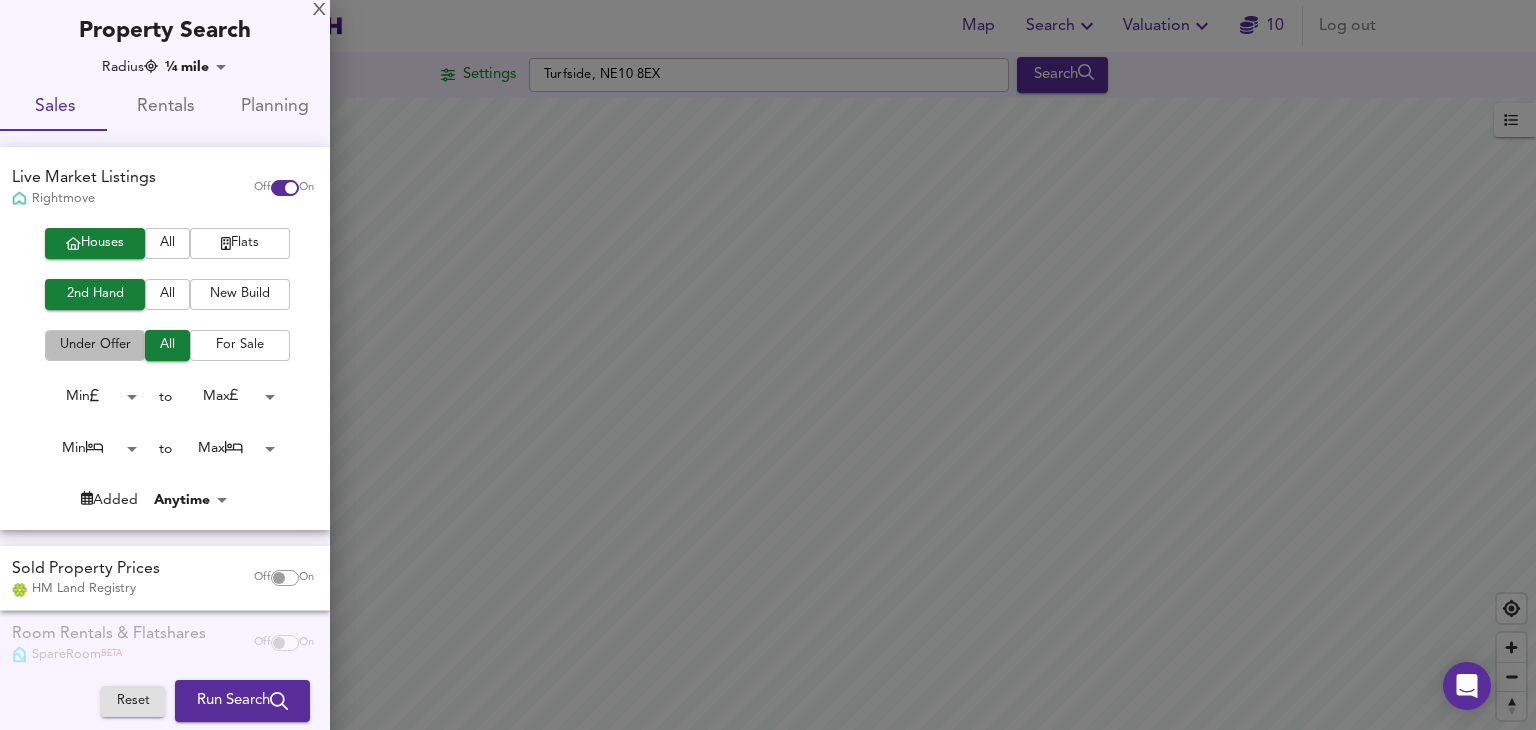 click on "Under Offer" at bounding box center (95, 345) 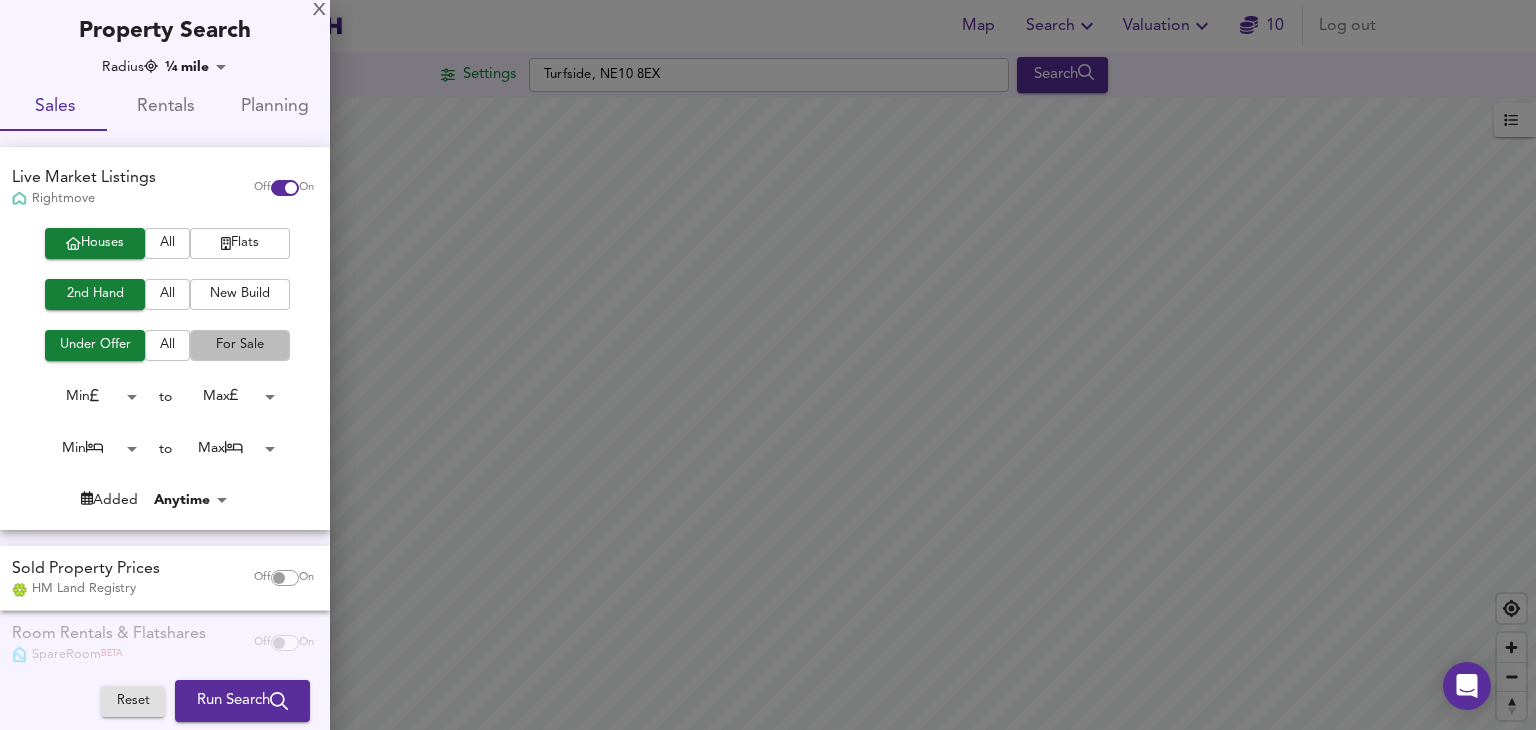 click on "For Sale" at bounding box center [240, 345] 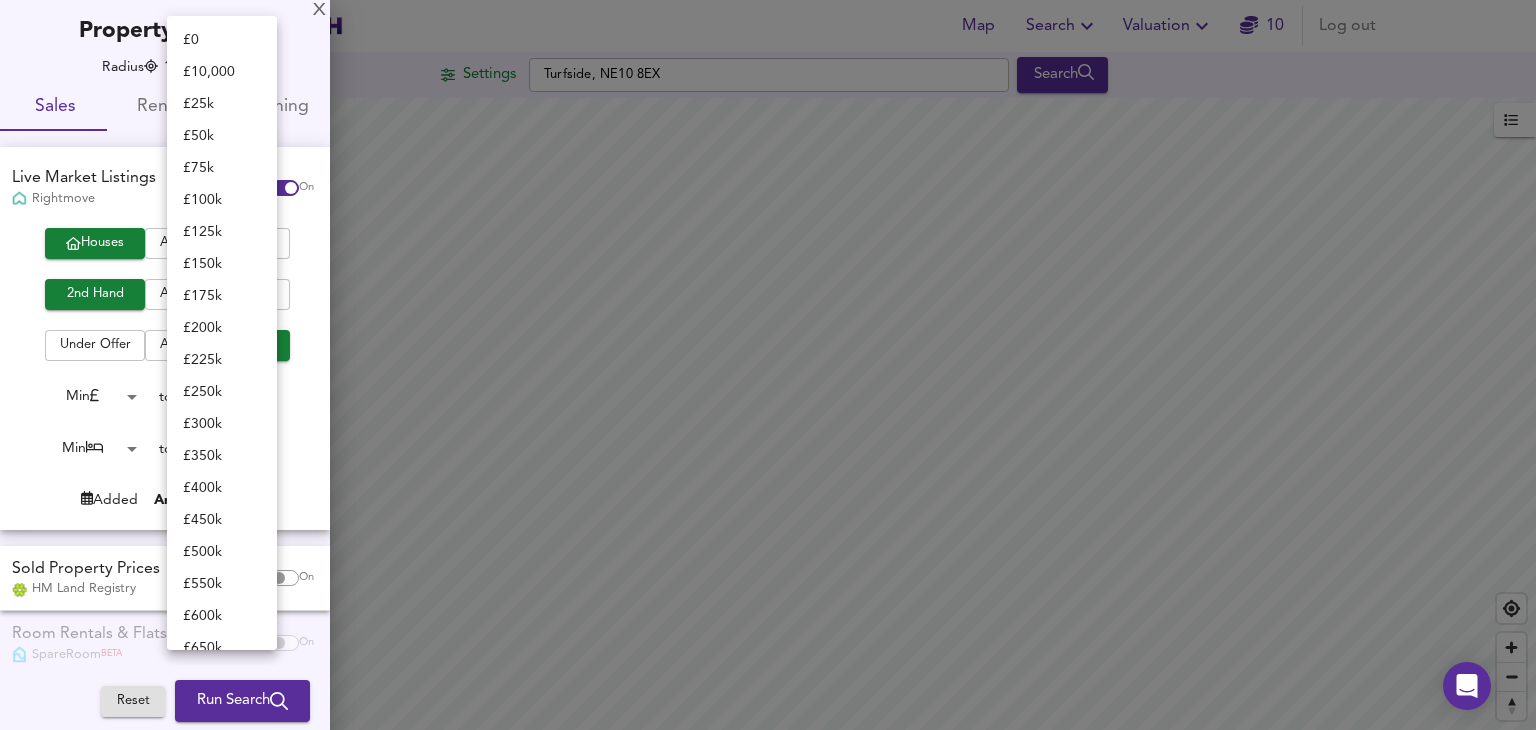 click on "Map Search Valuation    10 Log out        Settings     Turfside, NE10 8EX        Search              Legend       UK Average Price   for July 2025 £ 338 / ft²      +6% Source:   Land Registry Data - May 2025 England & Wales - Average £/ ft²  History England & Wales - Total Quarterly Sales History
X Map Settings Basemap          Default hybrid Heatmap          Average Price landworth 3D   View Dynamic Heatmap   Off Show Postcodes Show Boroughs 2D 3D Find Me X Property Search Radius   ¼ mile 402 Sales Rentals Planning    Live Market Listings   Rightmove Off   On    Houses All   Flats 2nd Hand All New Build Under Offer All For Sale Min   0 to Max   200000000   Min   0 to Max   50   Added Anytime -1    Sold Property Prices   HM Land Registry Off   On     Room Rentals & Flatshares   SpareRoom   BETA Off   On     Planning Applications Local Authorities Off   On  Reset Run Search   £ 0 £ 10,000 £ 25k £ 50k £ 75k" at bounding box center (768, 365) 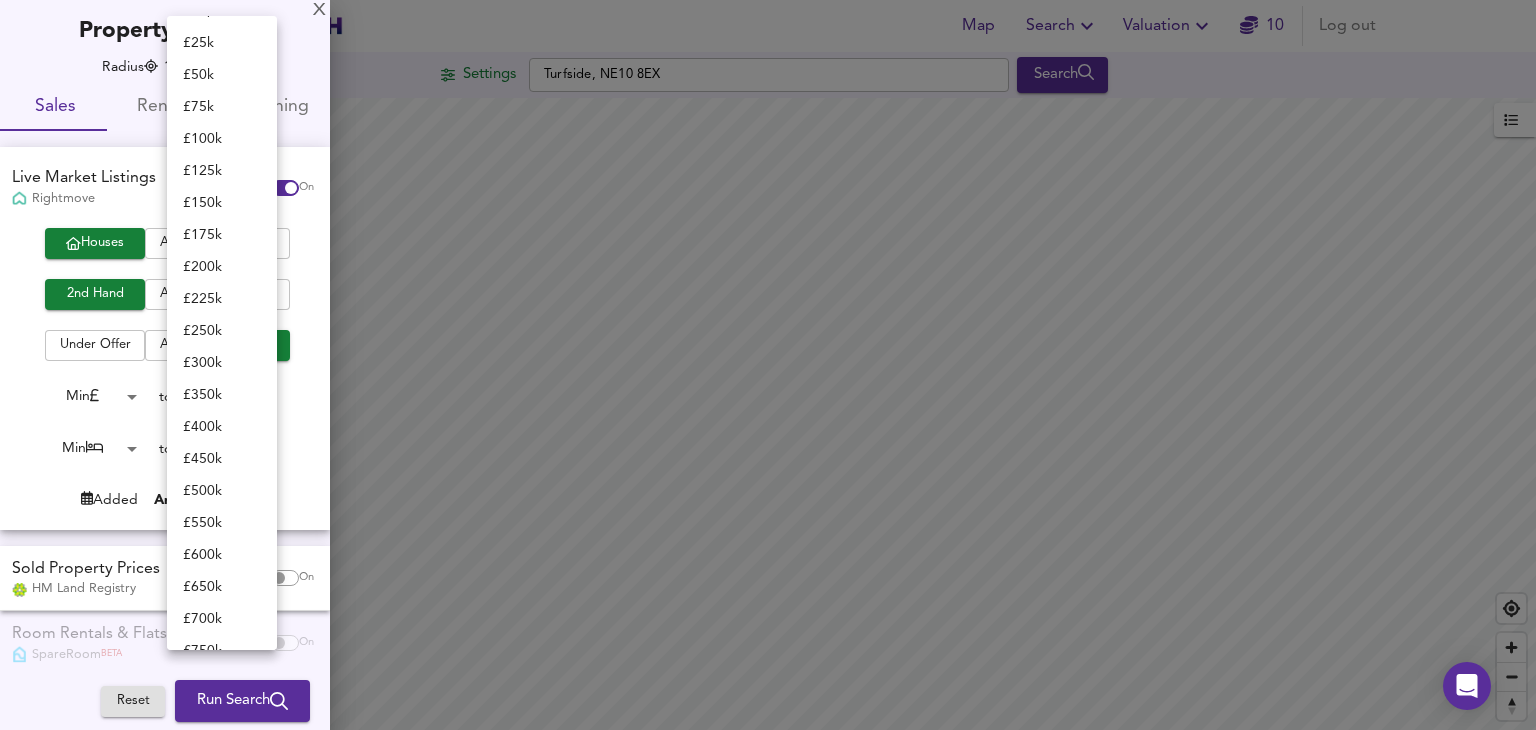 scroll, scrollTop: 59, scrollLeft: 0, axis: vertical 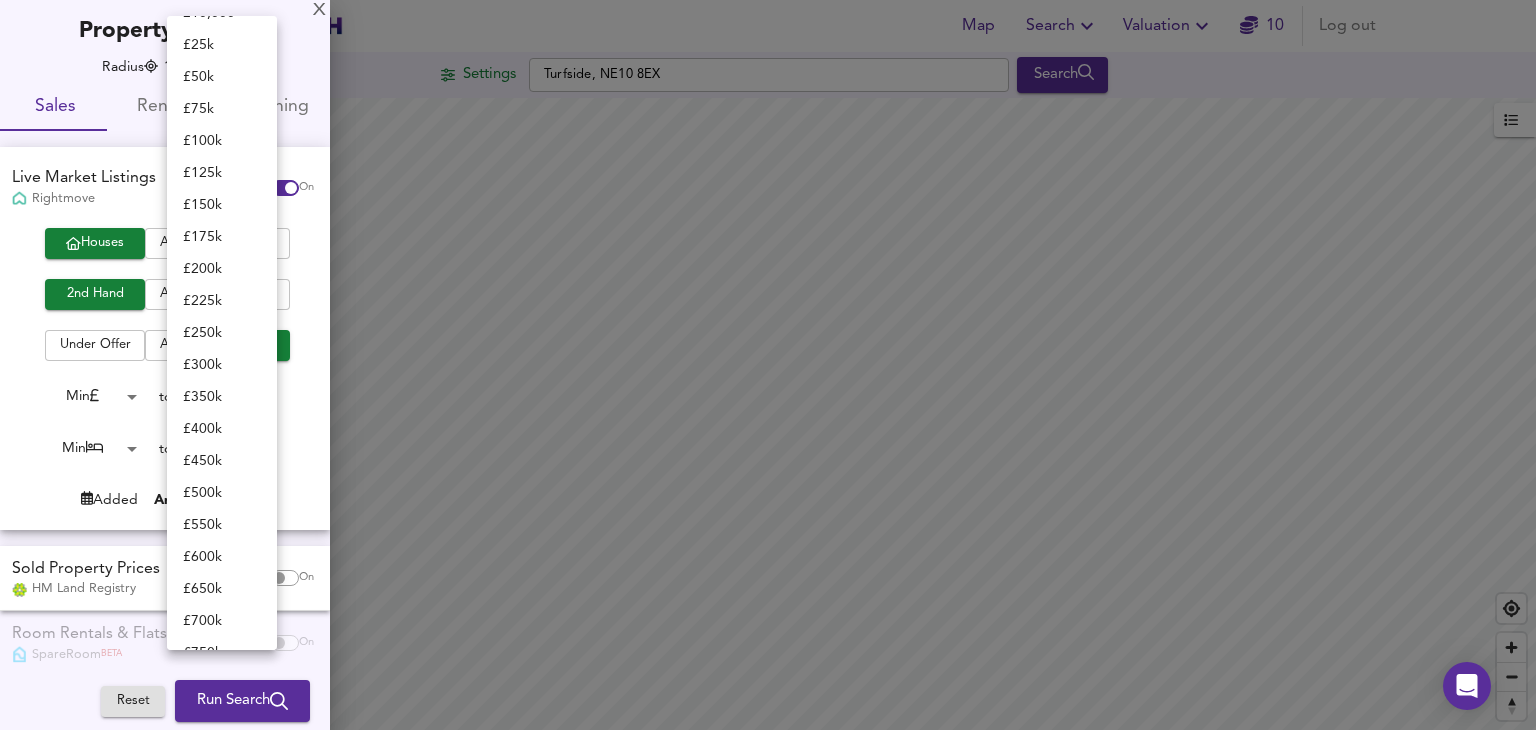 click on "£ 150k" at bounding box center [222, 205] 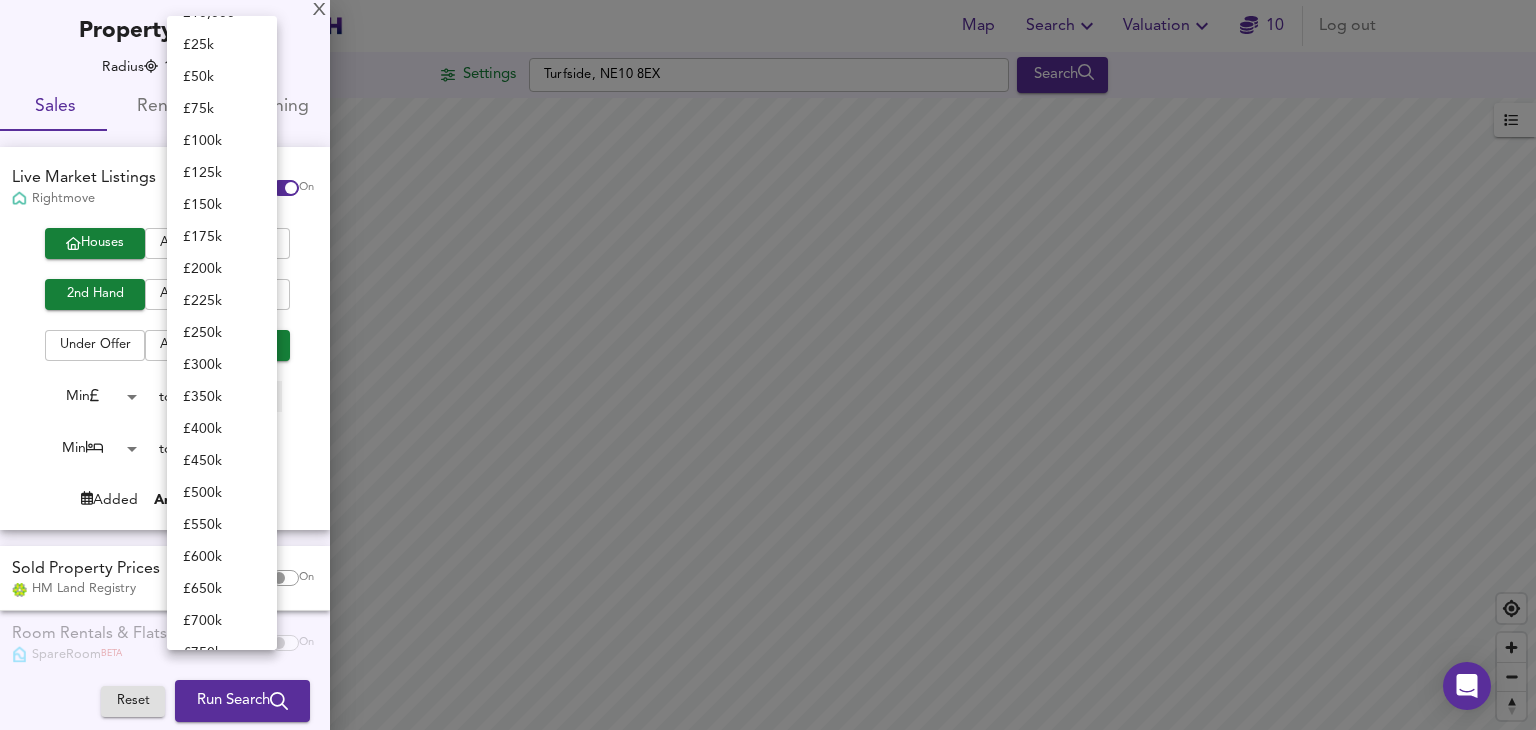 type on "150000" 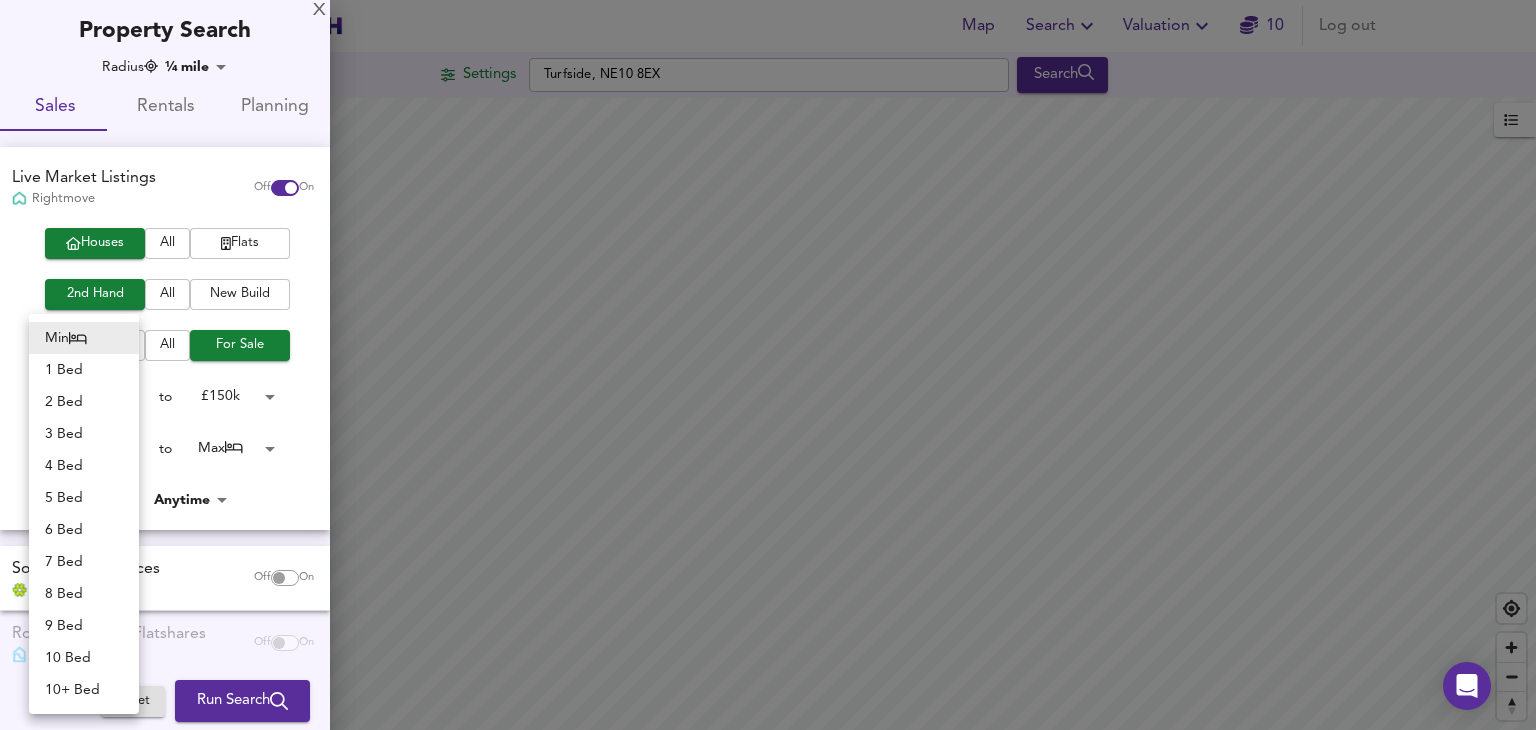 click on "Map Search Valuation    10 Log out        Settings     Turfside, NE10 8EX        Search              Legend       UK Average Price   for July 2025 £ 338 / ft²      +6% Source:   Land Registry Data - May 2025 England & Wales - Average £/ ft²  History England & Wales - Total Quarterly Sales History
X Map Settings Basemap          Default hybrid Heatmap          Average Price landworth 3D   View Dynamic Heatmap   Off Show Postcodes Show Boroughs 2D 3D Find Me X Property Search Radius   ¼ mile 402 Sales Rentals Planning    Live Market Listings   Rightmove Off   On    Houses All   Flats 2nd Hand All New Build Under Offer All For Sale Min   0 to £ 150k 150000   Min   0 to Max   50   Added Anytime -1    Sold Property Prices   HM Land Registry Off   On     Room Rentals & Flatshares   SpareRoom   BETA Off   On     Planning Applications Local Authorities Off   On  Reset Run Search   Min   1 Bed 2 Bed 3 Bed 4 Bed 5 Bed" at bounding box center (768, 365) 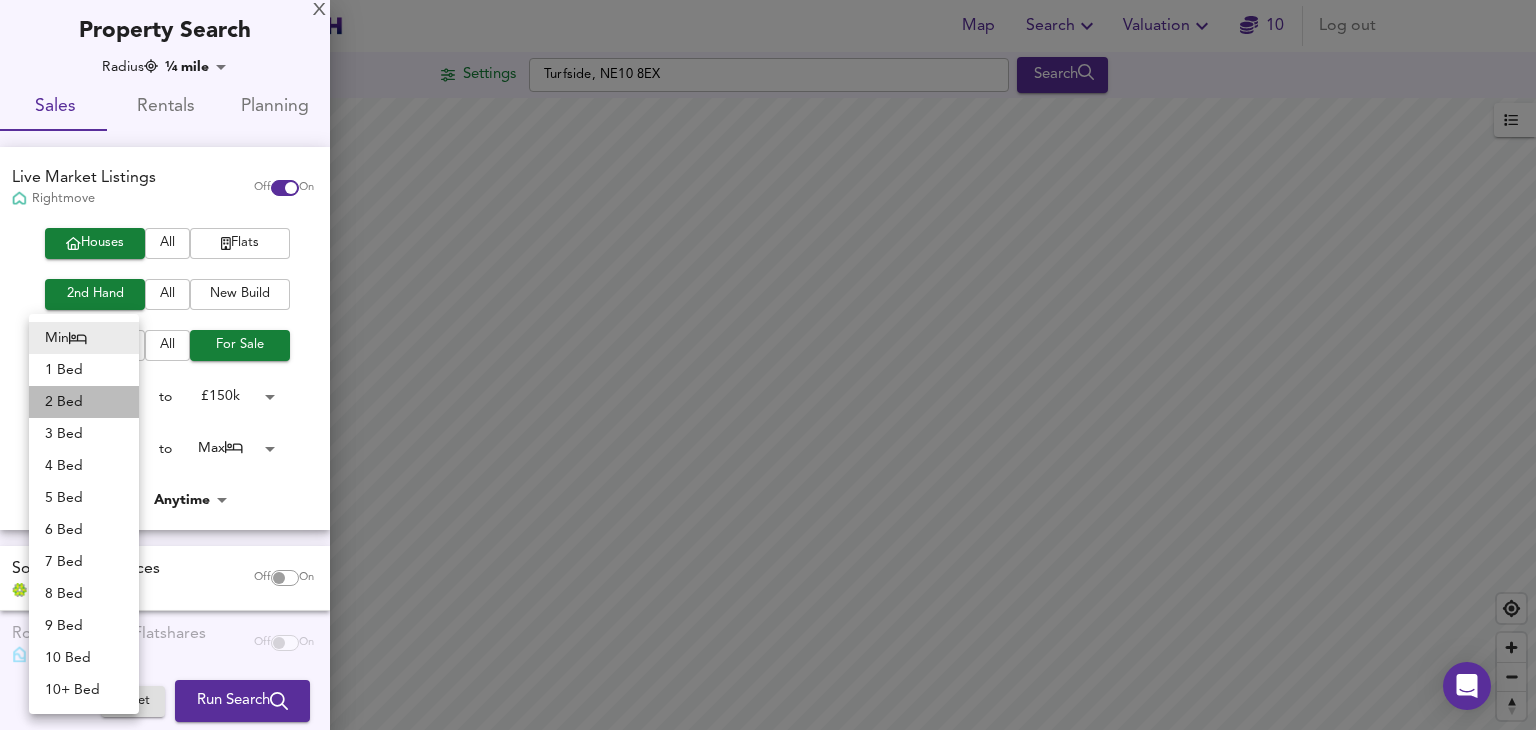 click on "2 Bed" at bounding box center (84, 402) 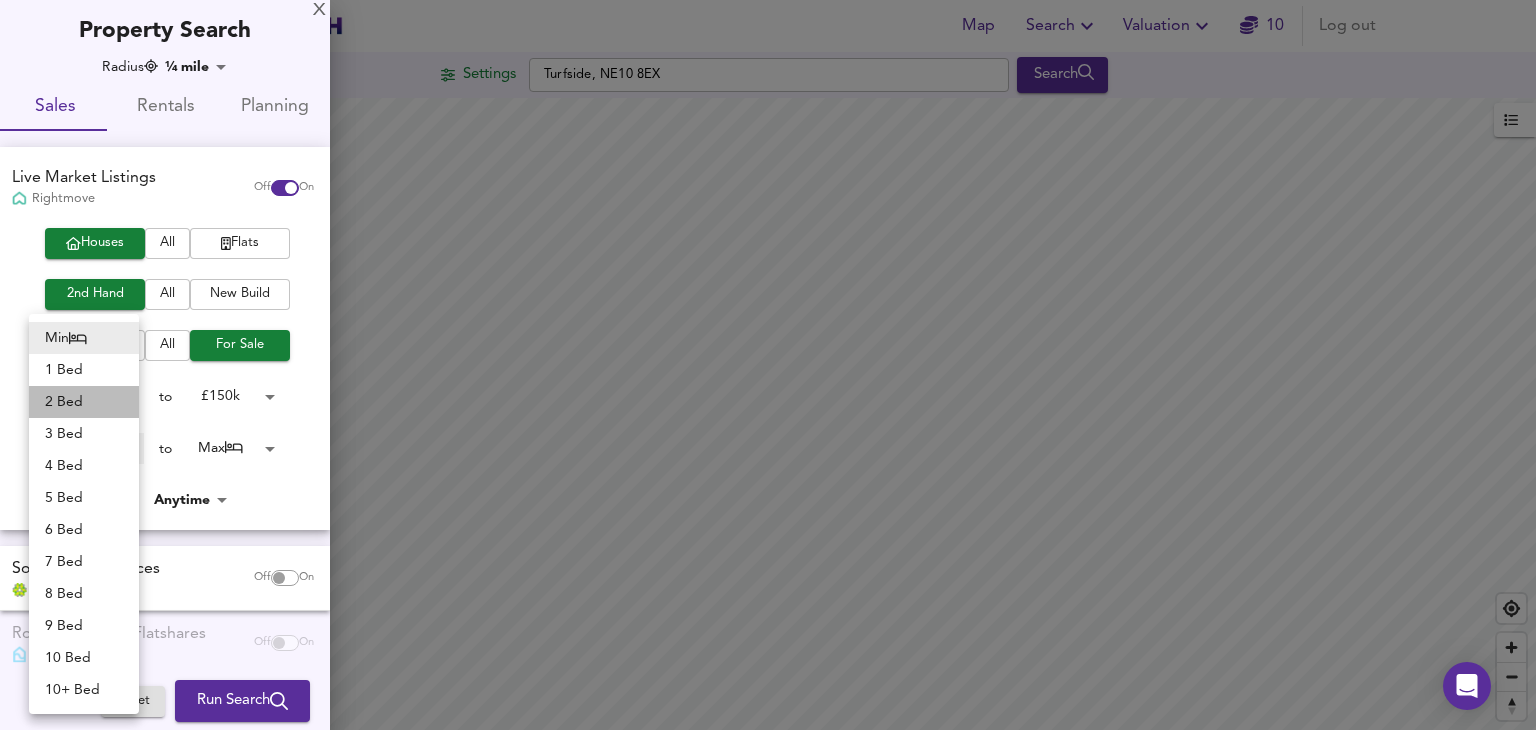 type on "2" 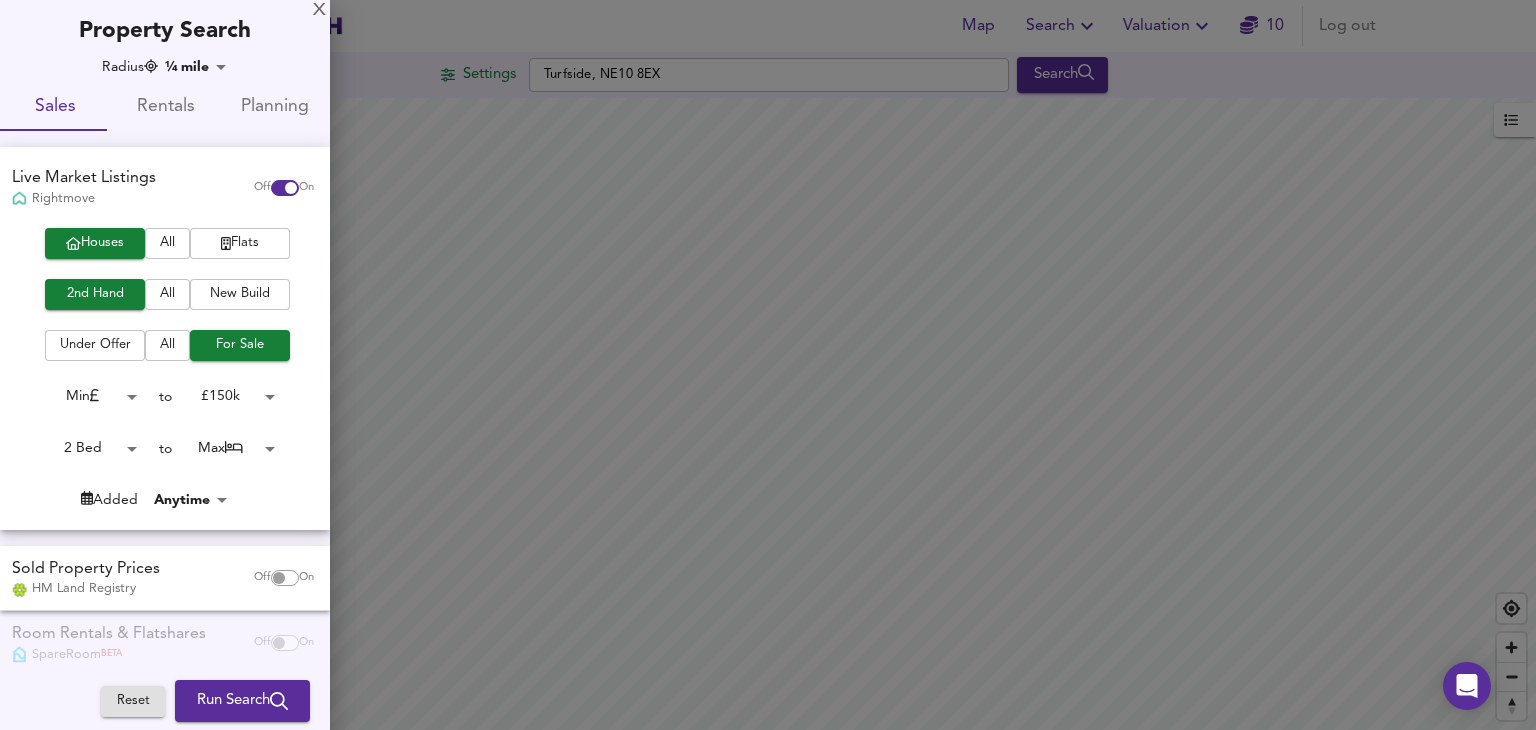 click on "Map Search Valuation    10 Log out        Settings     Turfside, NE10 8EX        Search              Legend       UK Average Price   for July 2025 £ 338 / ft²      +6% Source:   Land Registry Data - May 2025 England & Wales - Average £/ ft²  History England & Wales - Total Quarterly Sales History
X Map Settings Basemap          Default hybrid Heatmap          Average Price landworth 3D   View Dynamic Heatmap   Off Show Postcodes Show Boroughs 2D 3D Find Me X Property Search Radius   ¼ mile 402 Sales Rentals Planning    Live Market Listings   Rightmove Off   On    Houses All   Flats 2nd Hand All New Build Under Offer All For Sale Min   0 to £ 150k 150000   2 Bed 2 to Max   50   Added Anytime -1    Sold Property Prices   HM Land Registry Off   On     Room Rentals & Flatshares   SpareRoom   BETA Off   On     Planning Applications Local Authorities Off   On  Reset Run Search" at bounding box center (768, 365) 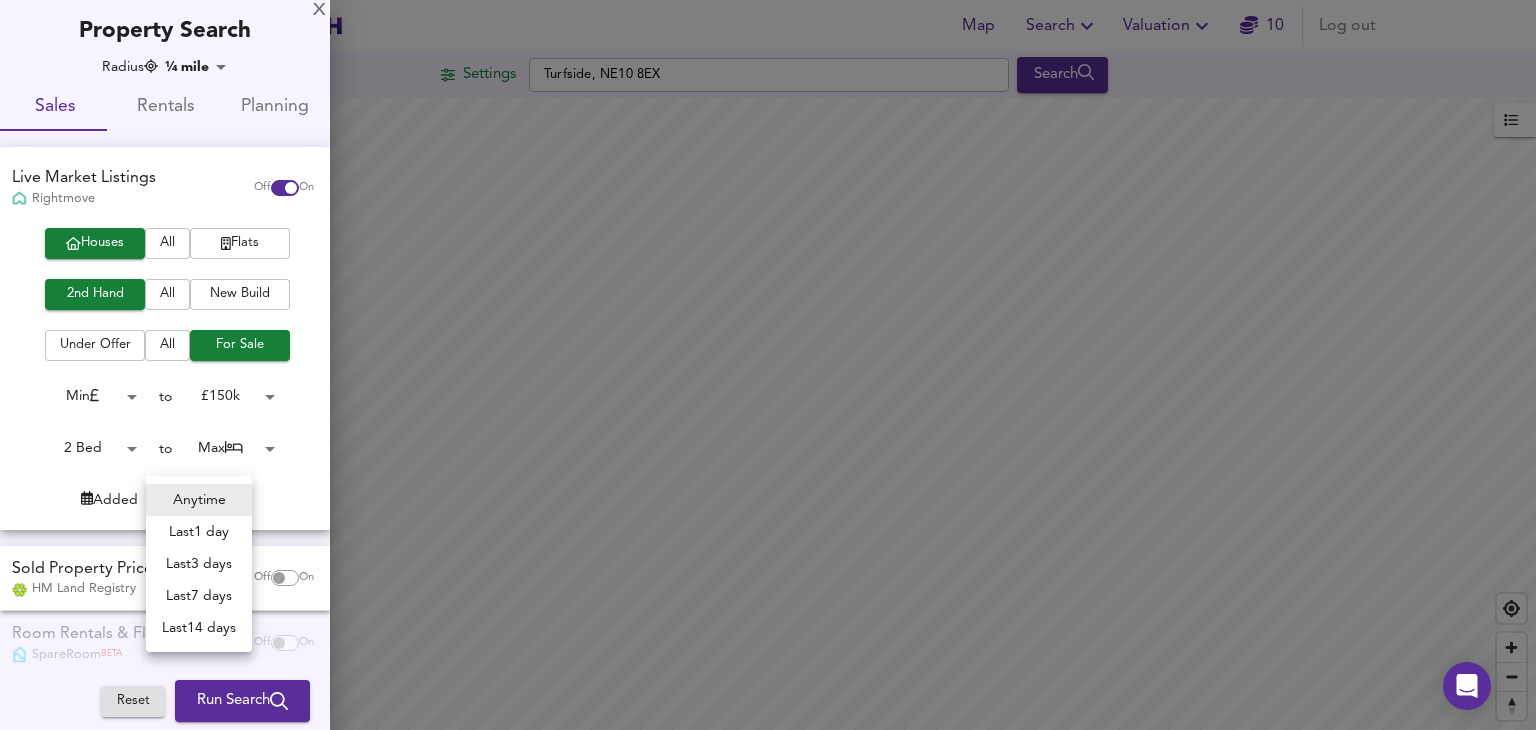 click on "Anytime" at bounding box center (199, 500) 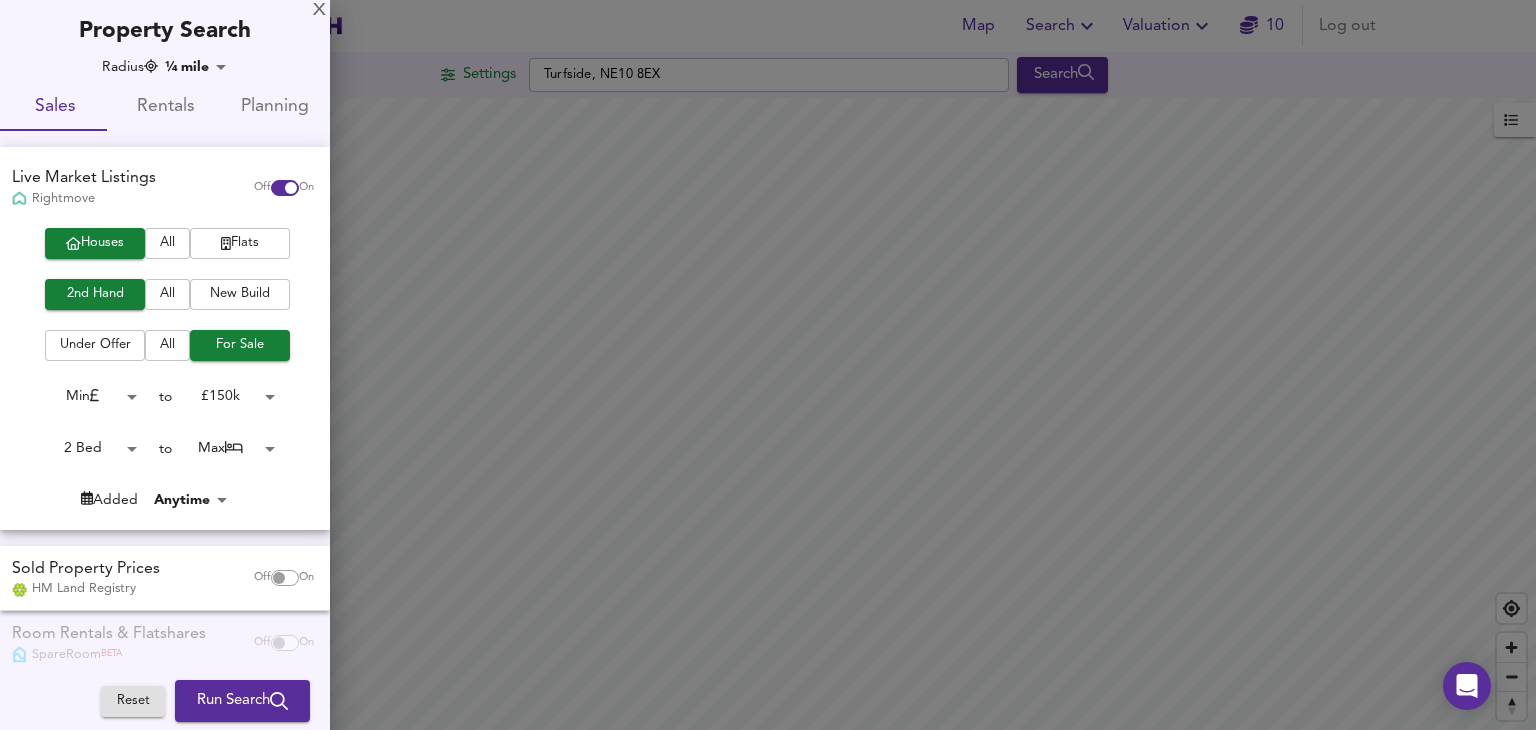 click at bounding box center (768, 365) 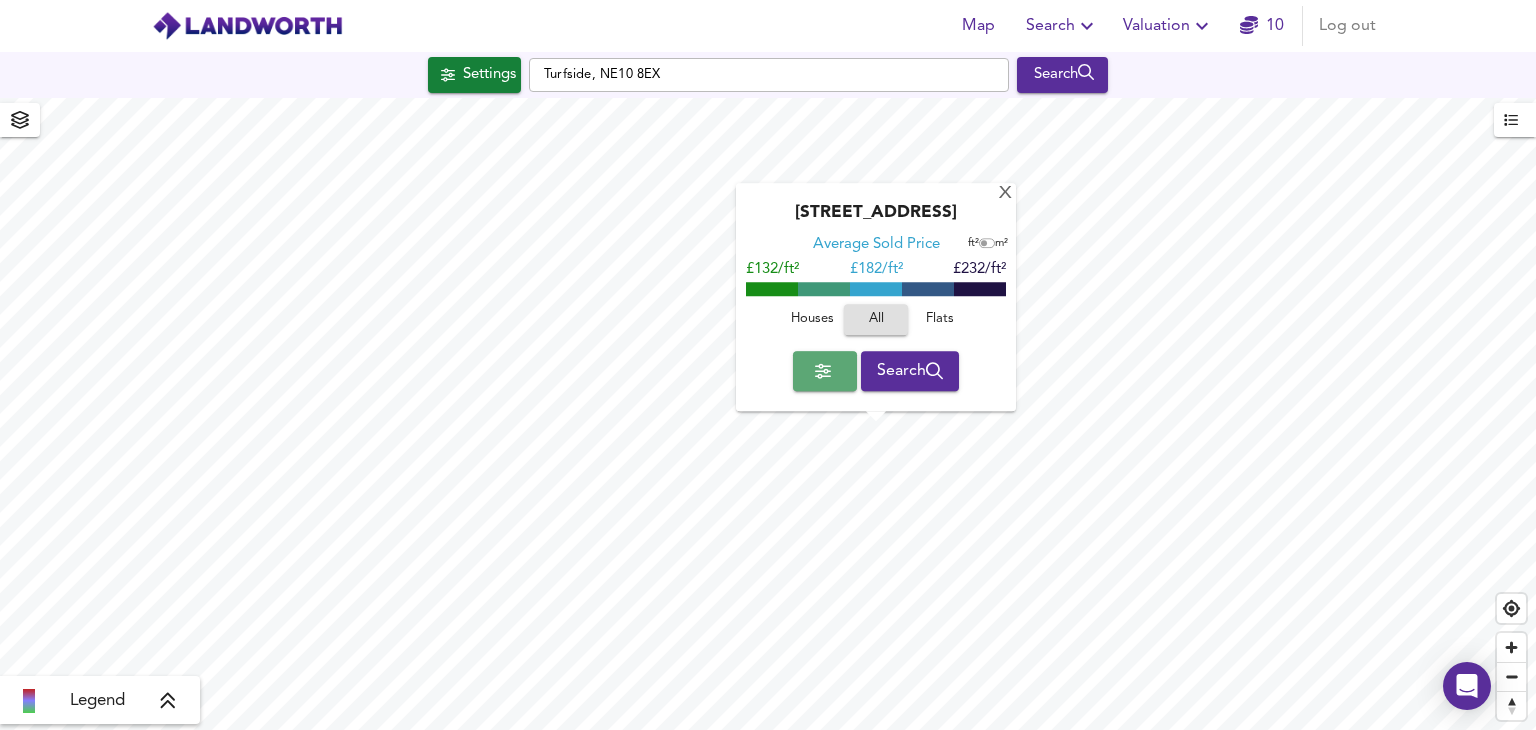 click at bounding box center (825, 371) 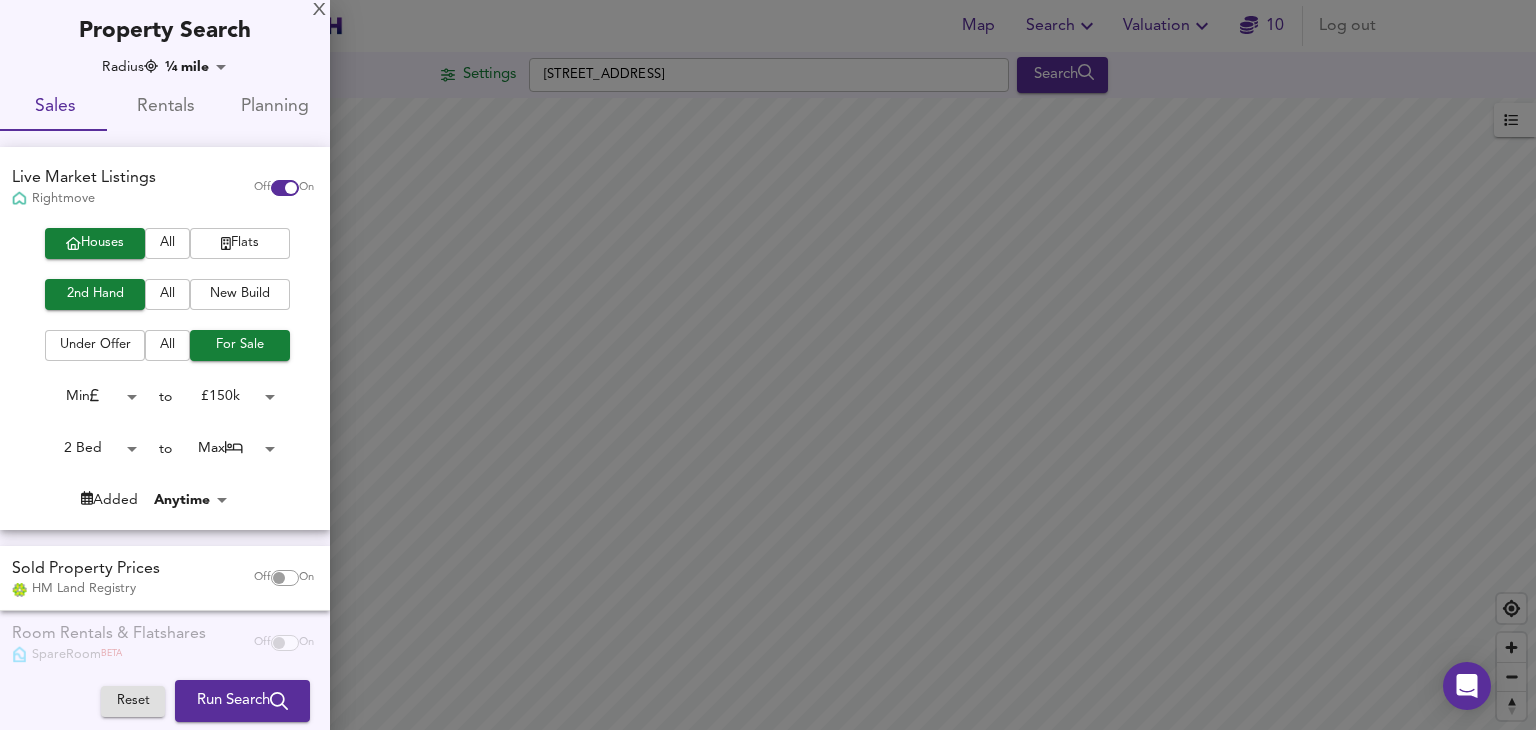 checkbox on "false" 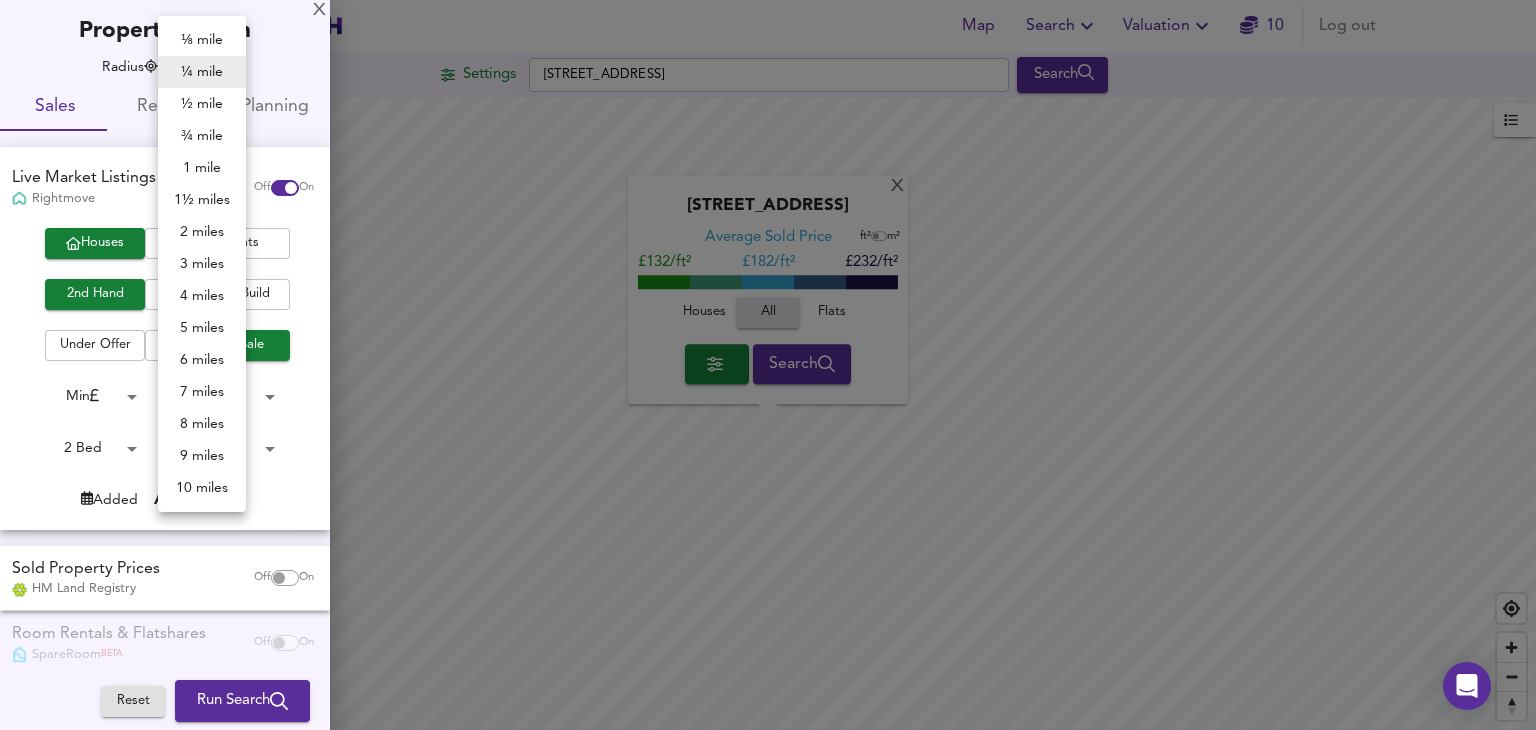 click on "Map Search Valuation    10 Log out        Settings     Toberty Gardens, NE10 8ES        Search      X Toberty Gardens, NE10 8ES Average Sold Price ft²   m² £132/ft² £ 182/ft² £232/ft² Houses All Flats     Search           Legend       UK Average Price   for July 2025 £ 338 / ft²      +6% Source:   Land Registry Data - May 2025 England & Wales - Average £/ ft²  History England & Wales - Total Quarterly Sales History
X Map Settings Basemap          Default hybrid Heatmap          Average Price landworth 2D   View Dynamic Heatmap   On Show Postcodes Show Boroughs 2D 3D Find Me X Property Search Radius   ¼ mile 402 Sales Rentals Planning    Live Market Listings   Rightmove Off   On    Houses All   Flats 2nd Hand All New Build Under Offer All For Sale Min   0 to £ 150k 150000   2 Bed 2 to Max   50   Added Anytime -1    Sold Property Prices   HM Land Registry Off   On     Room Rentals & Flatshares   SpareRoom   BETA" at bounding box center [768, 365] 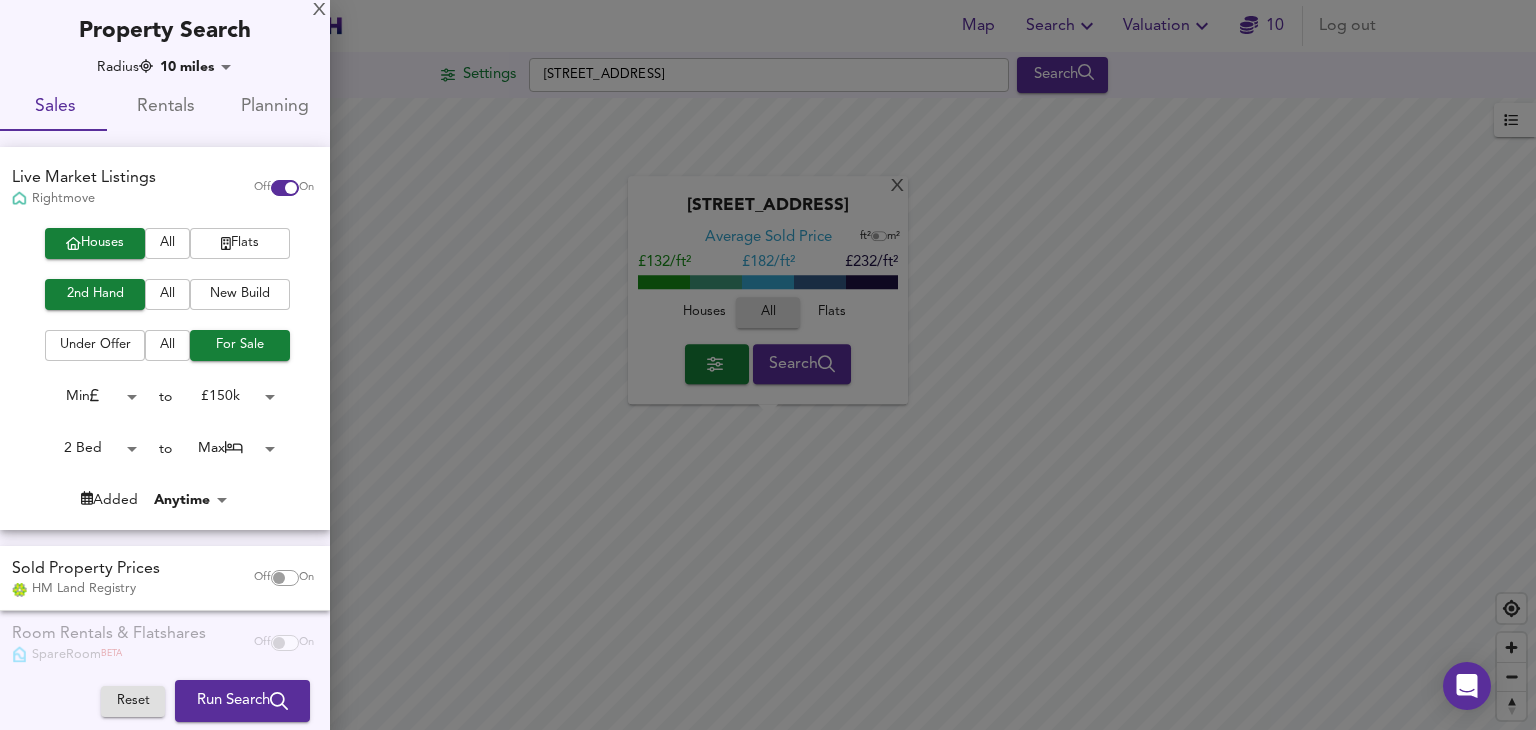 click at bounding box center [768, 365] 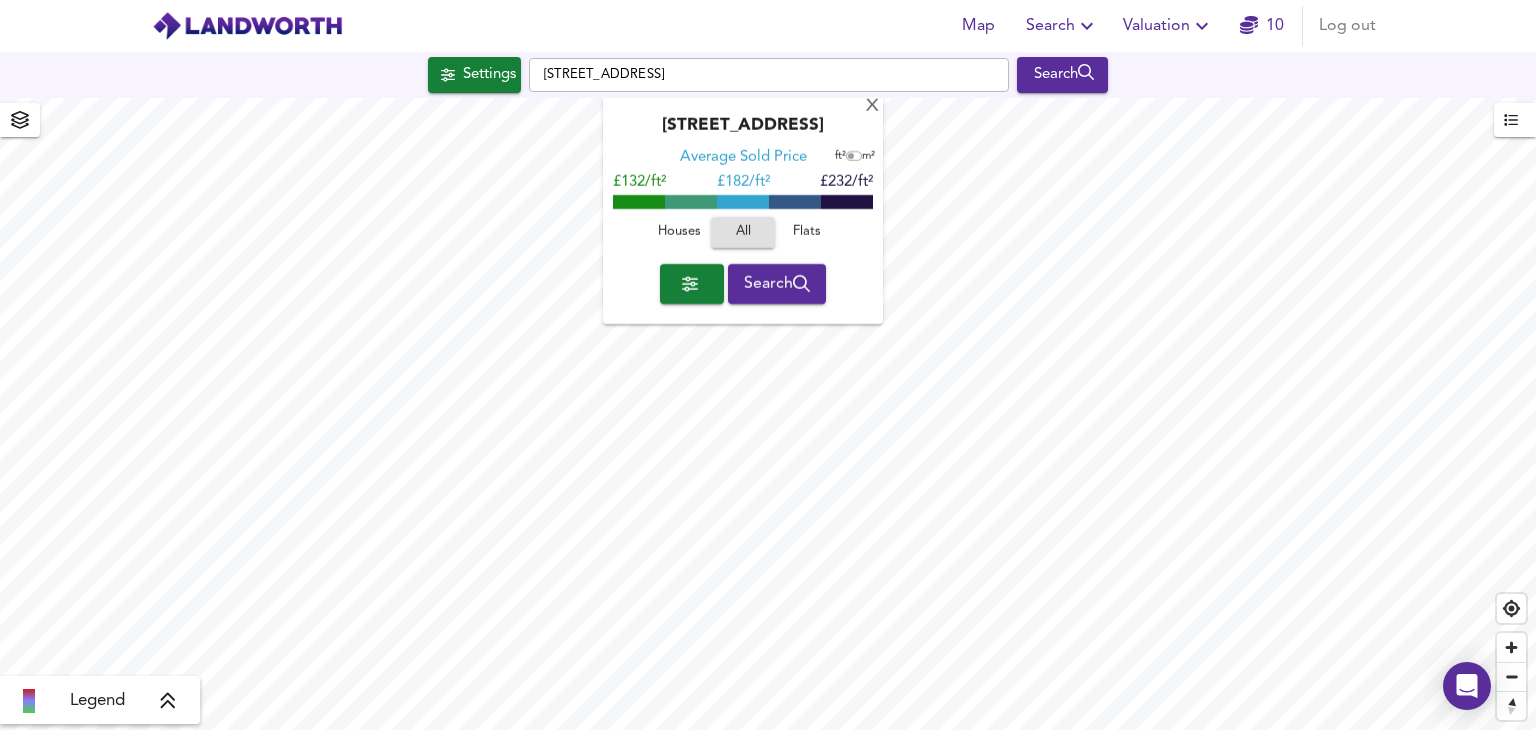 type on "31207" 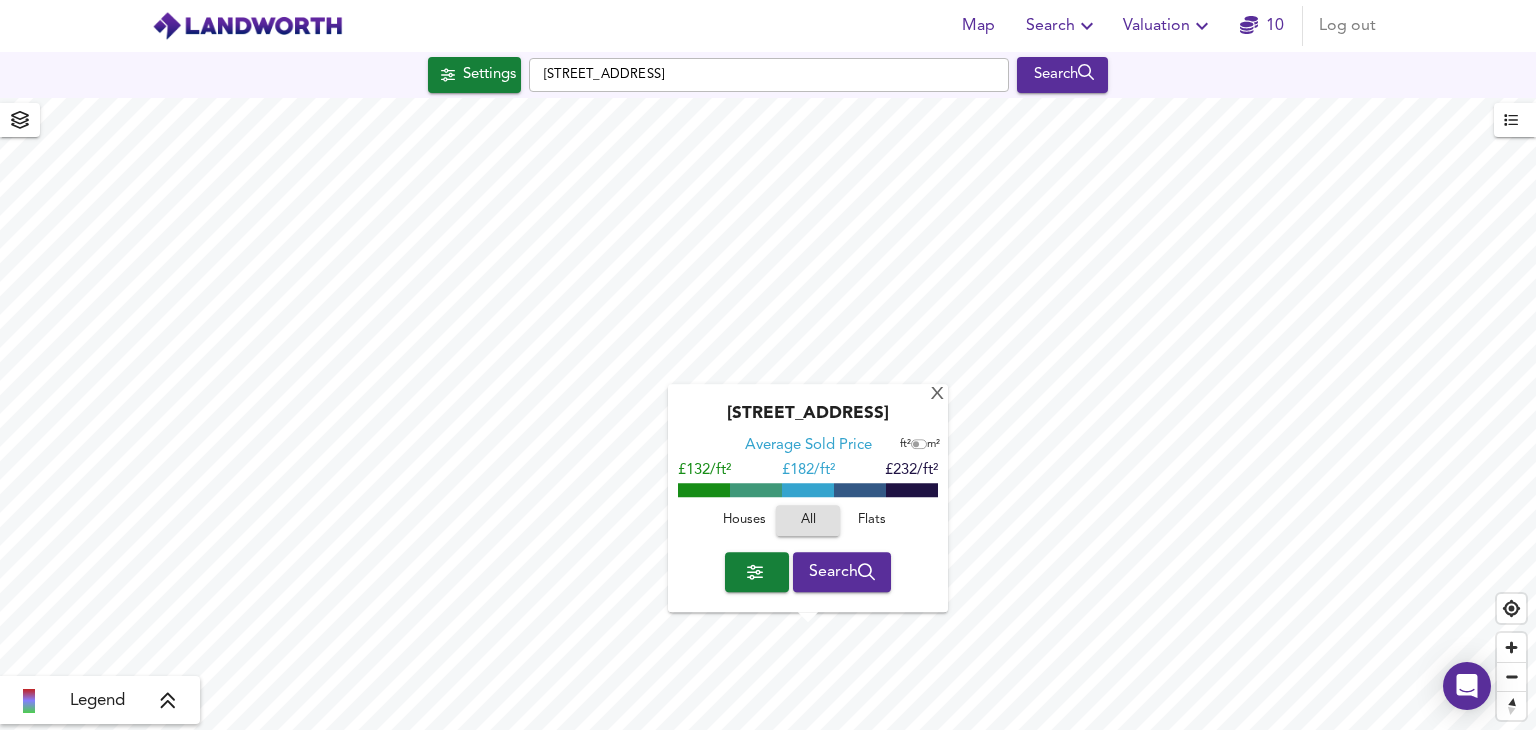 click on "Search" at bounding box center (842, 572) 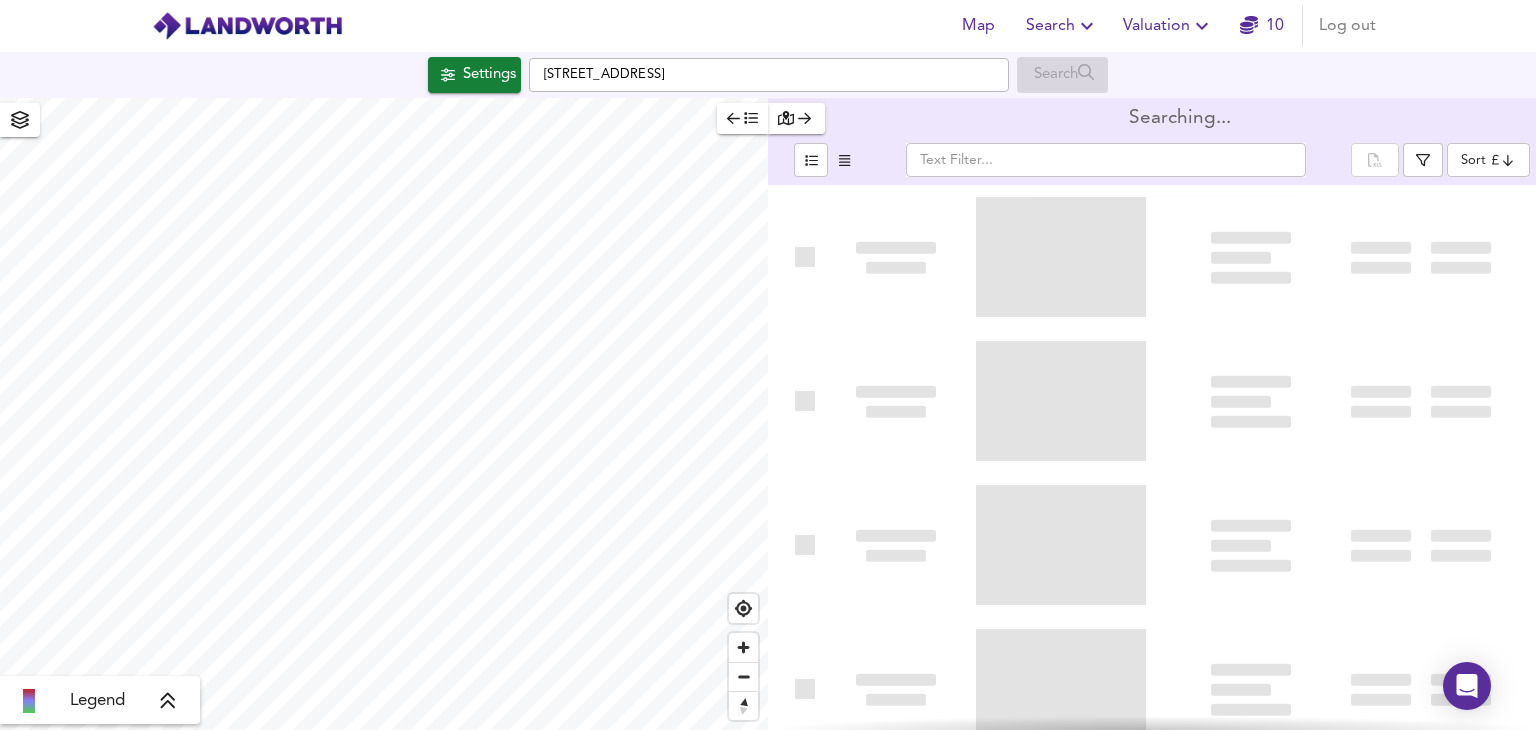 type on "bestdeal" 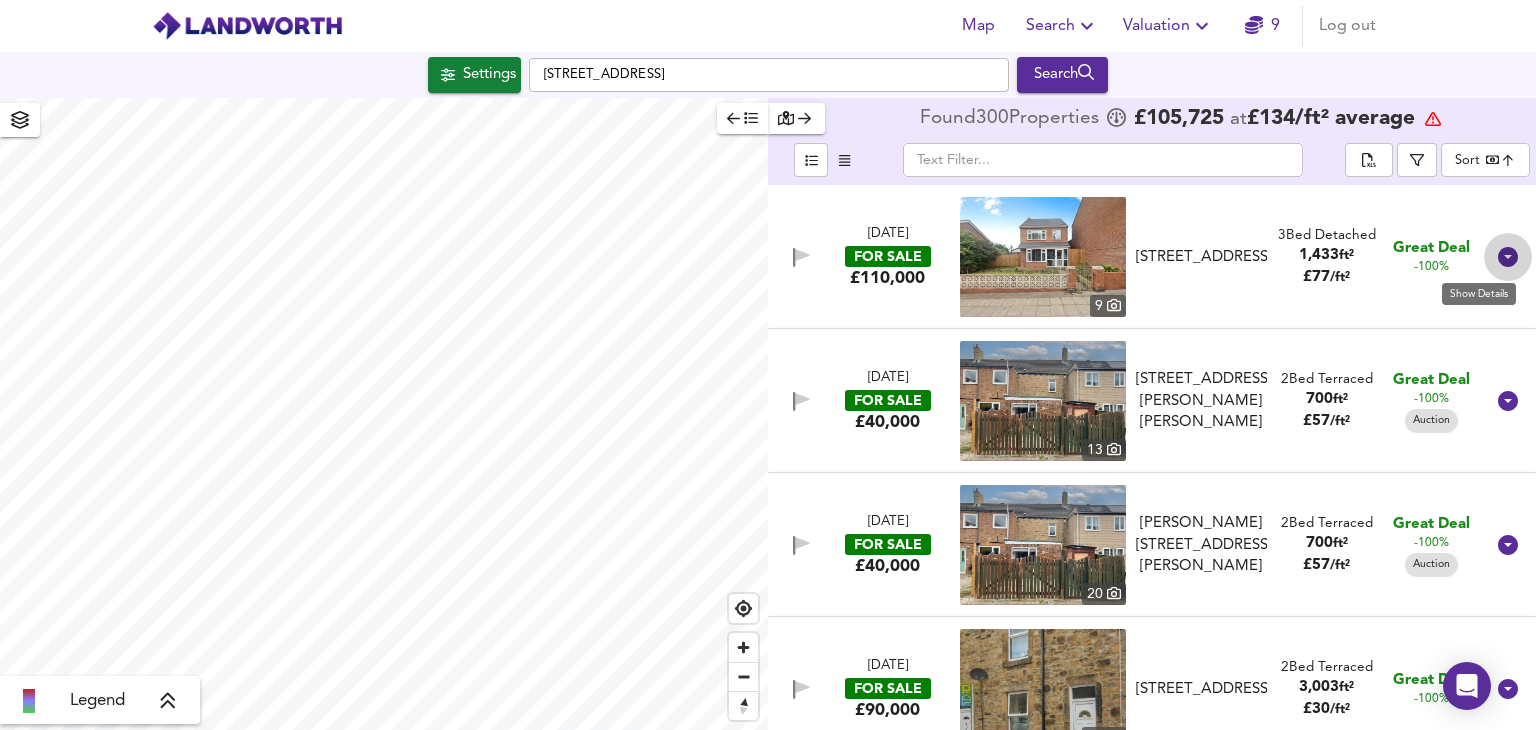 click 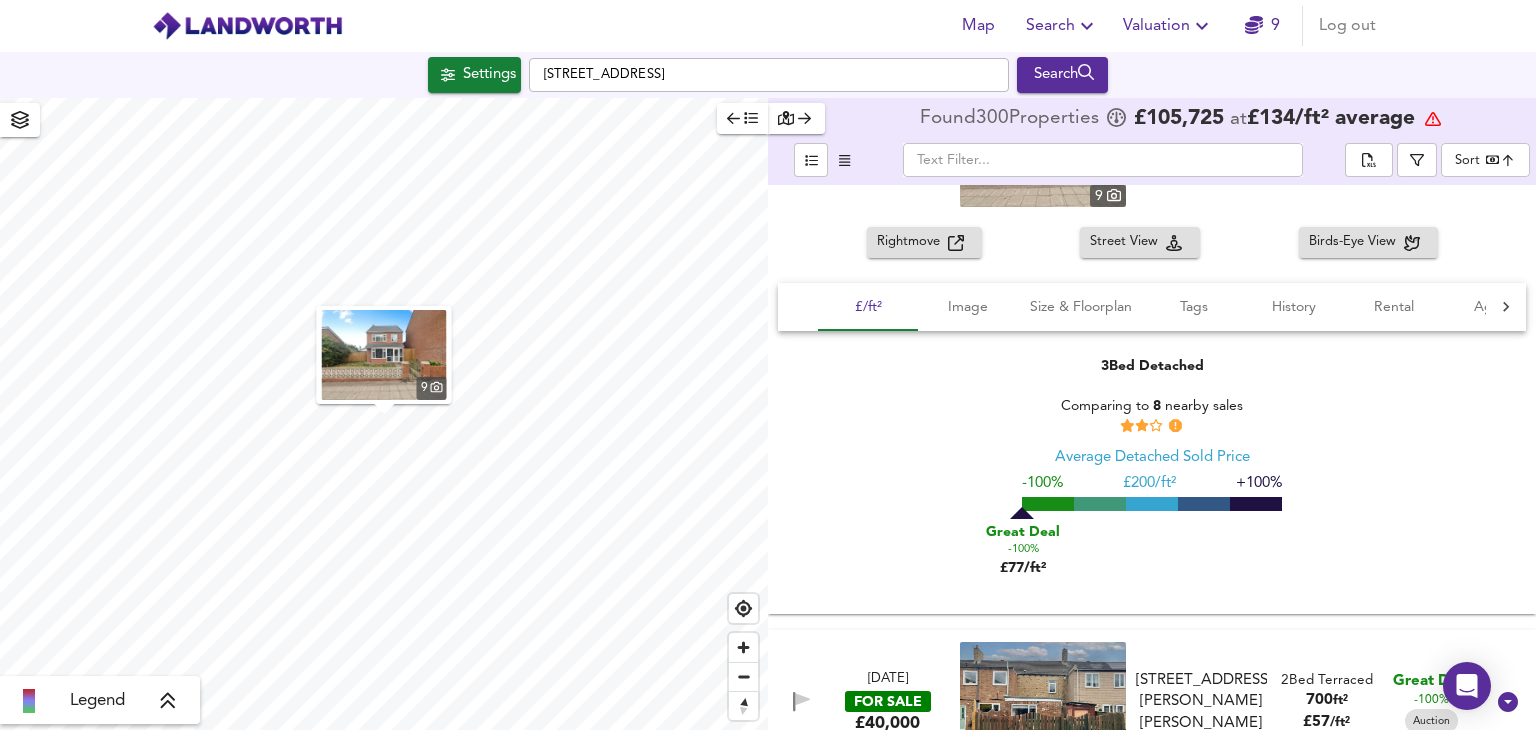 scroll, scrollTop: 0, scrollLeft: 0, axis: both 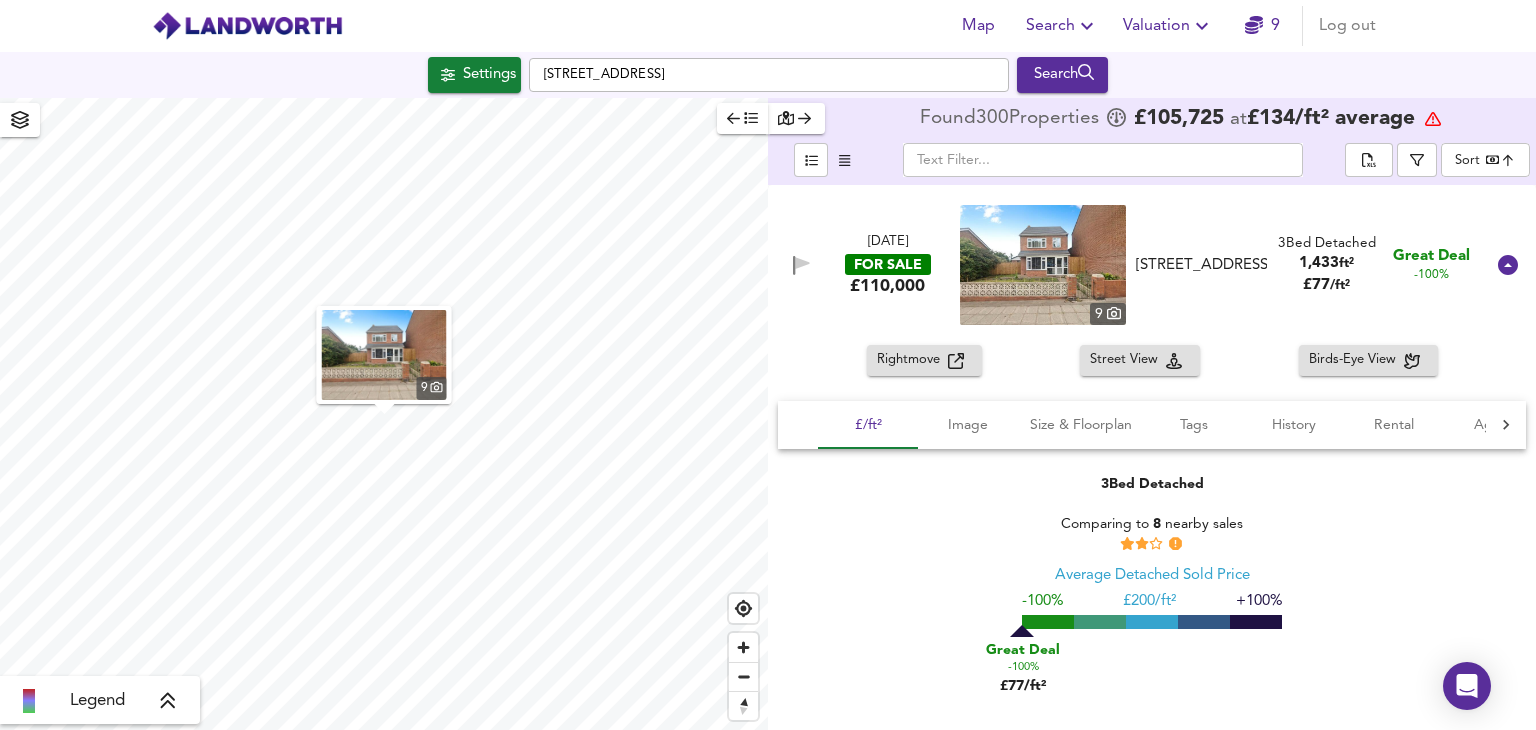 click on "Rightmove" at bounding box center [912, 360] 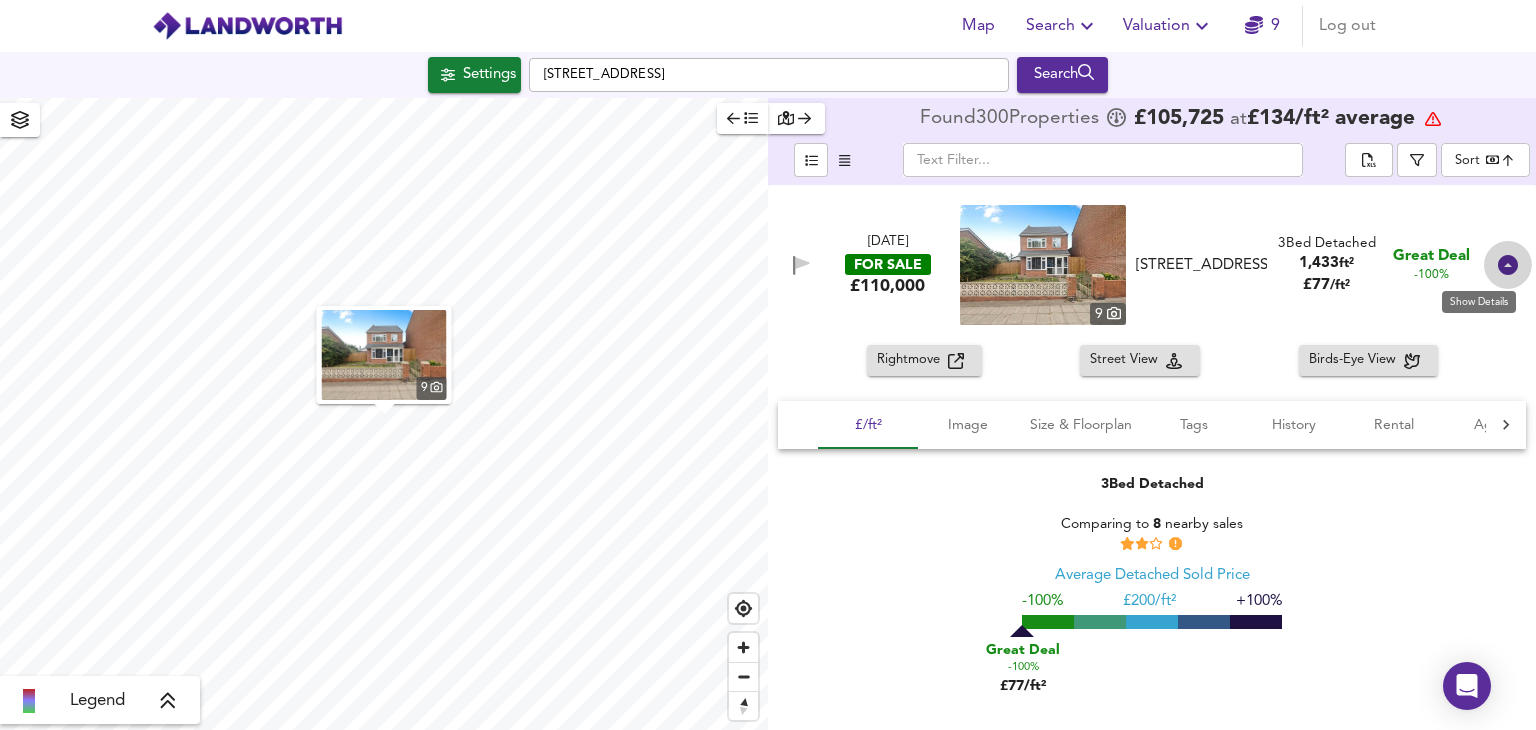 click 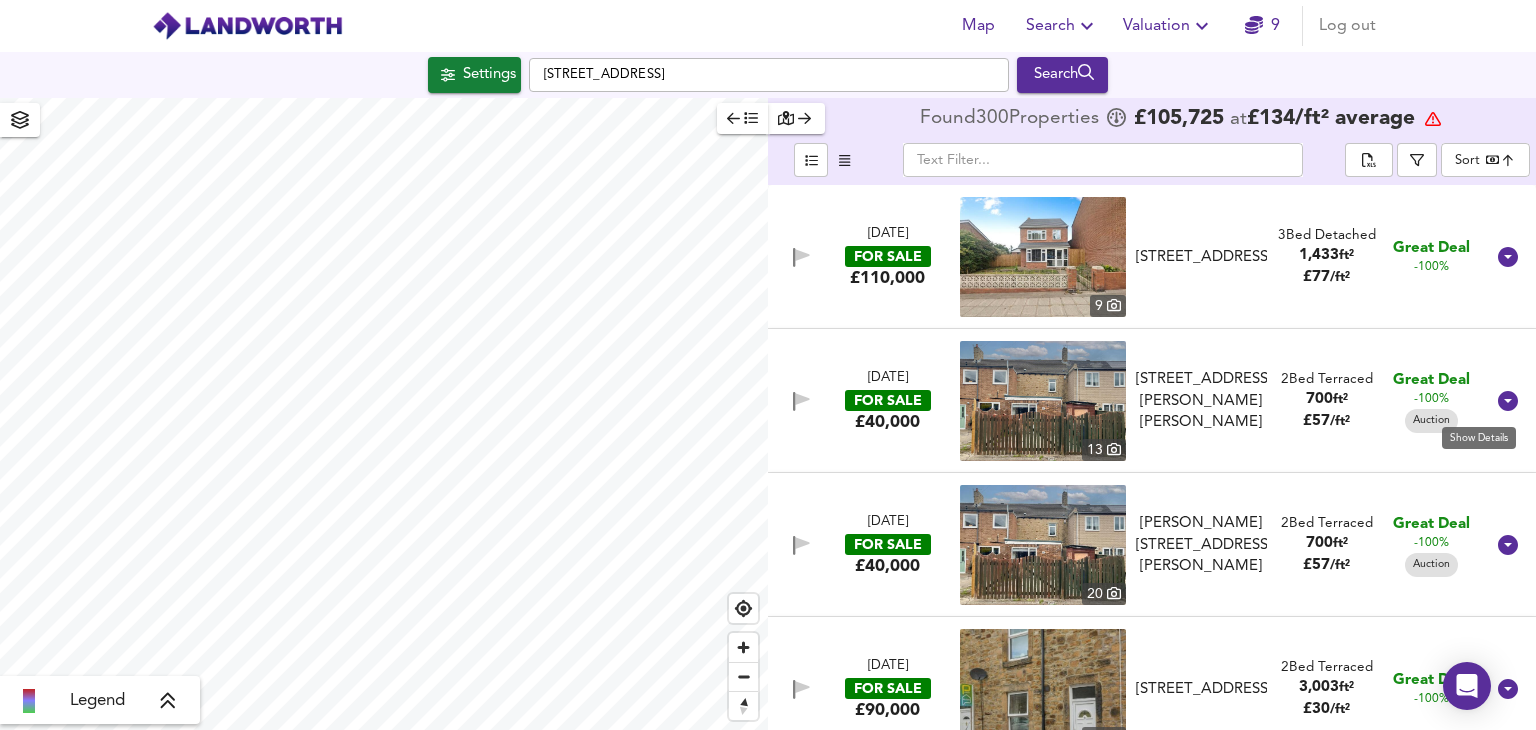 click 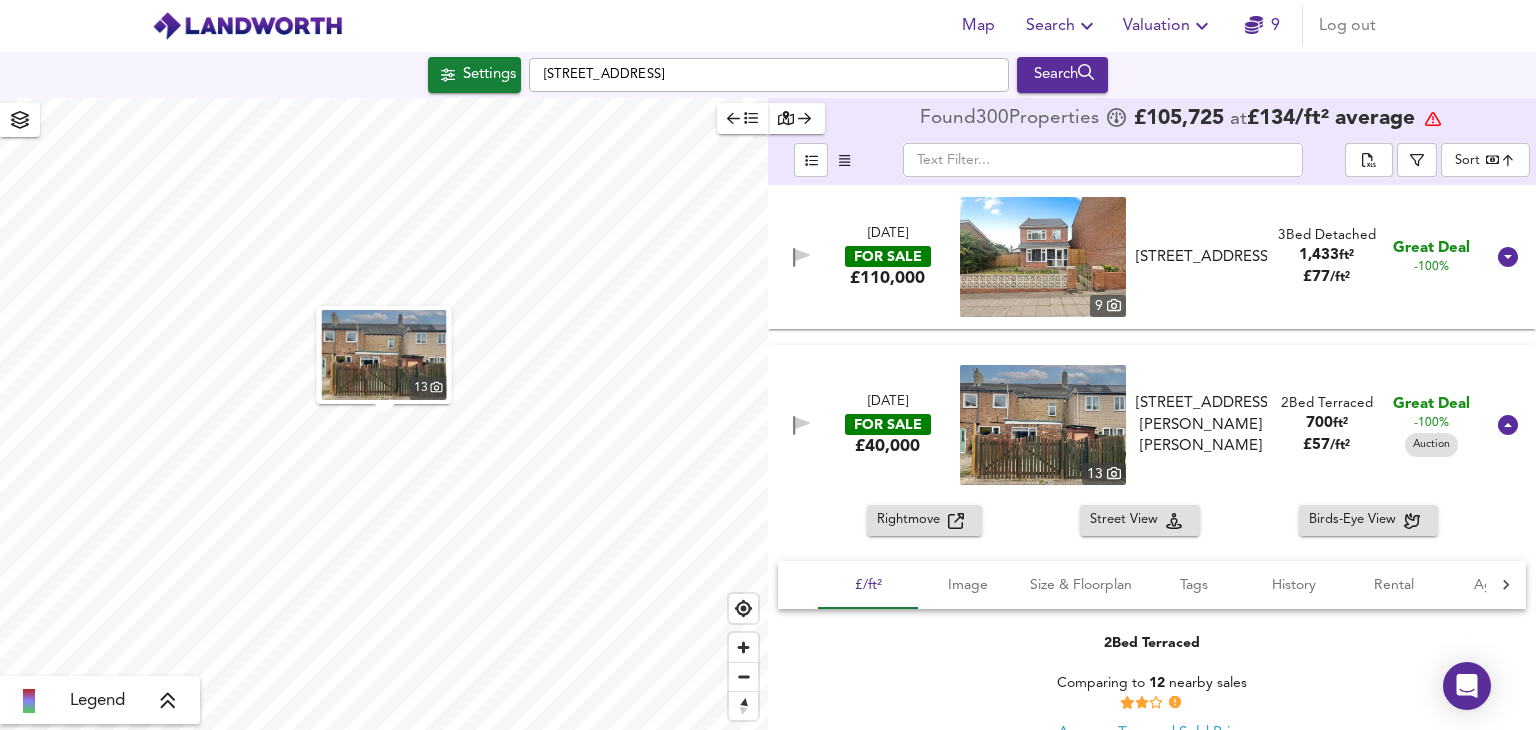 click 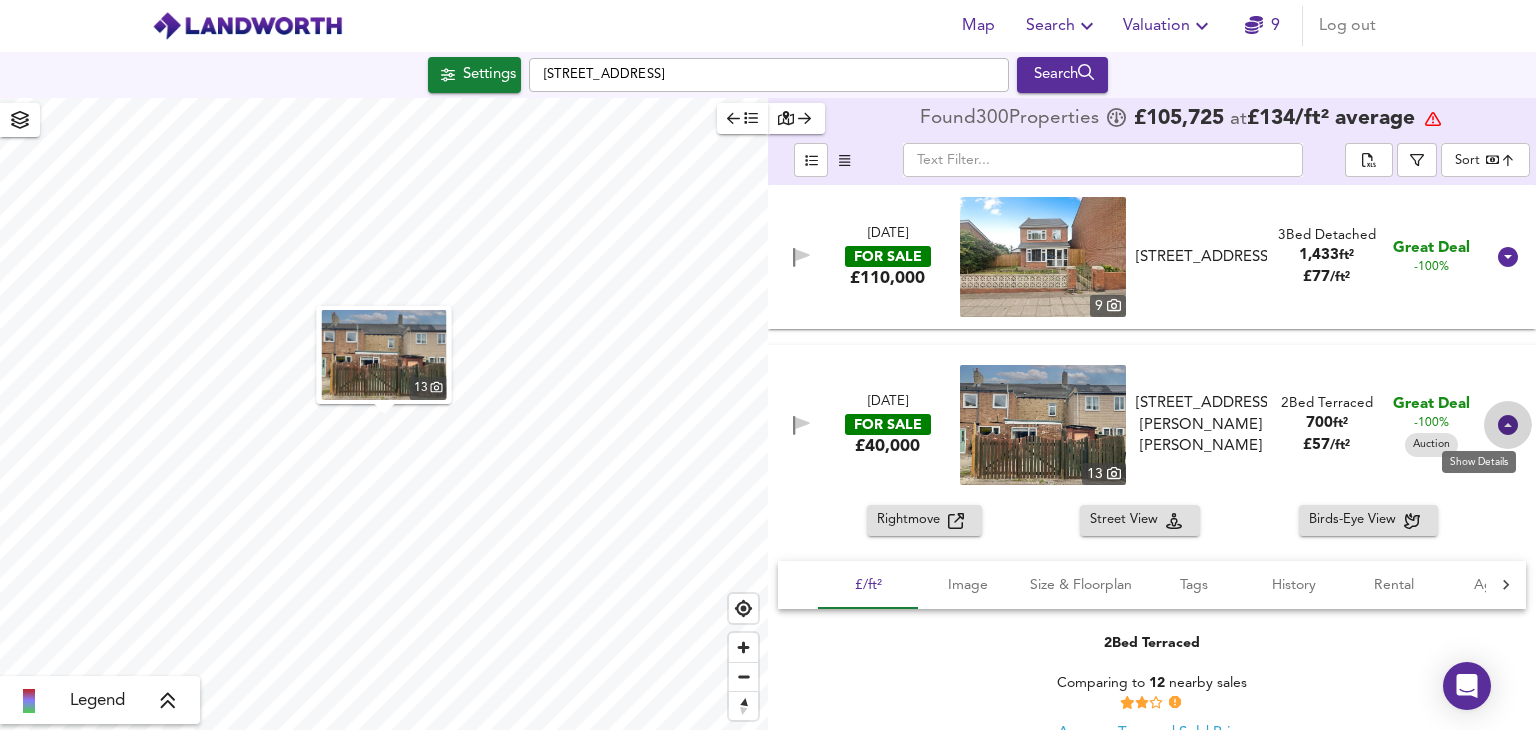 click 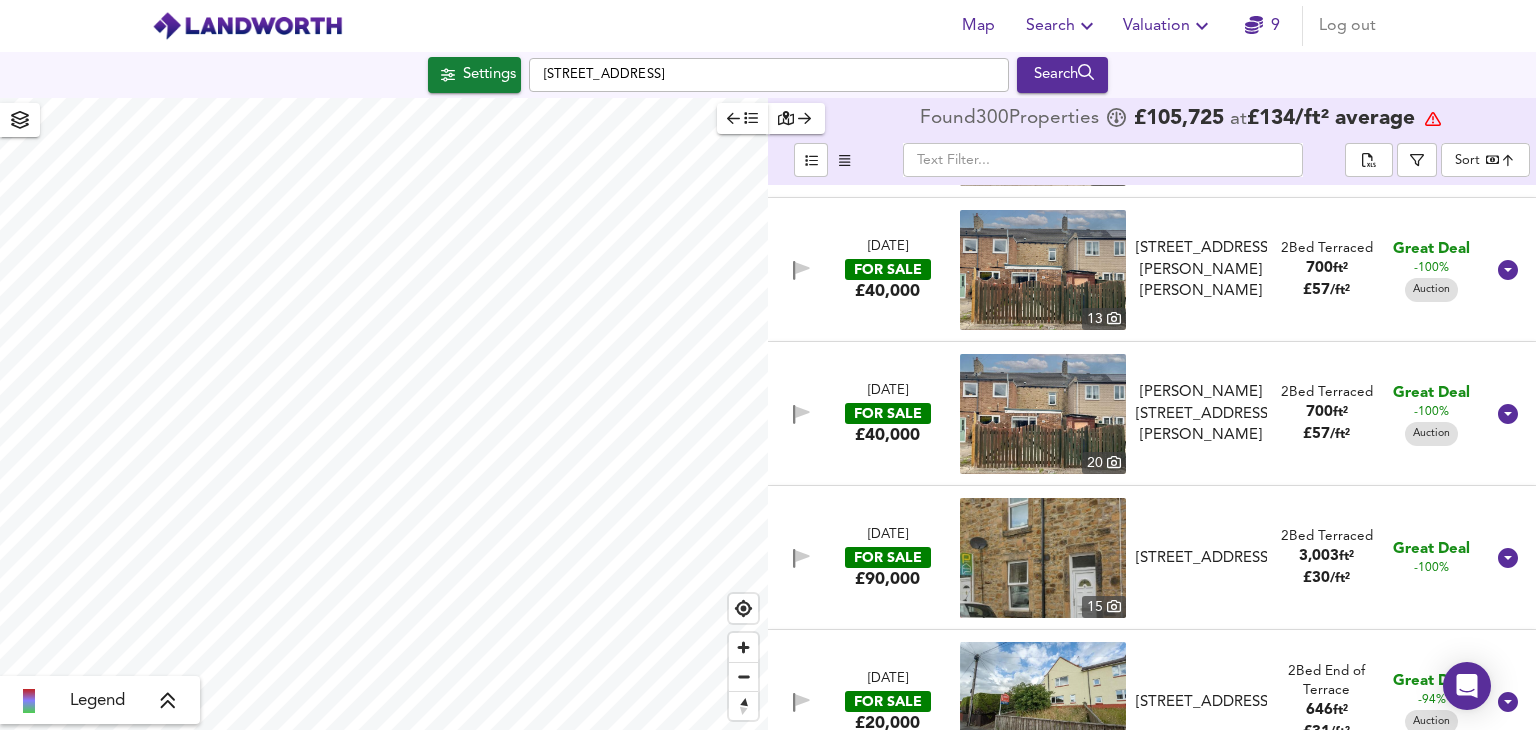 scroll, scrollTop: 300, scrollLeft: 0, axis: vertical 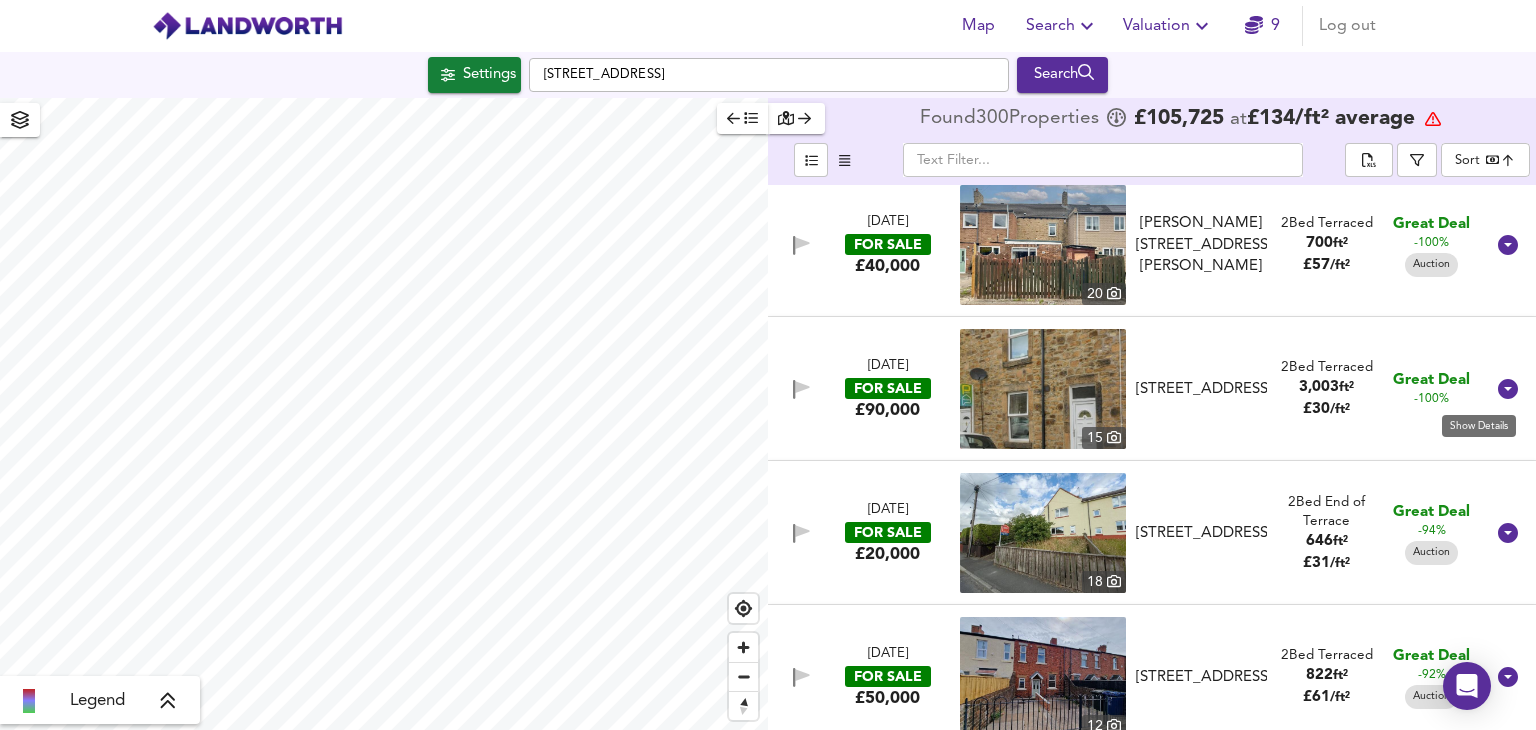 click 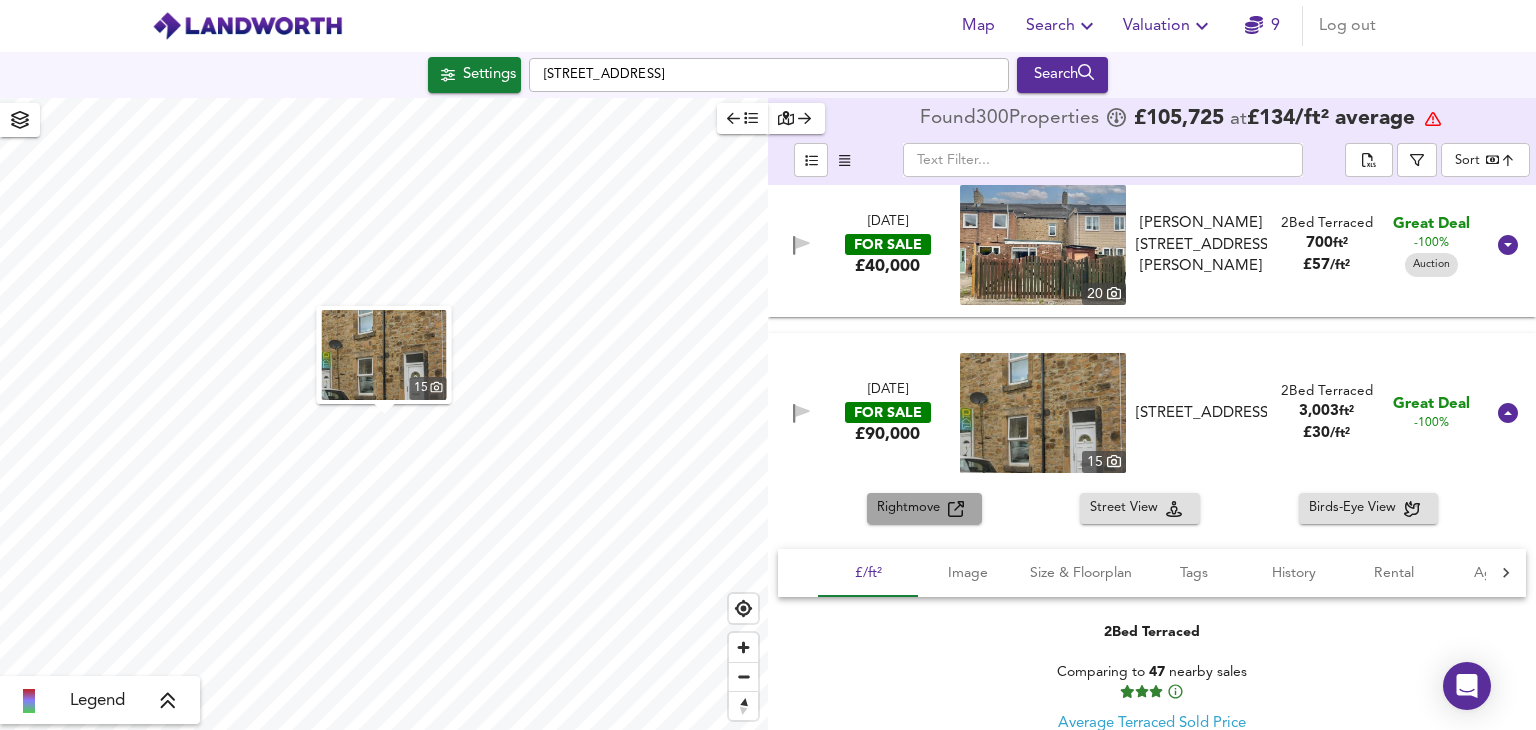 click on "Rightmove" at bounding box center (912, 508) 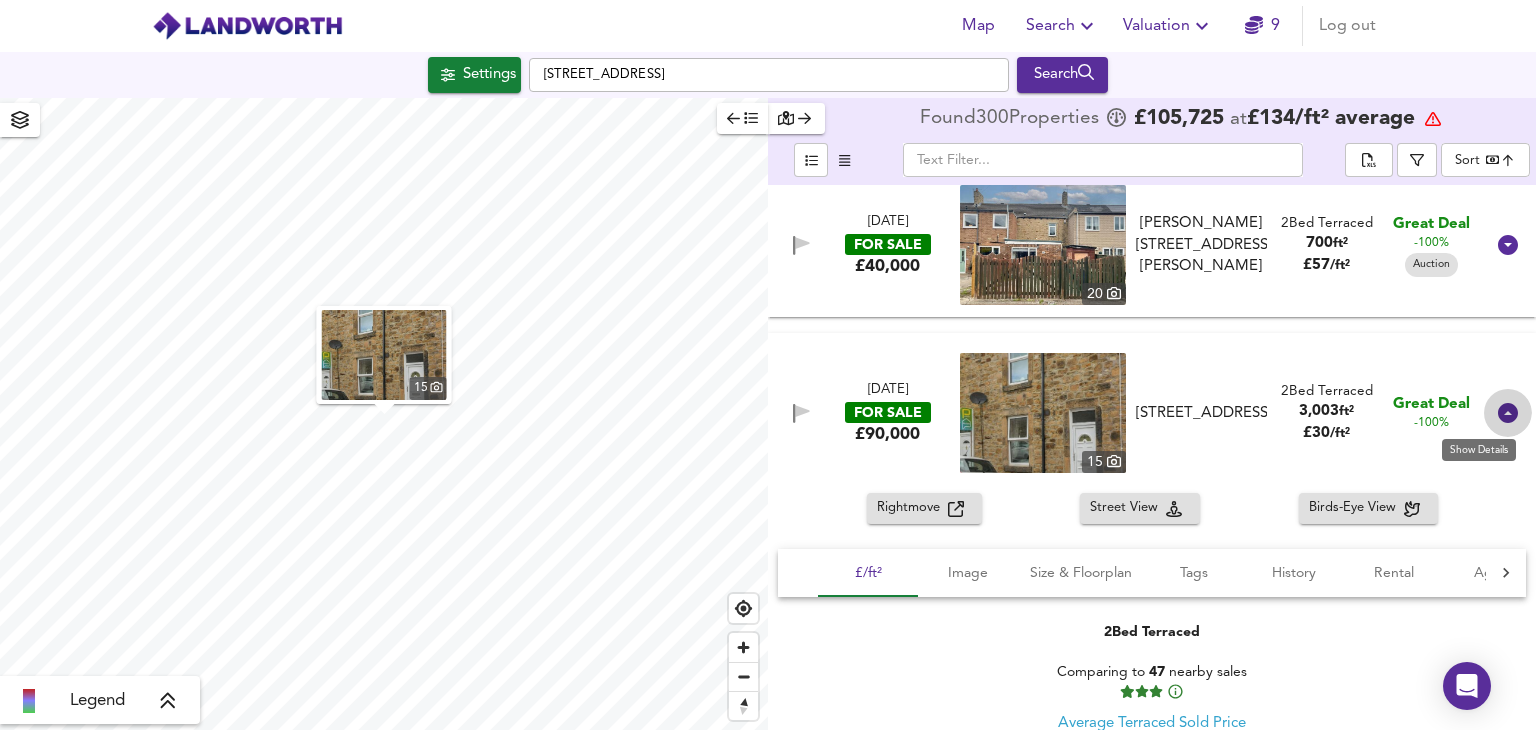 click 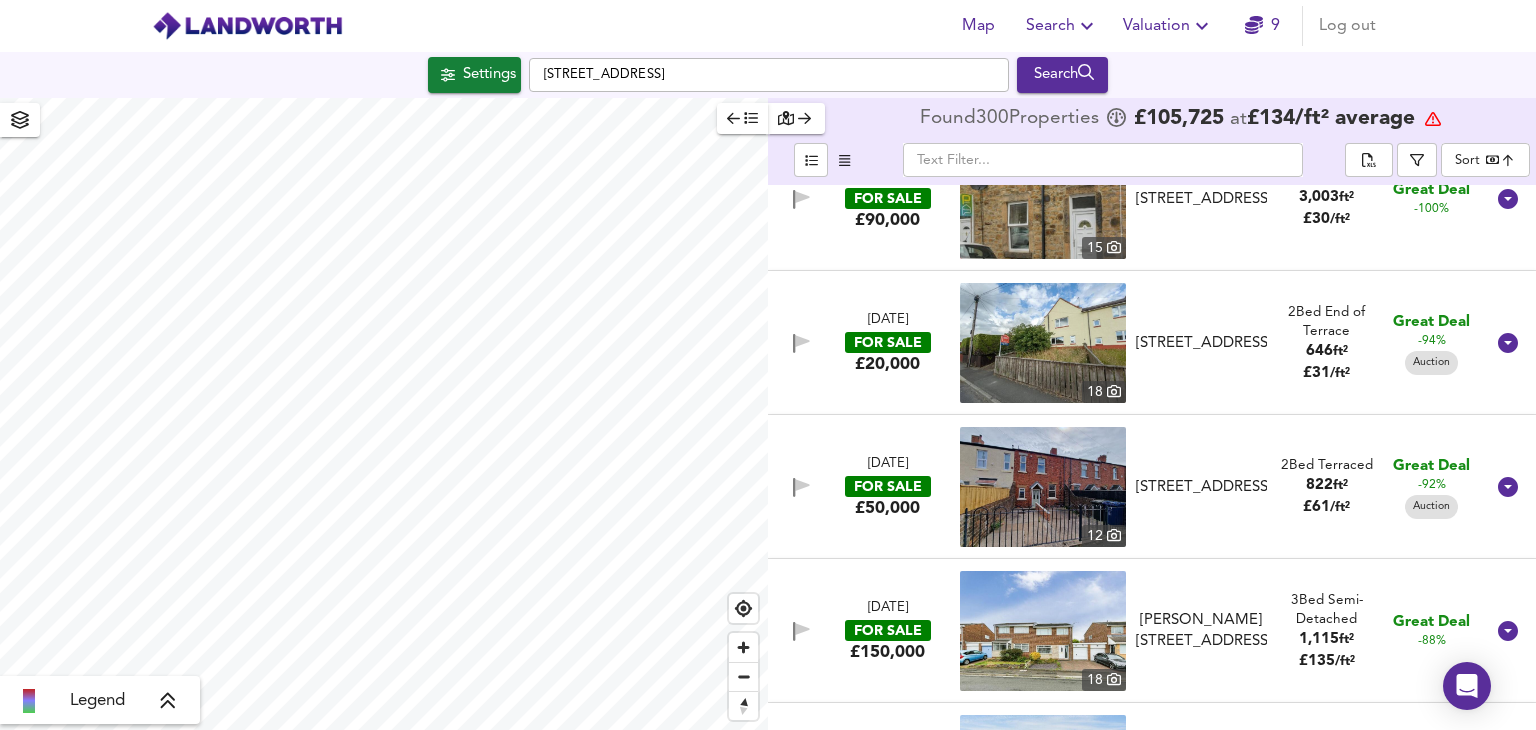 scroll, scrollTop: 500, scrollLeft: 0, axis: vertical 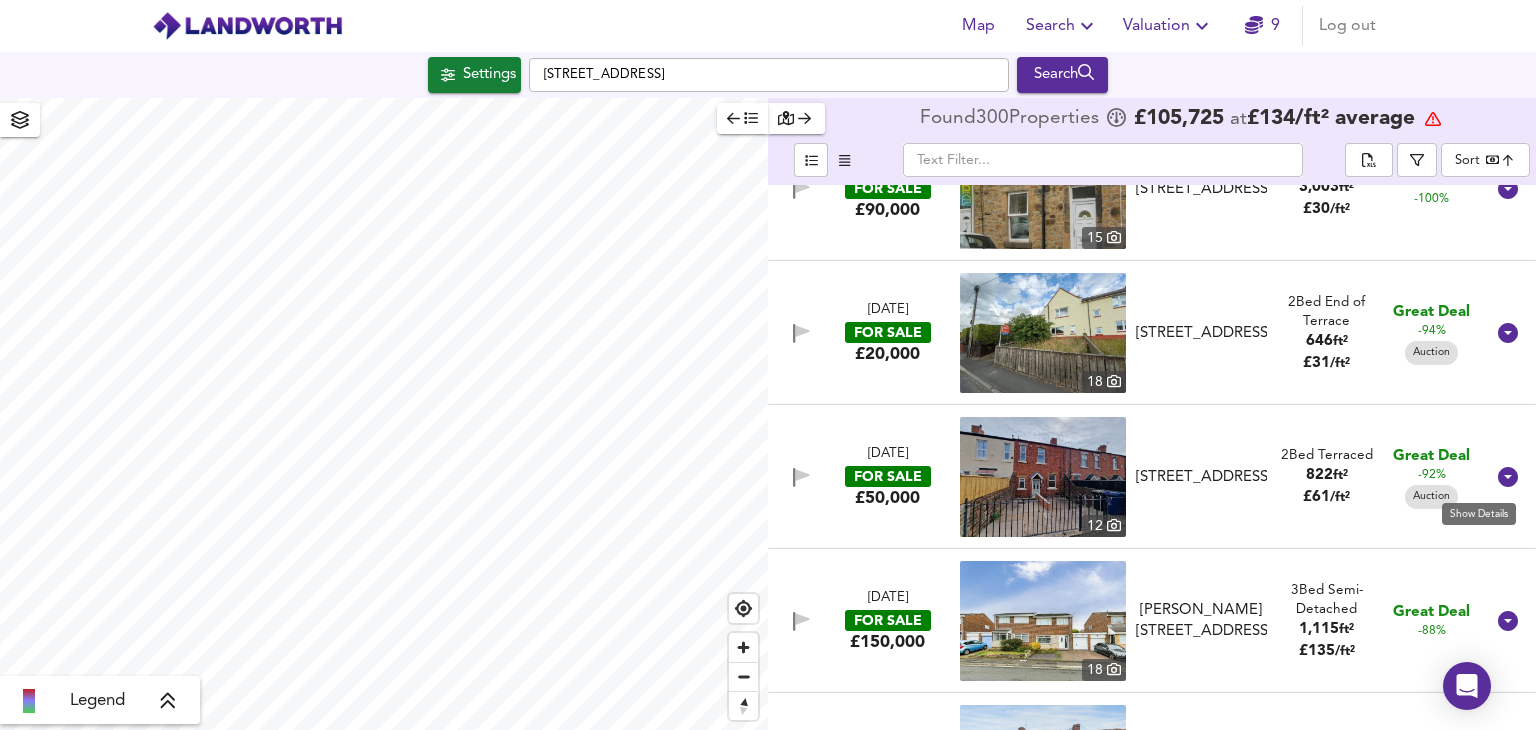 click 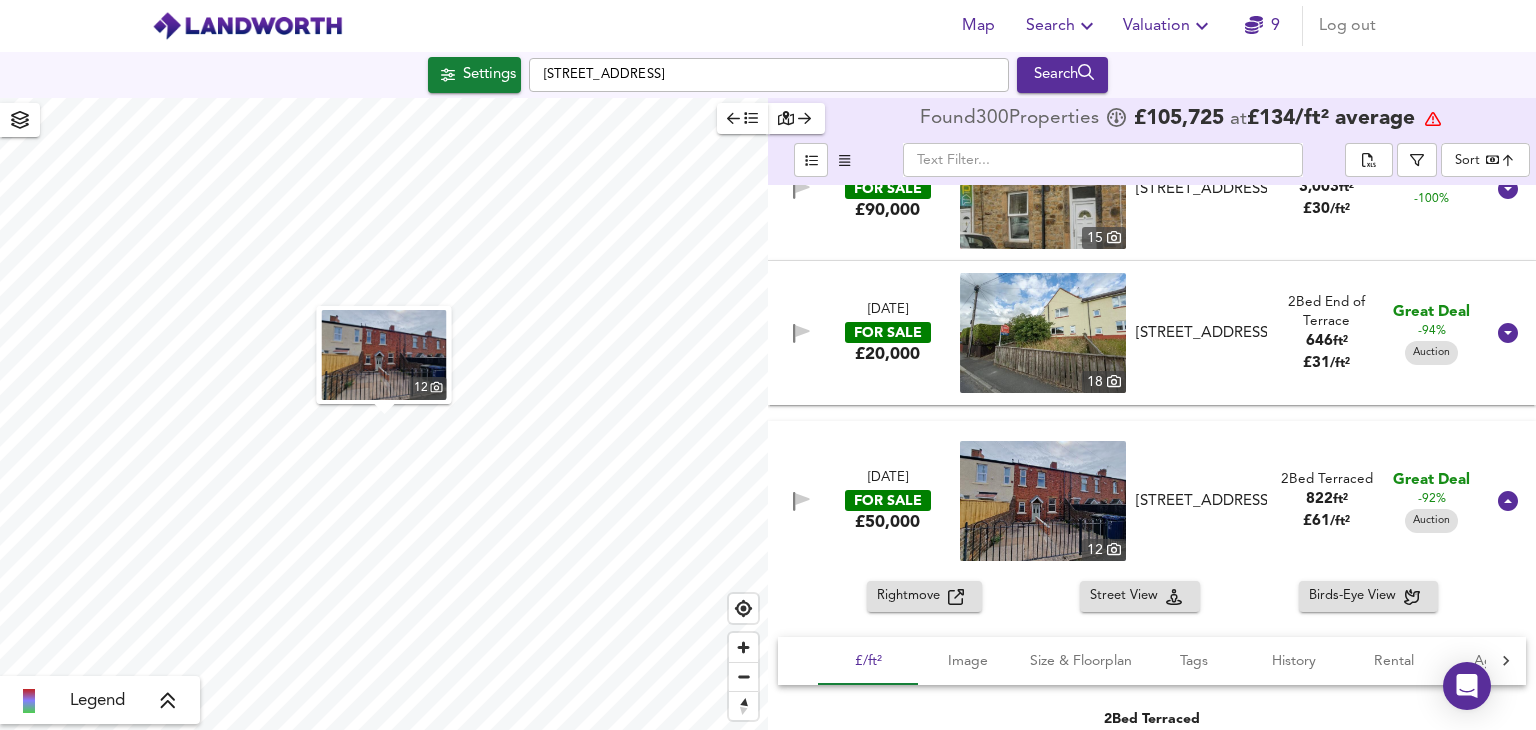 click on "Rightmove" at bounding box center (912, 596) 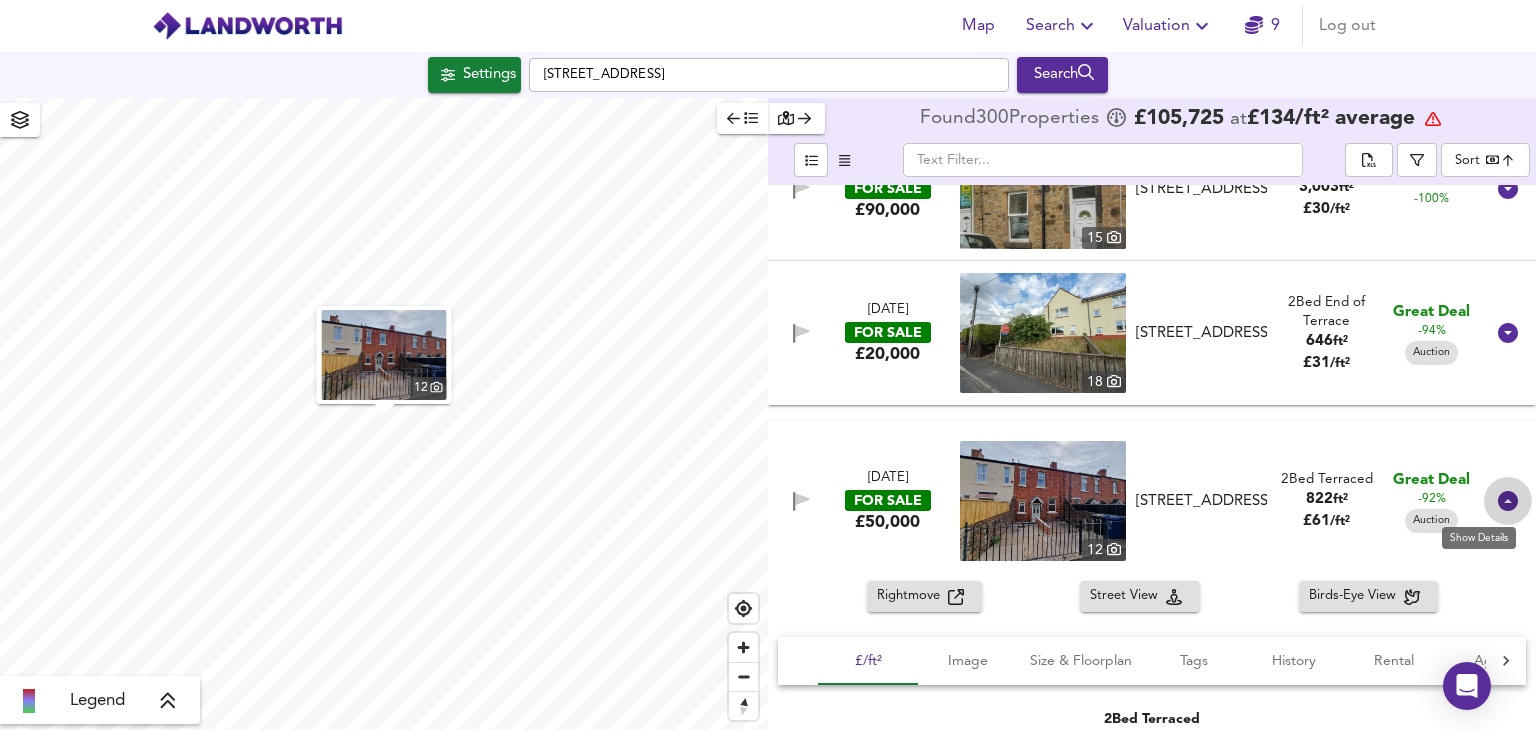 click 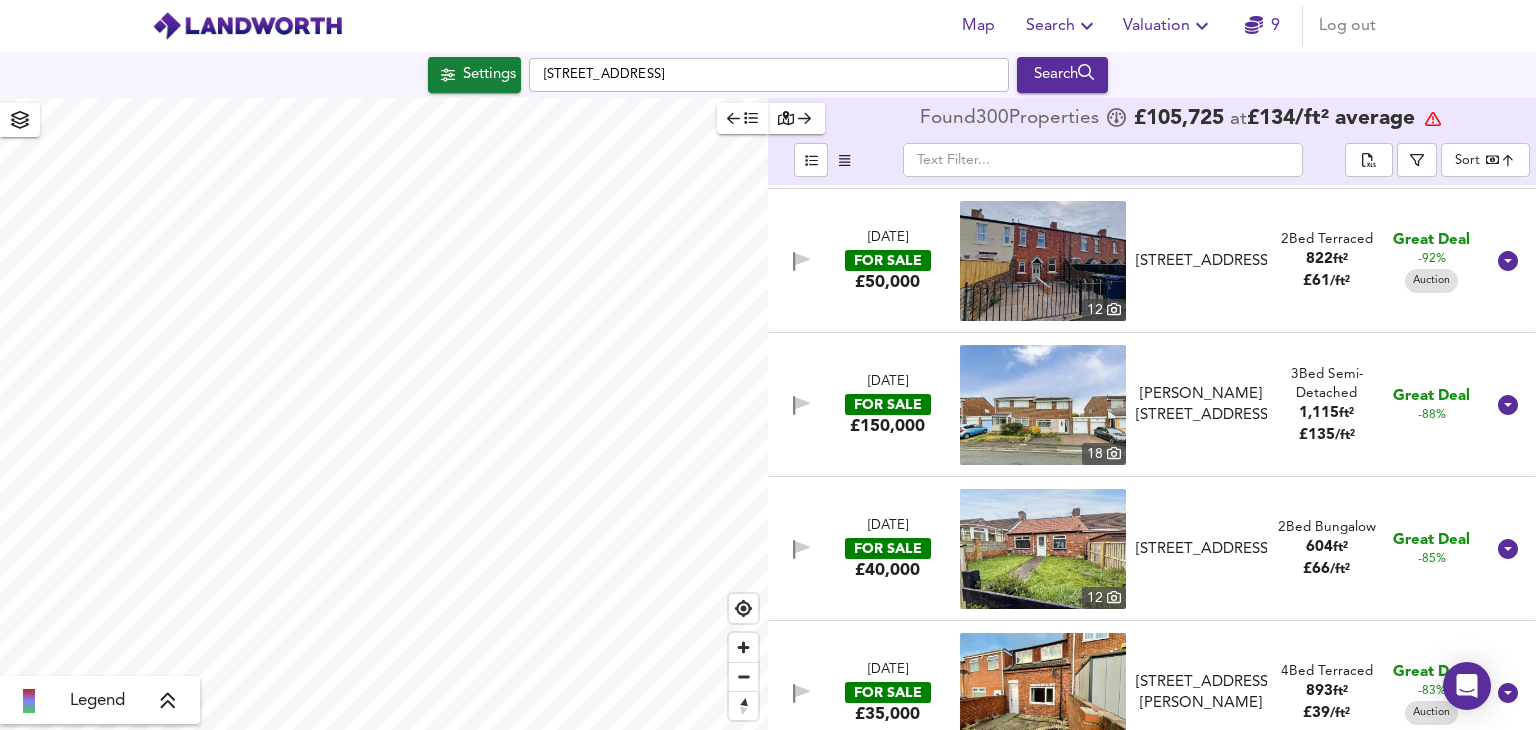 scroll, scrollTop: 800, scrollLeft: 0, axis: vertical 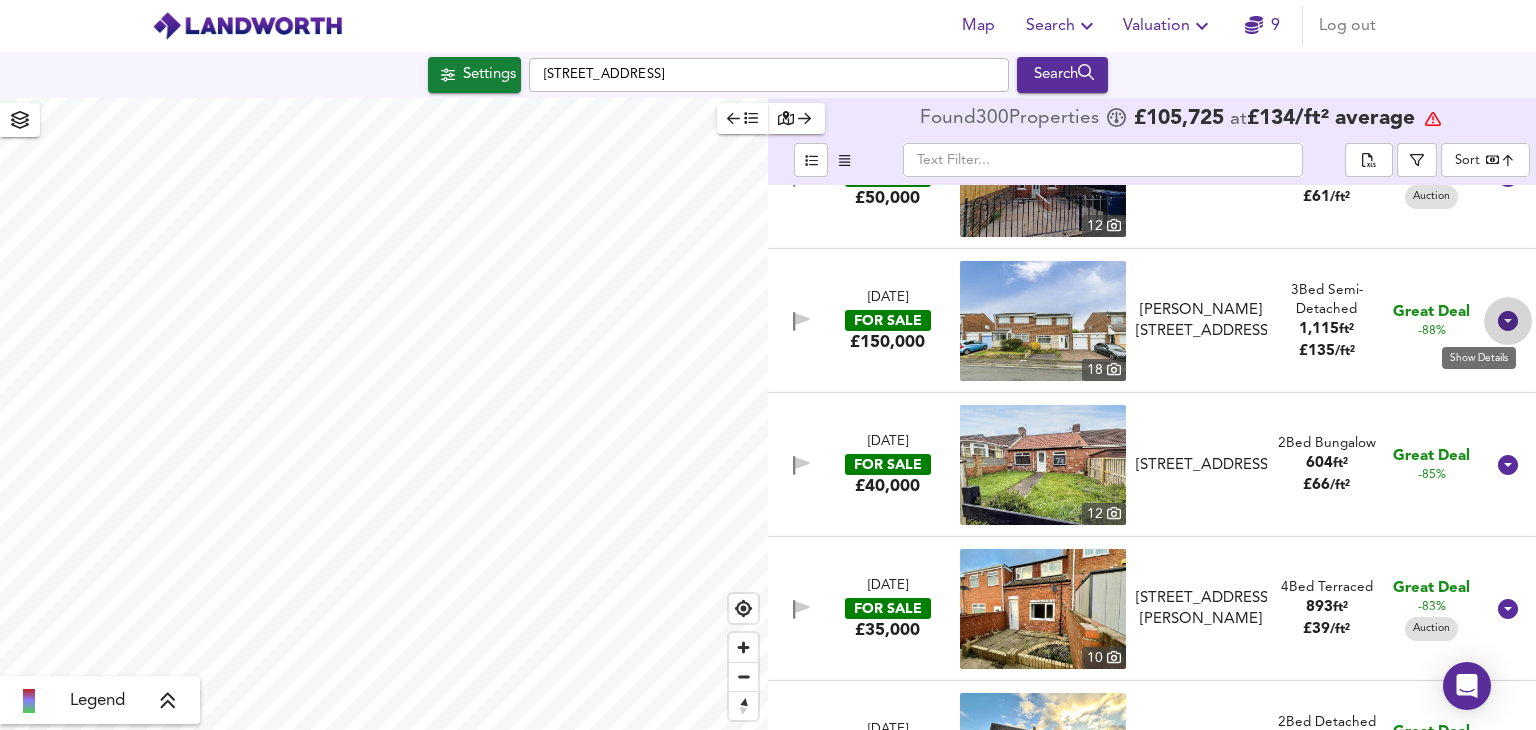 click 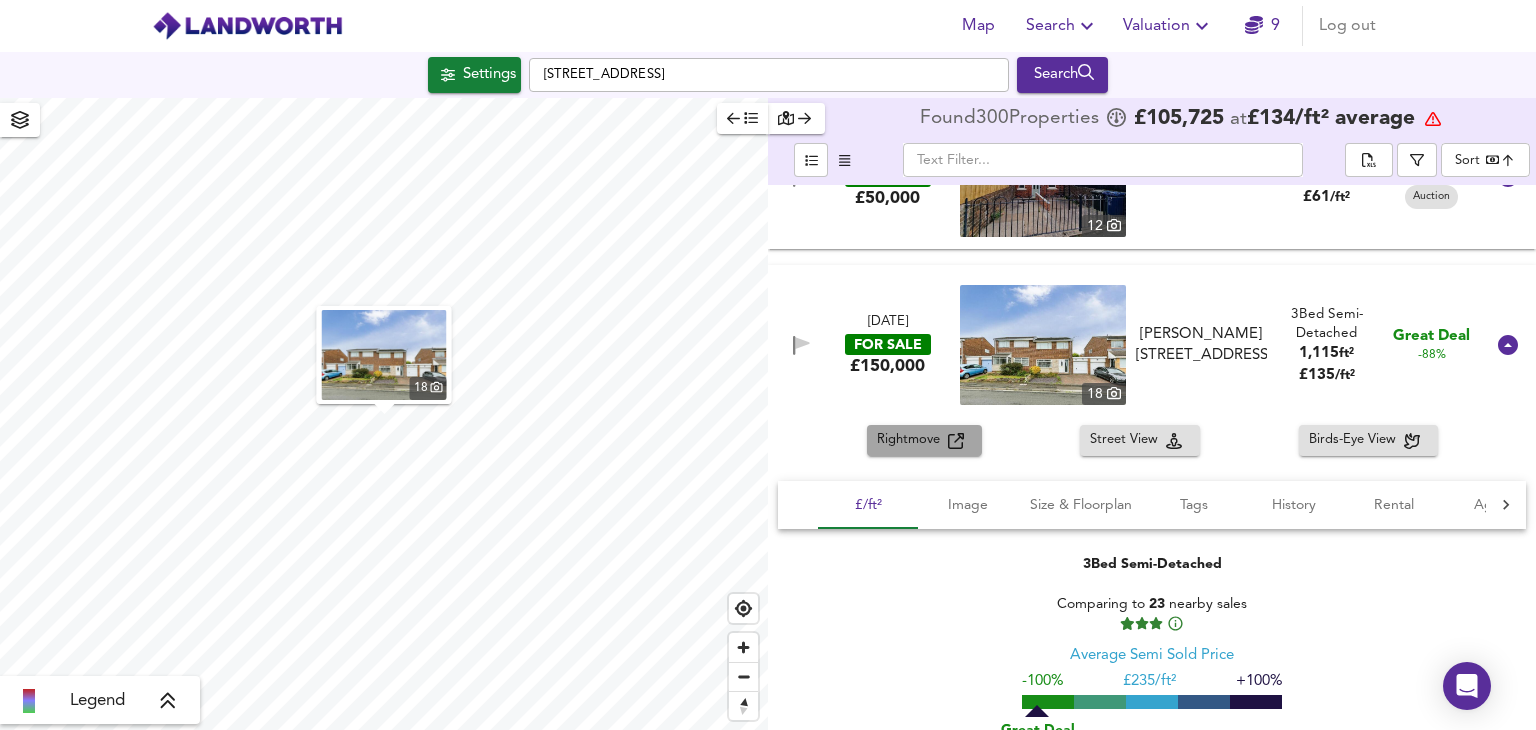 click on "Rightmove" at bounding box center (912, 440) 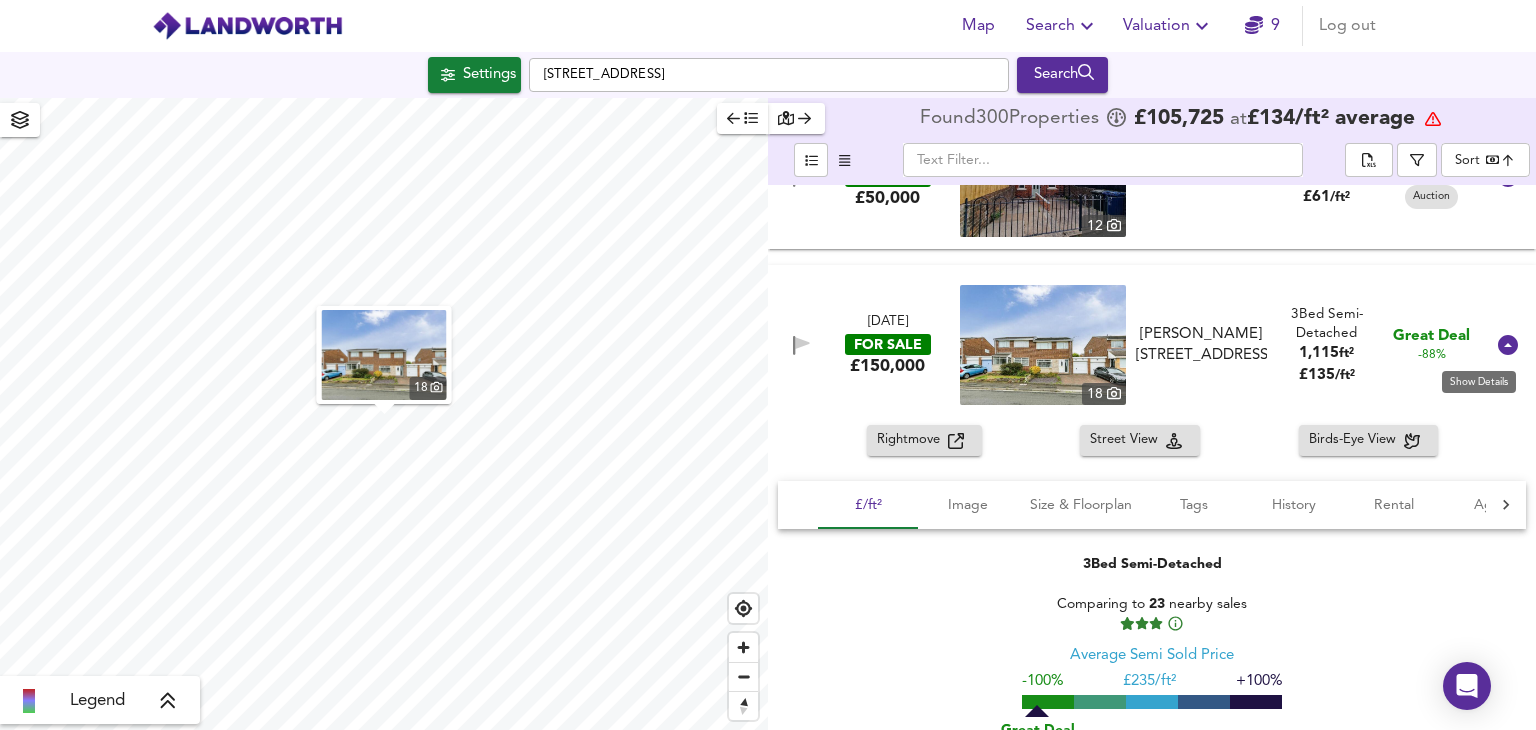 click 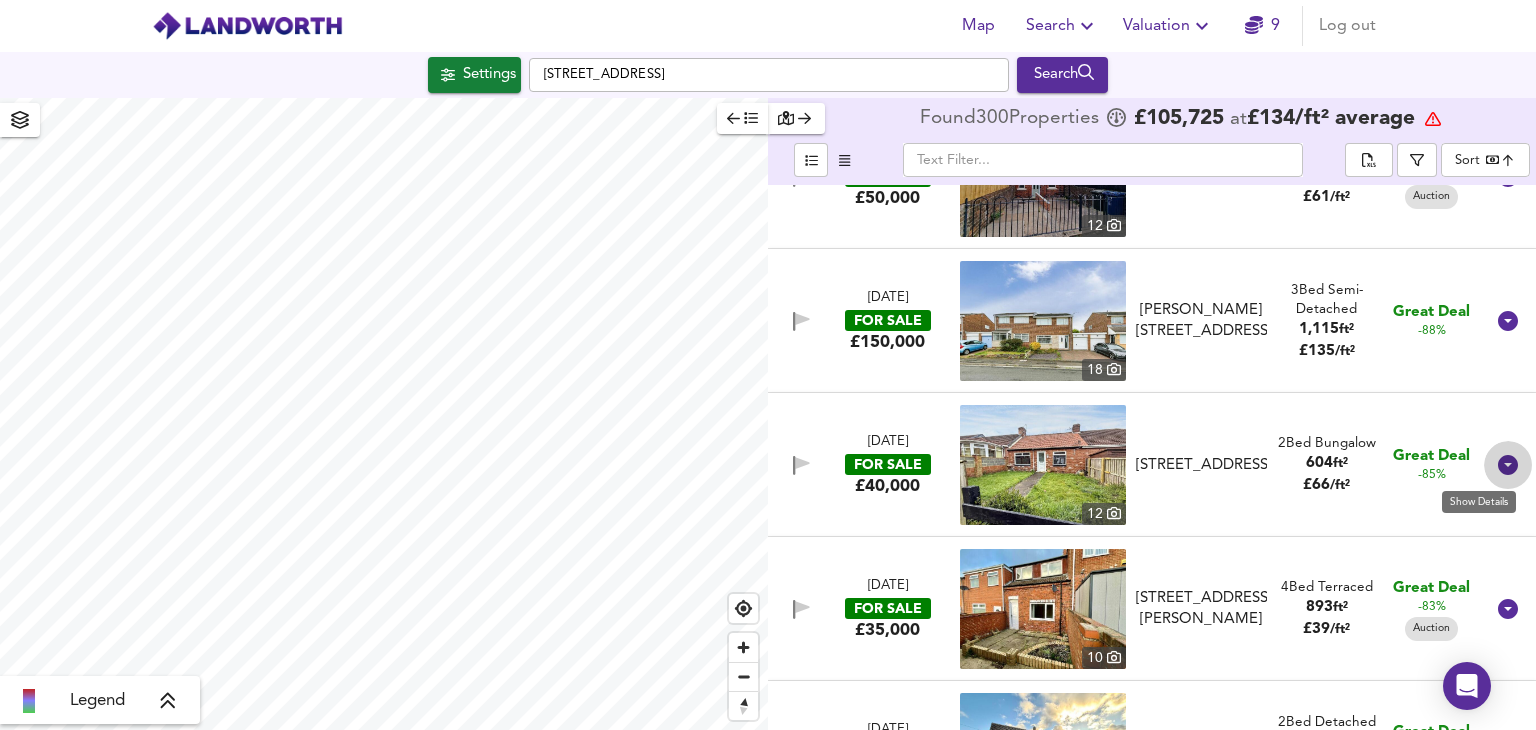 click 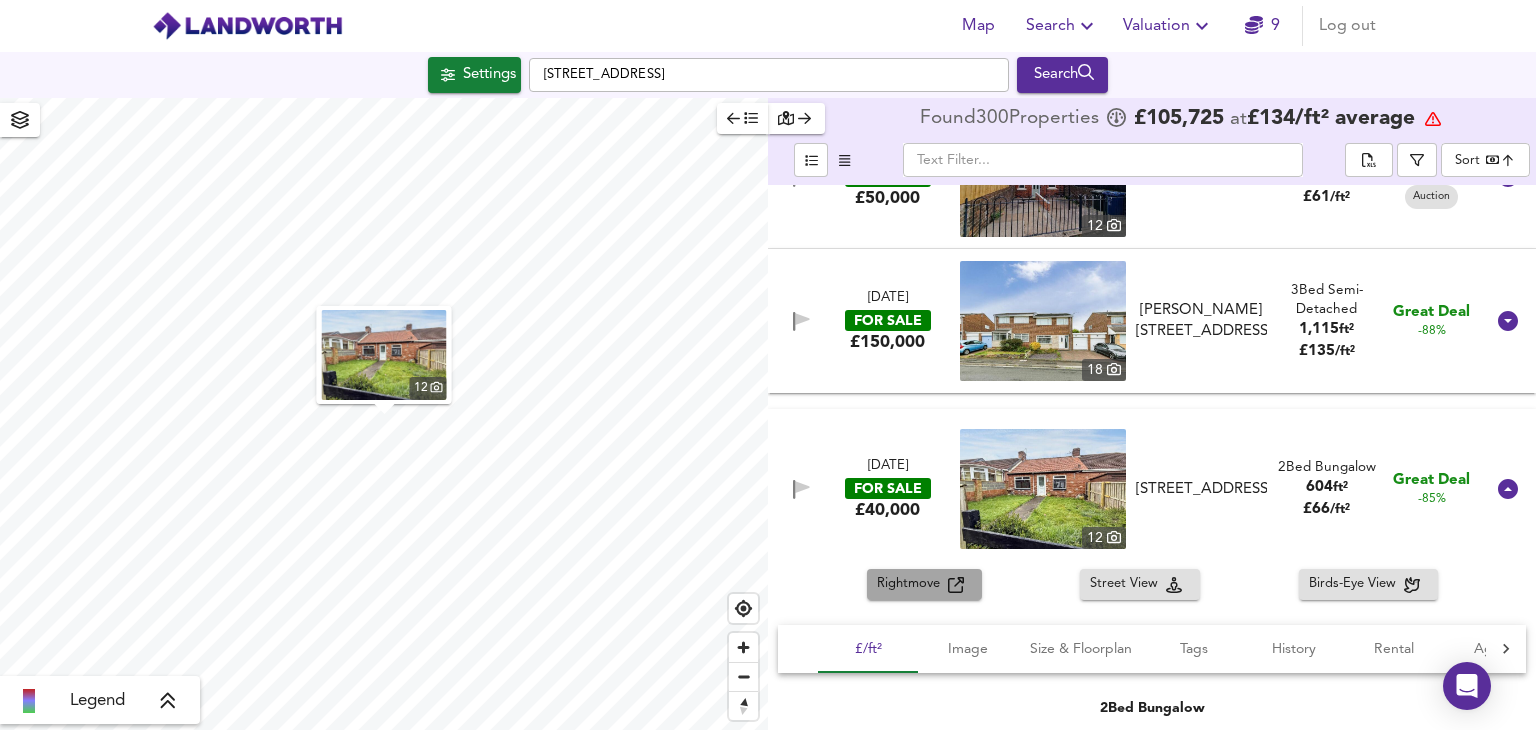 click on "Rightmove" at bounding box center (912, 584) 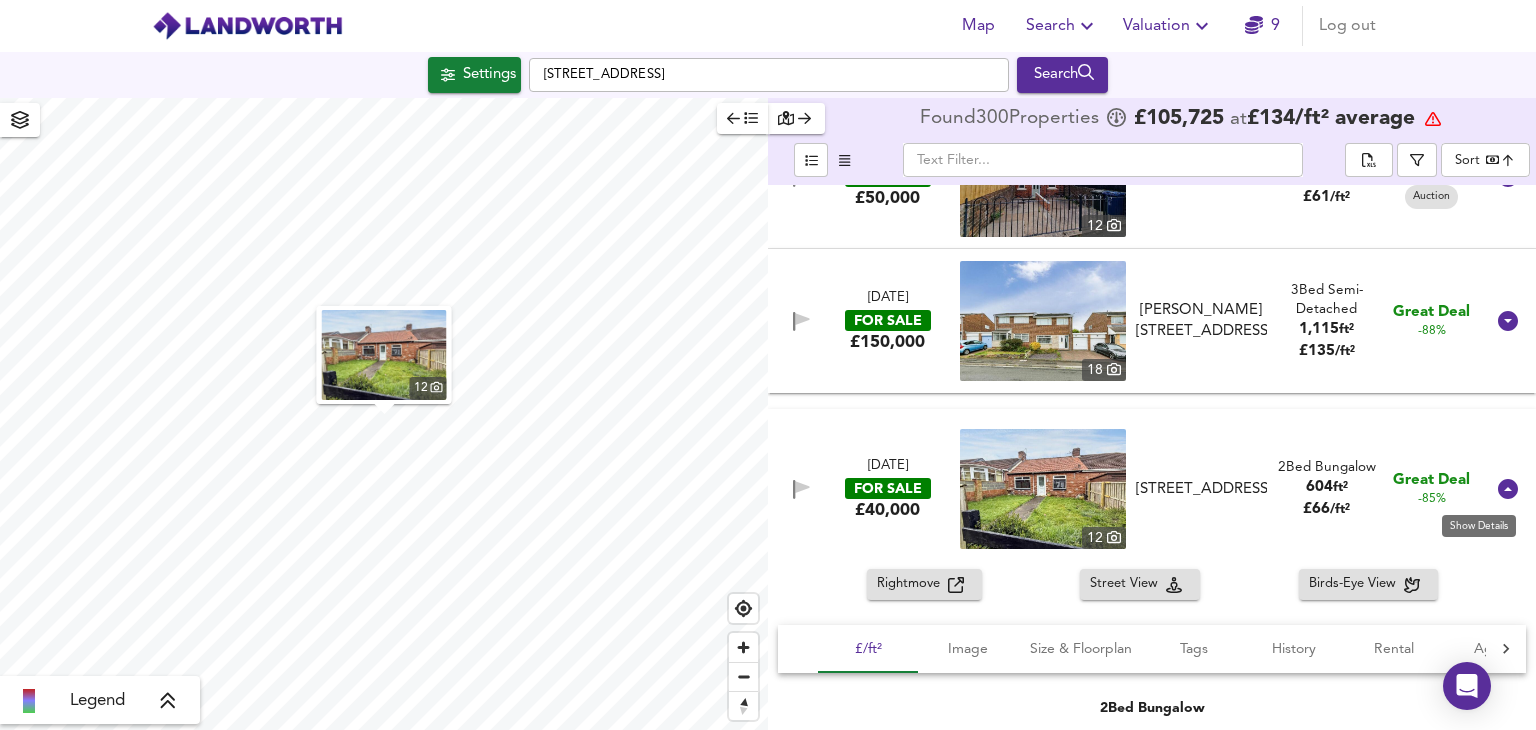 click 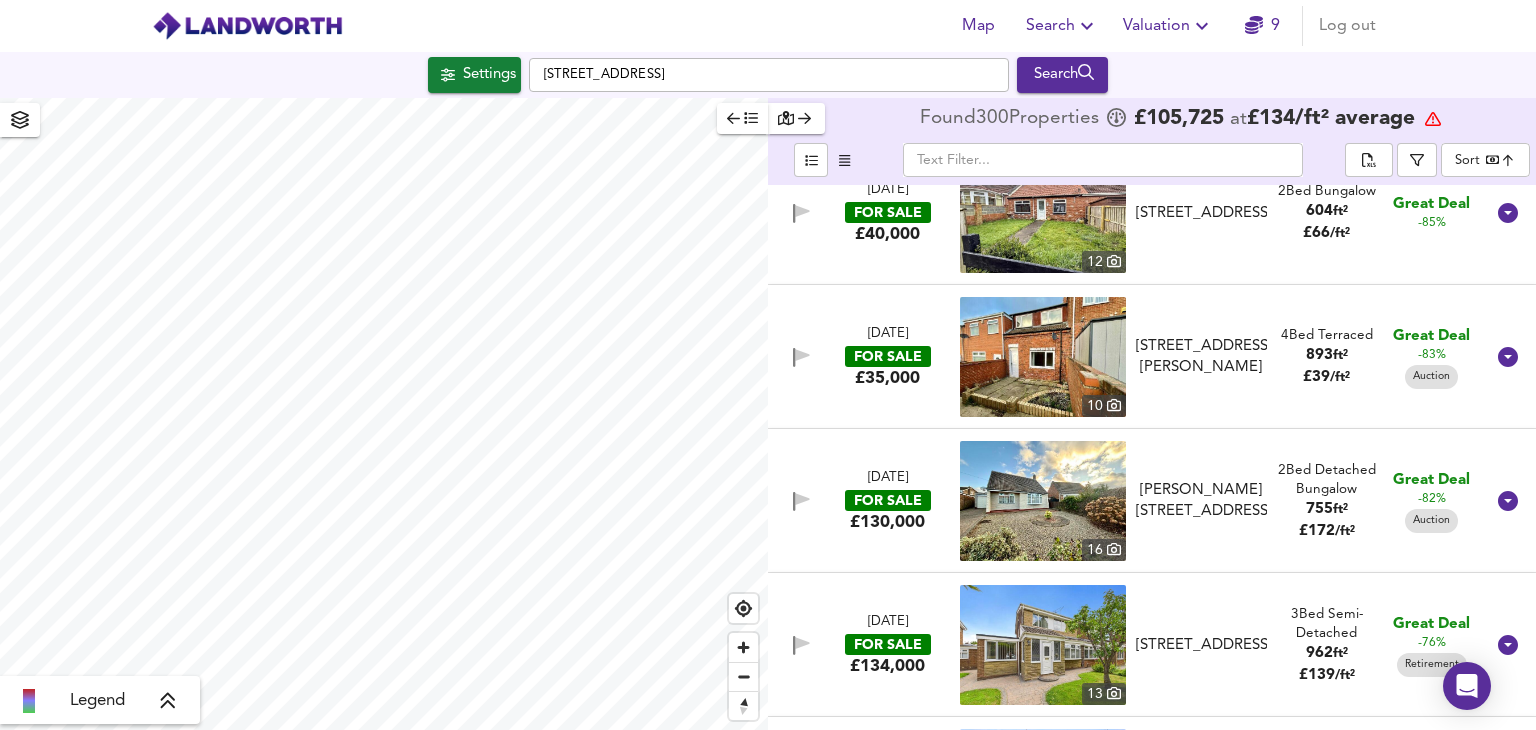 scroll, scrollTop: 1100, scrollLeft: 0, axis: vertical 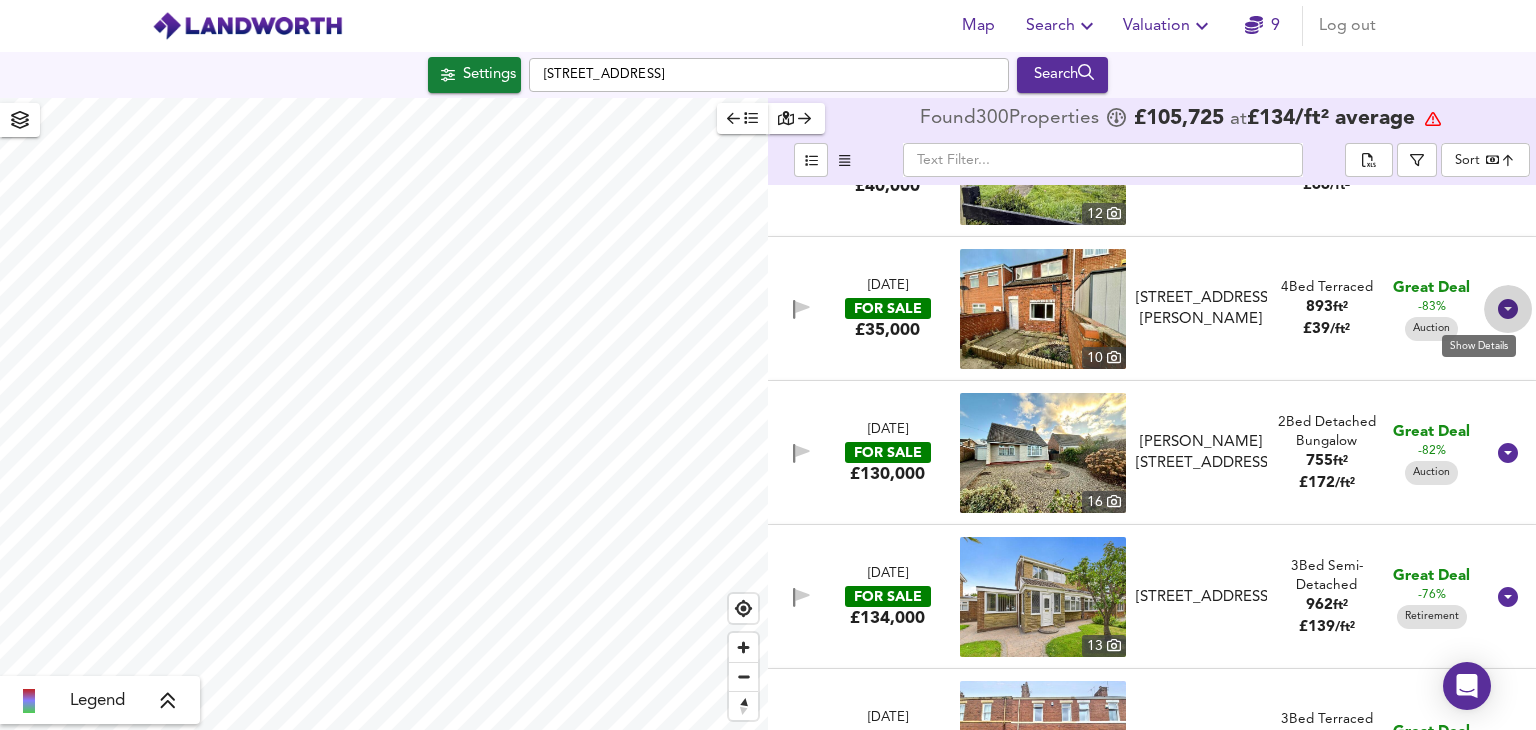 click 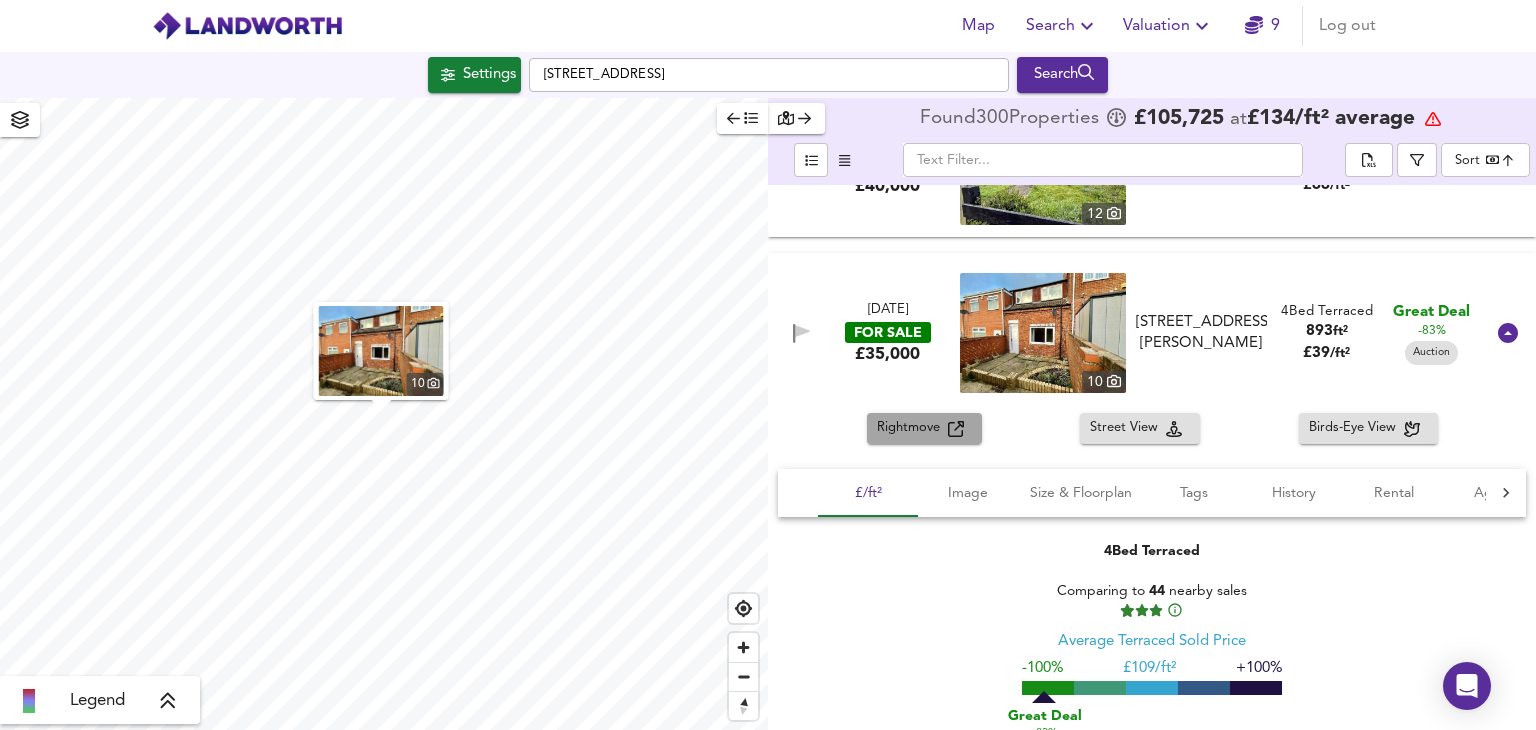 click on "Rightmove" at bounding box center (912, 428) 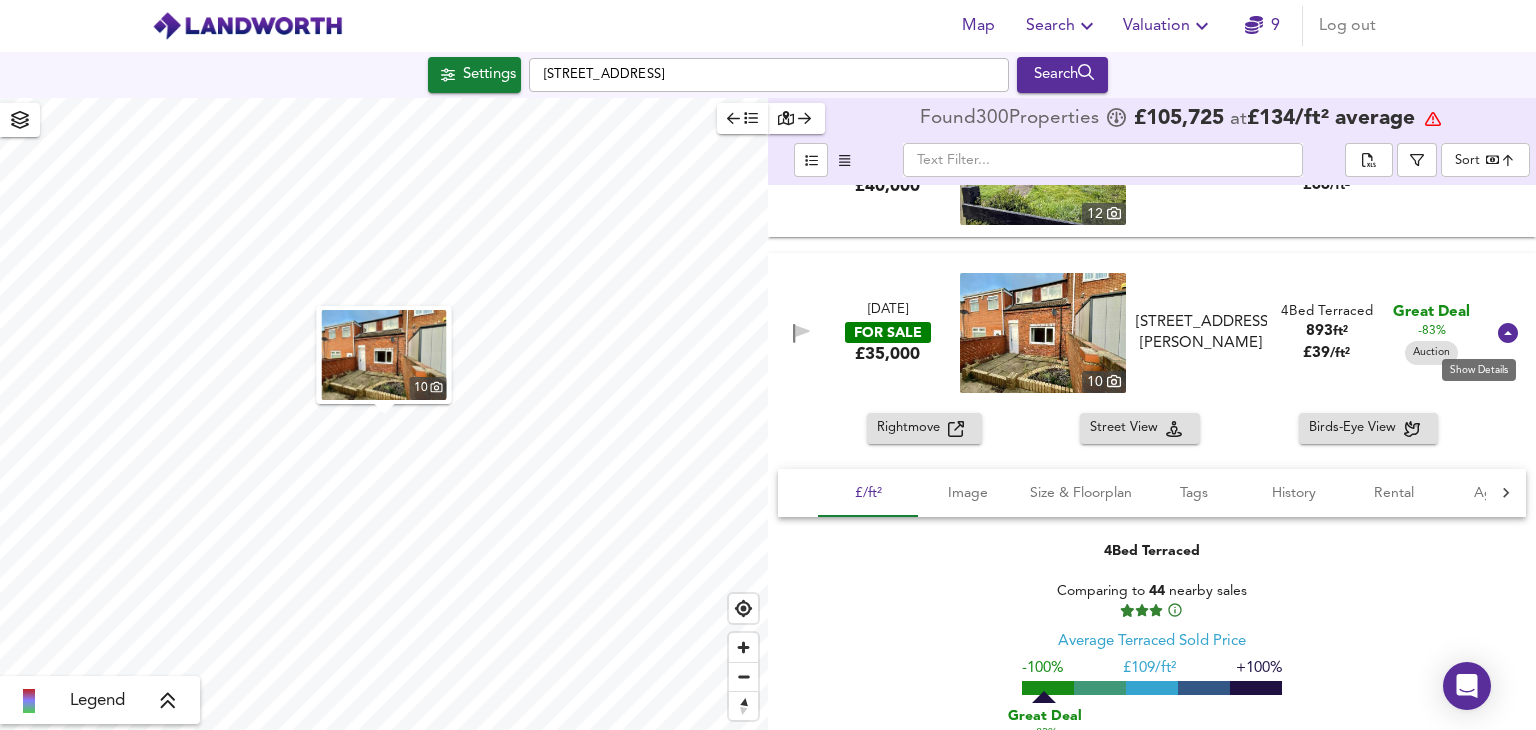 click 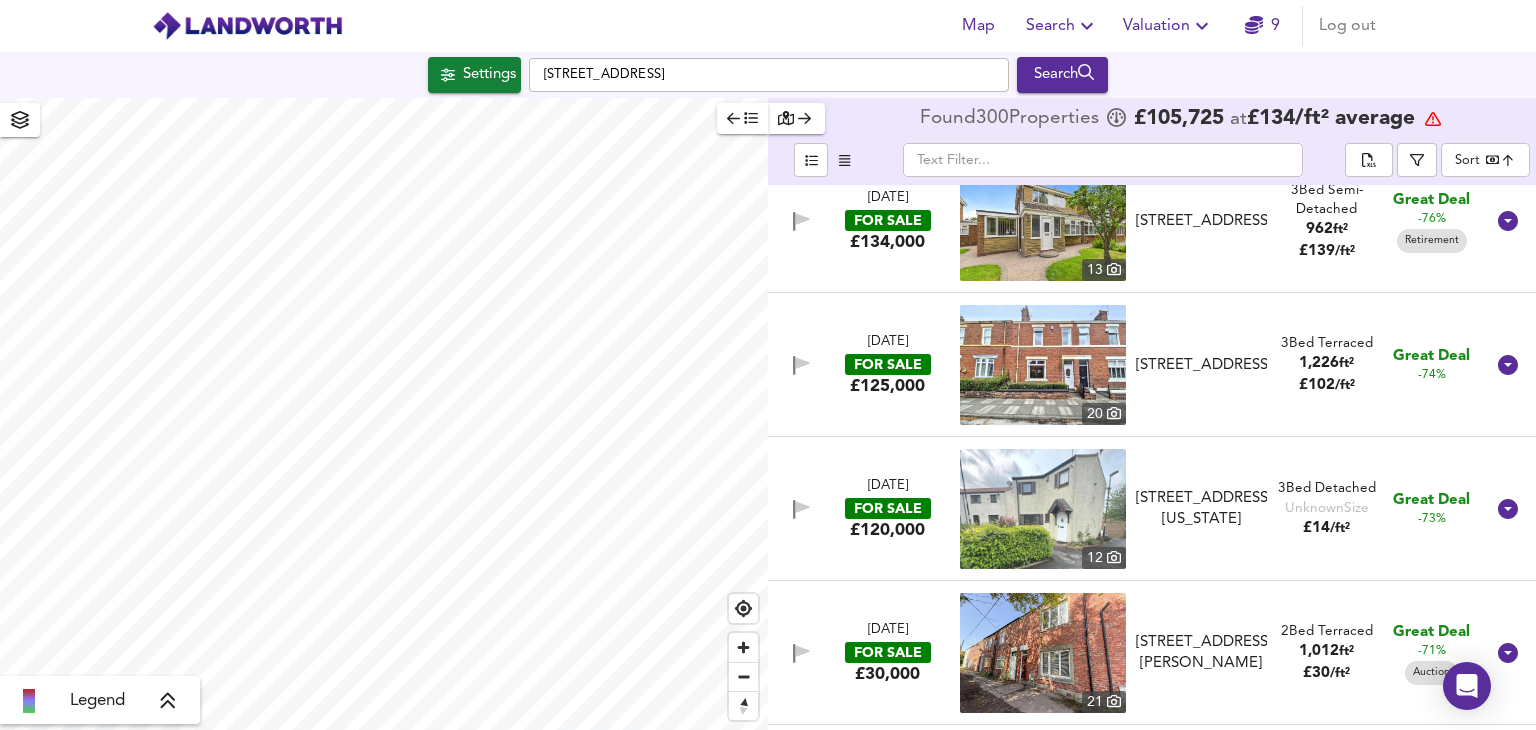 scroll, scrollTop: 1500, scrollLeft: 0, axis: vertical 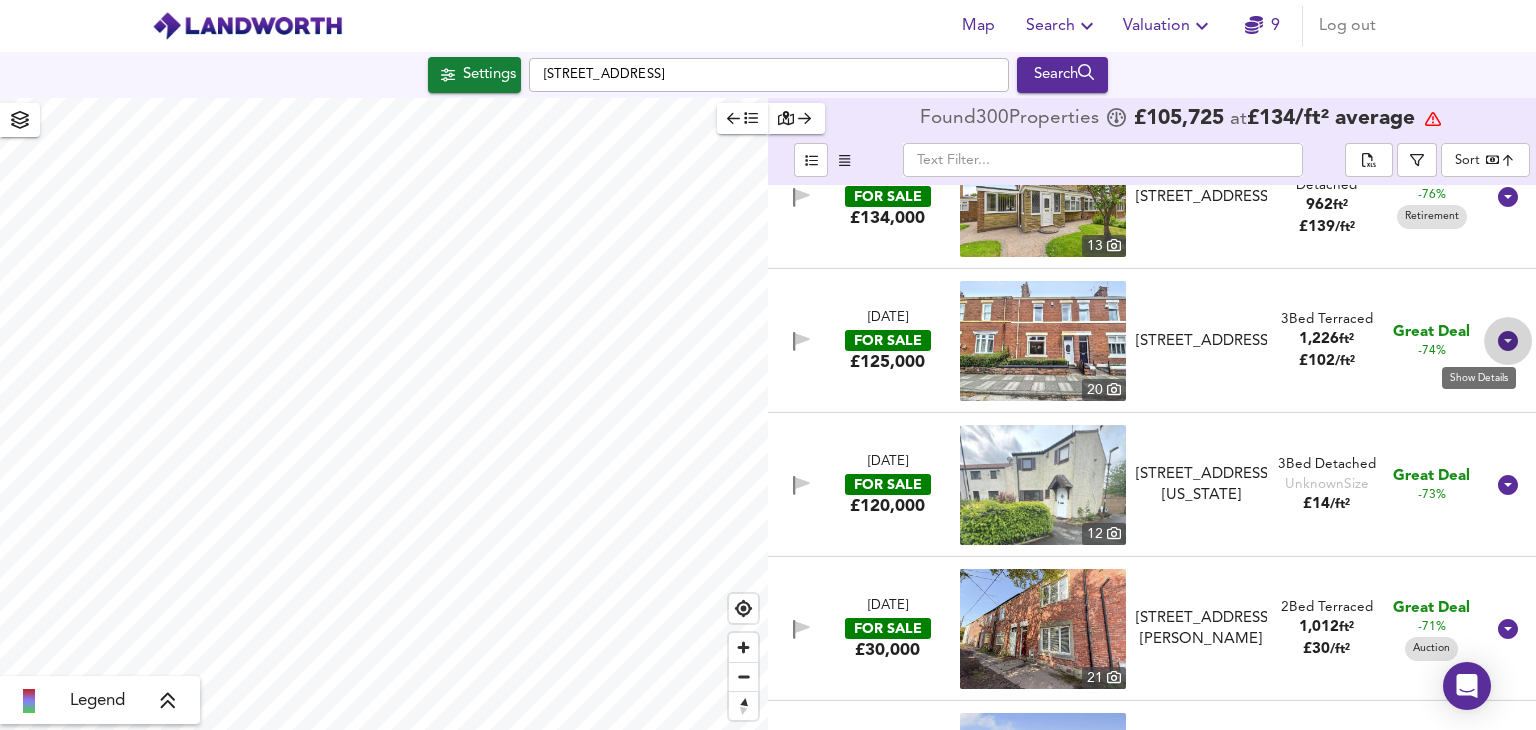 click 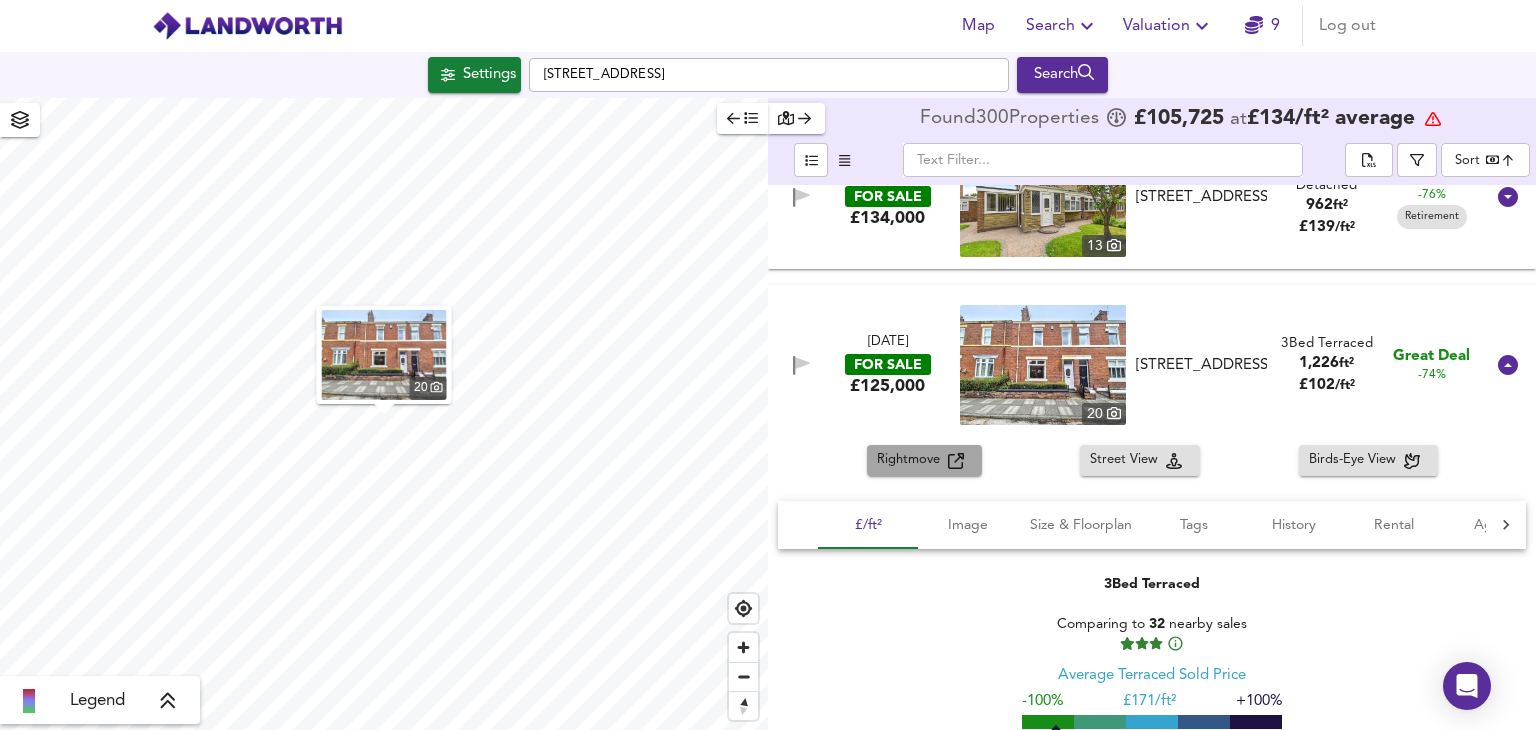 click on "Rightmove" at bounding box center (912, 460) 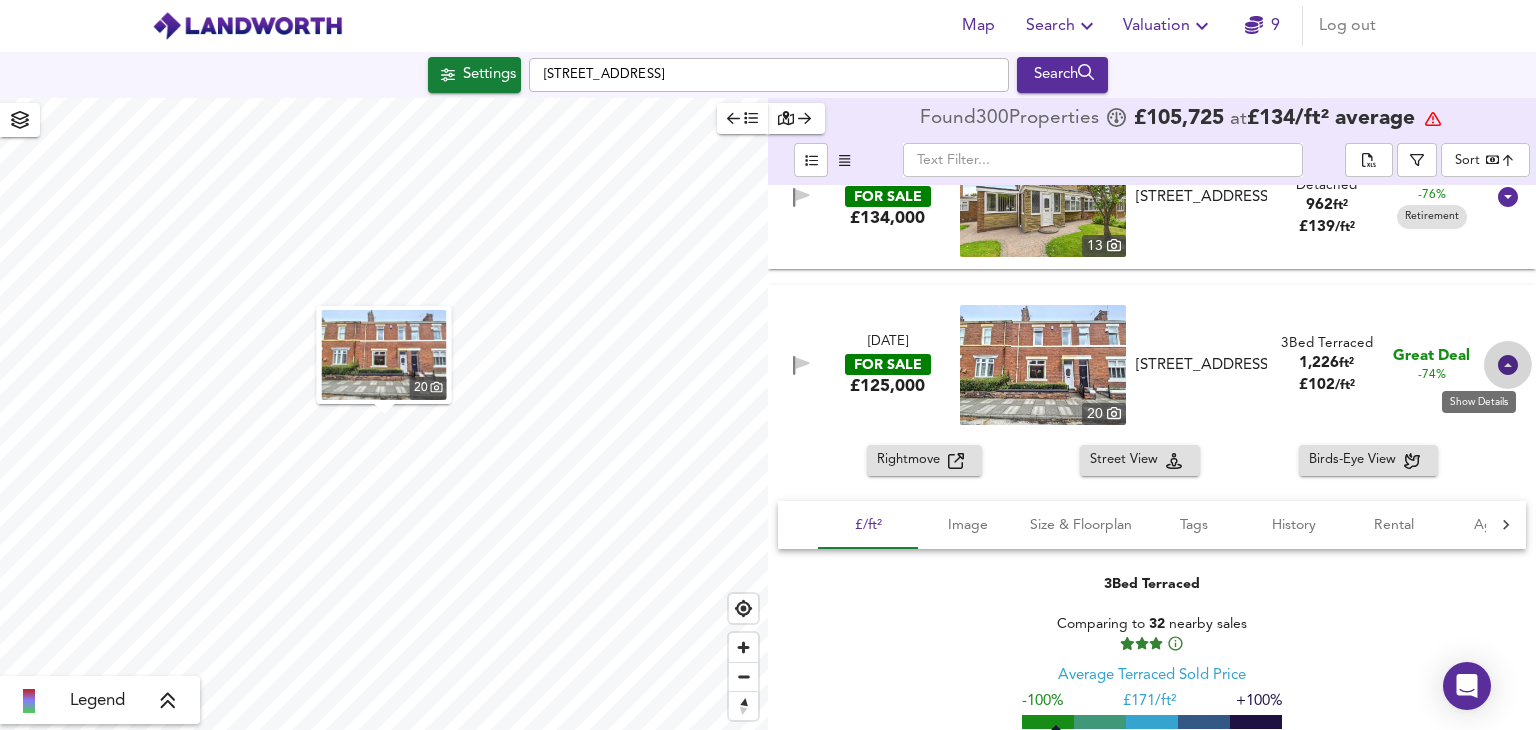 click 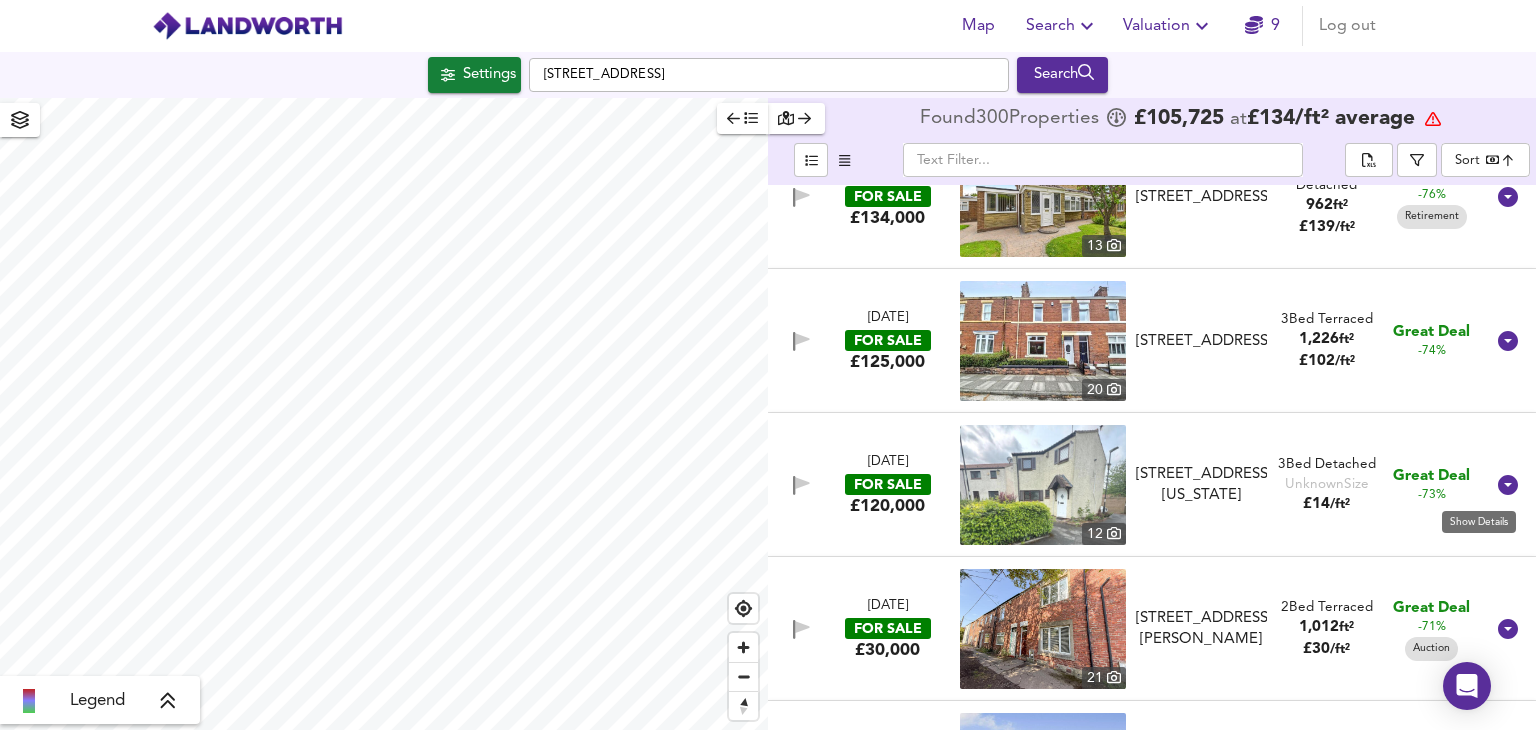drag, startPoint x: 1496, startPoint y: 477, endPoint x: 1476, endPoint y: 485, distance: 21.540659 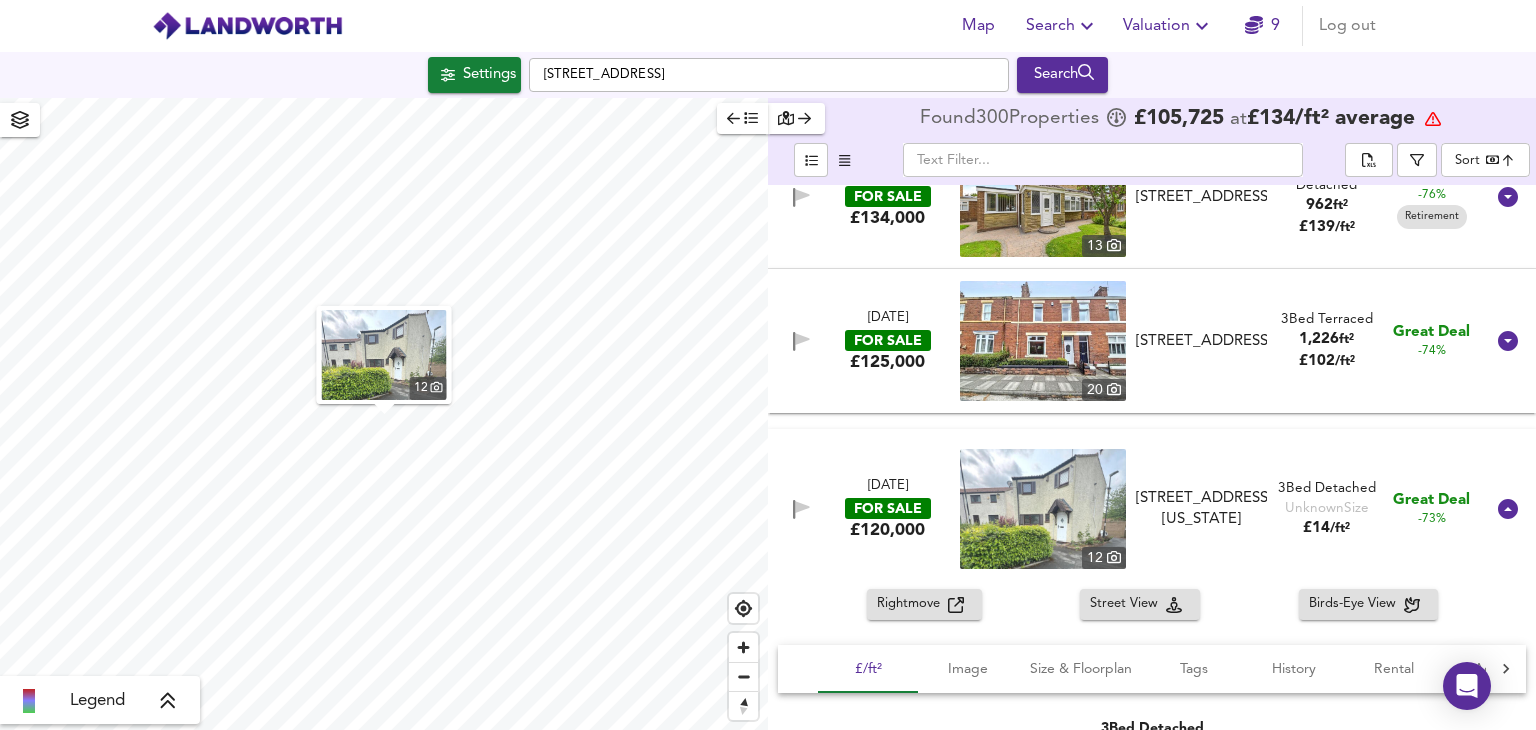 click on "Rightmove" at bounding box center (912, 604) 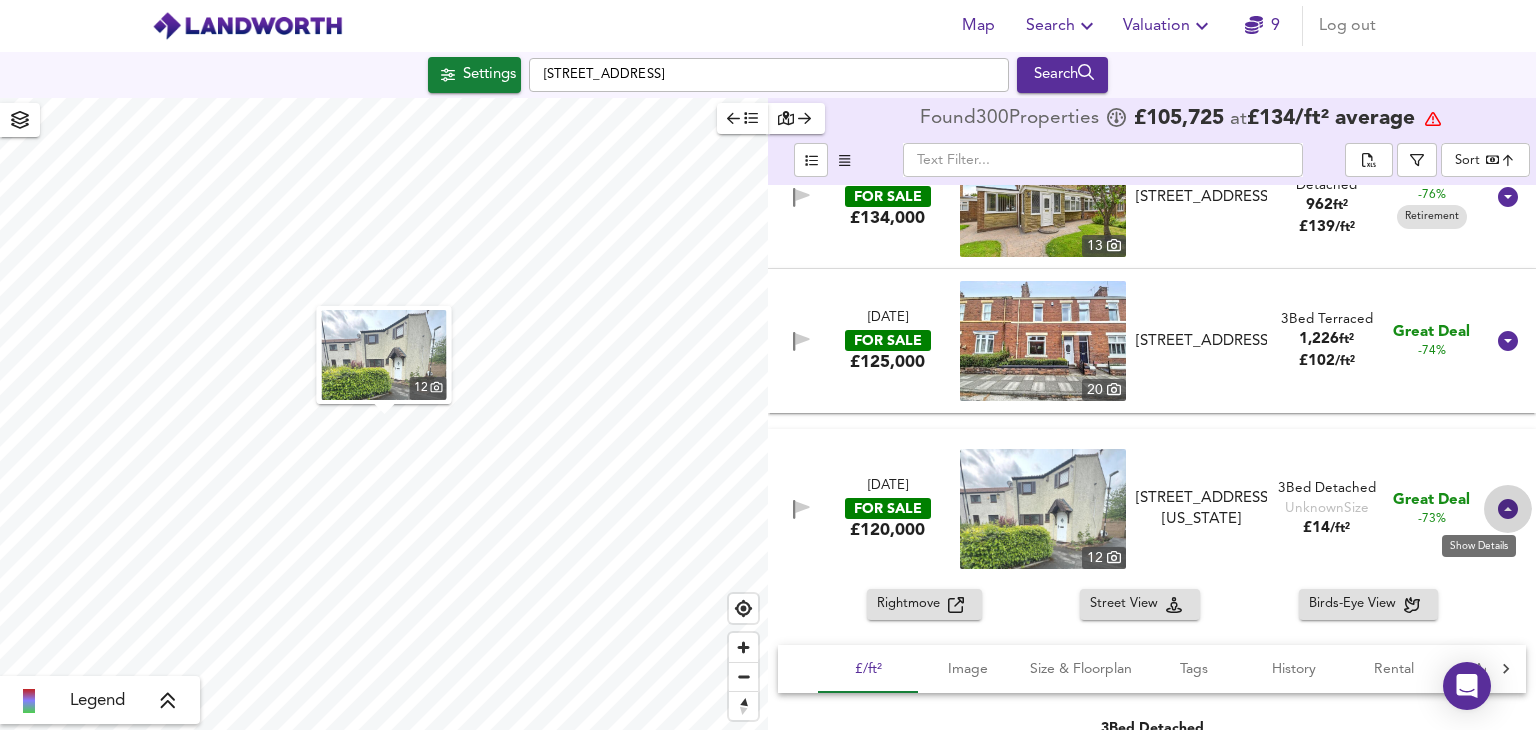 click 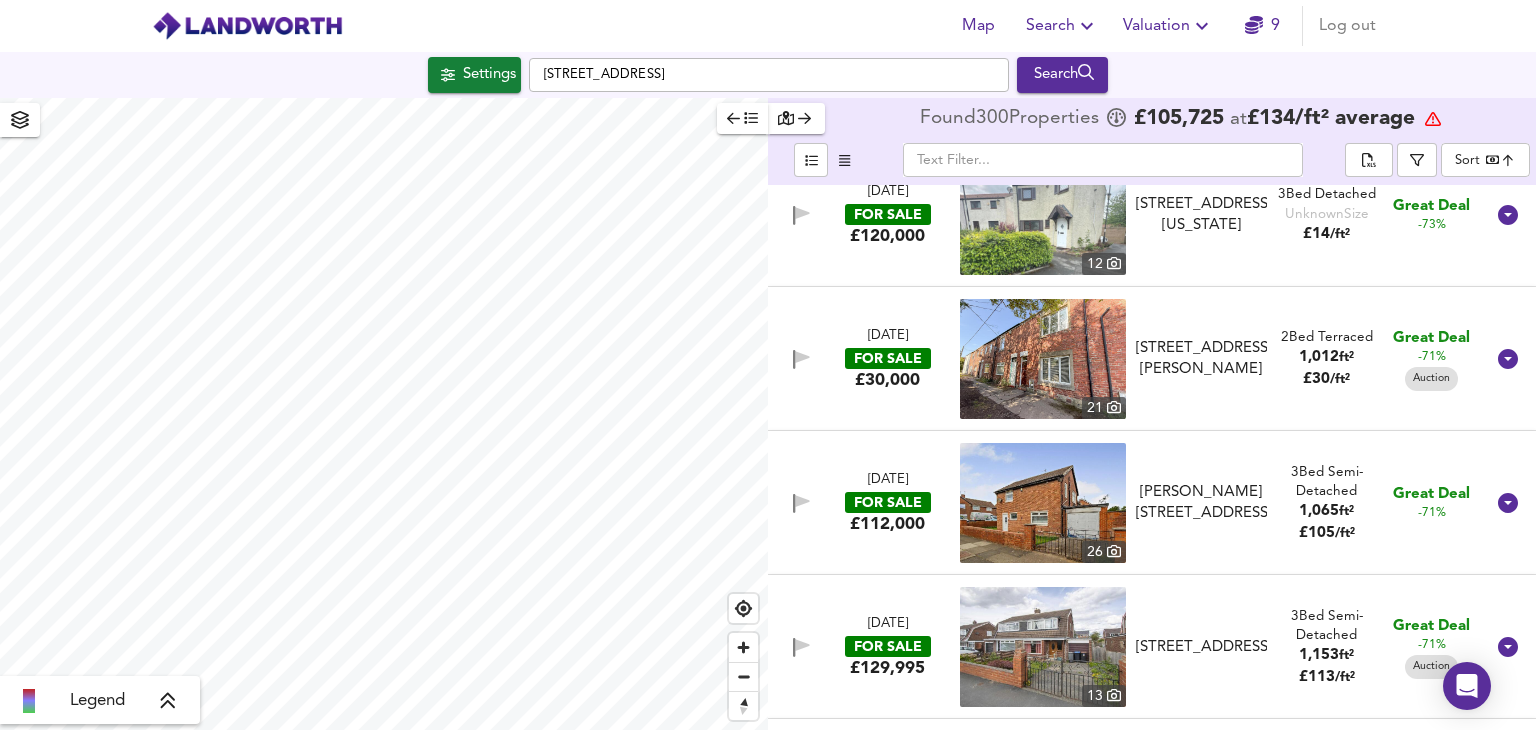 scroll, scrollTop: 1800, scrollLeft: 0, axis: vertical 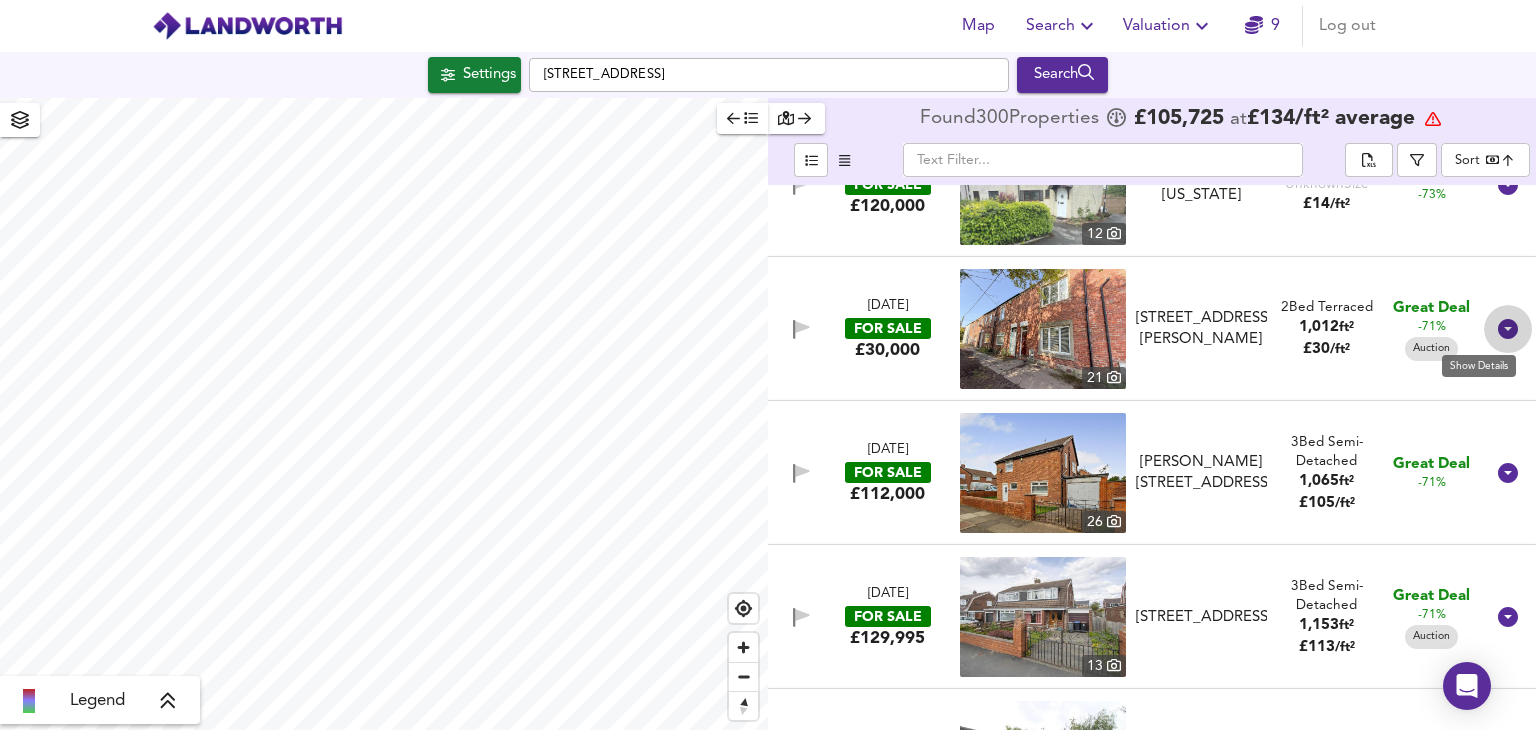 click 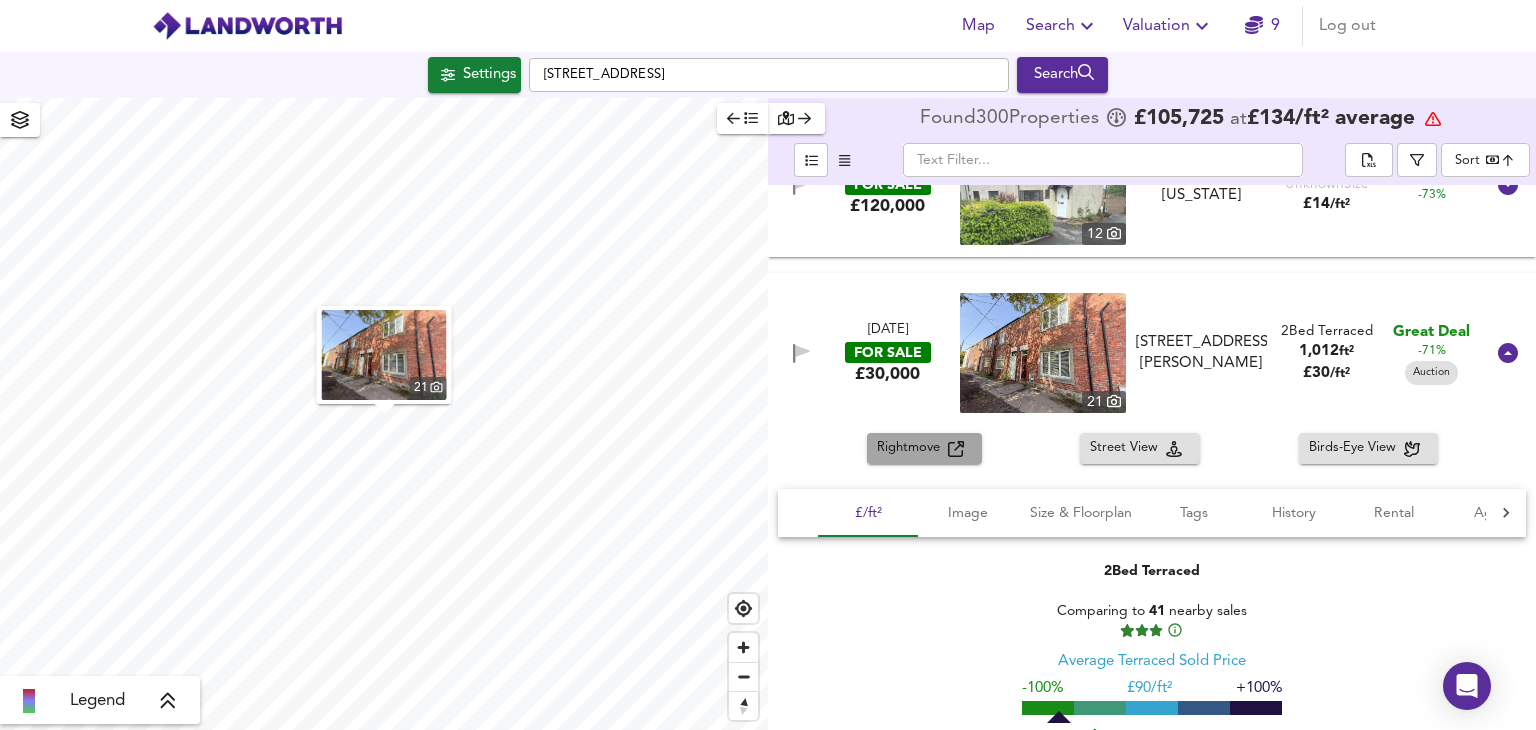 click on "Rightmove" at bounding box center [912, 448] 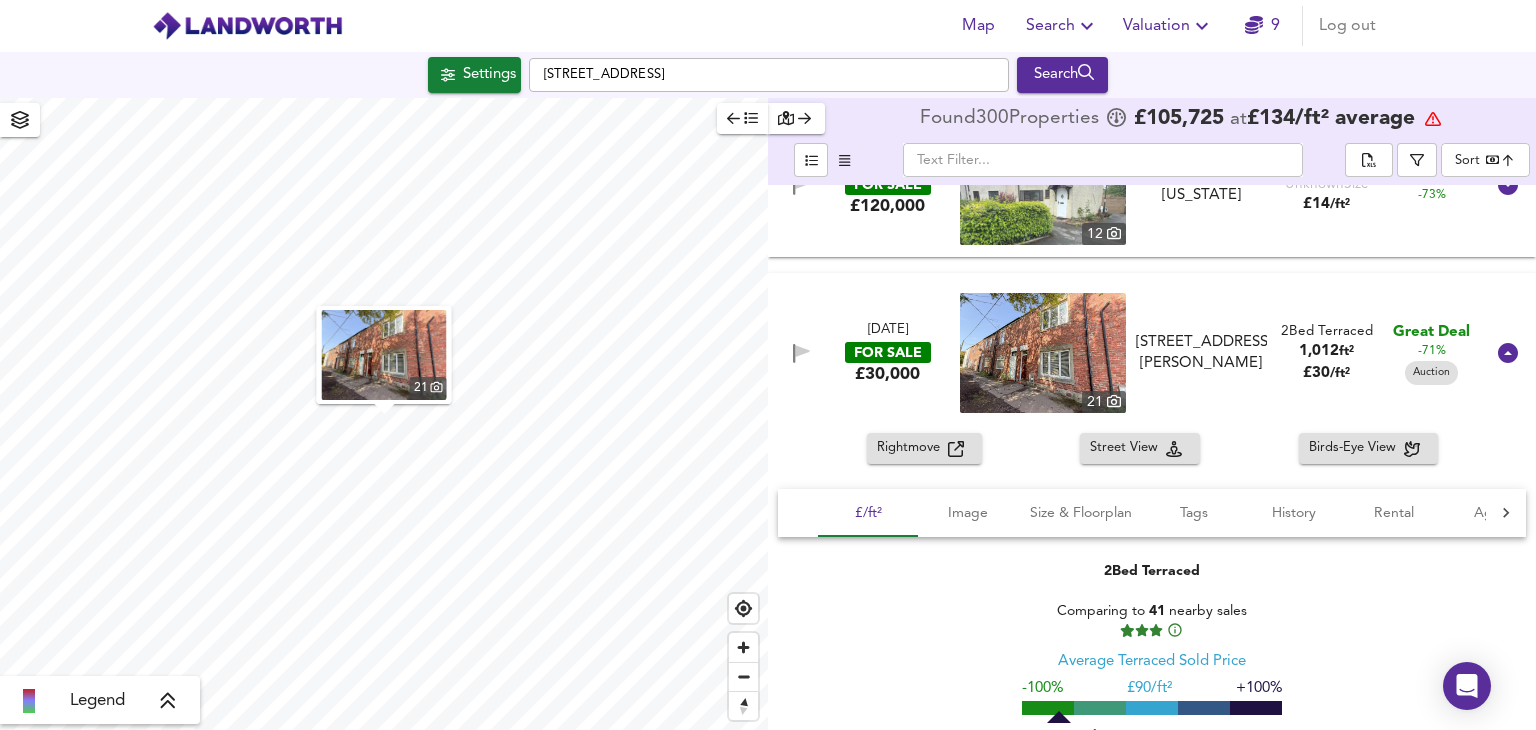 click 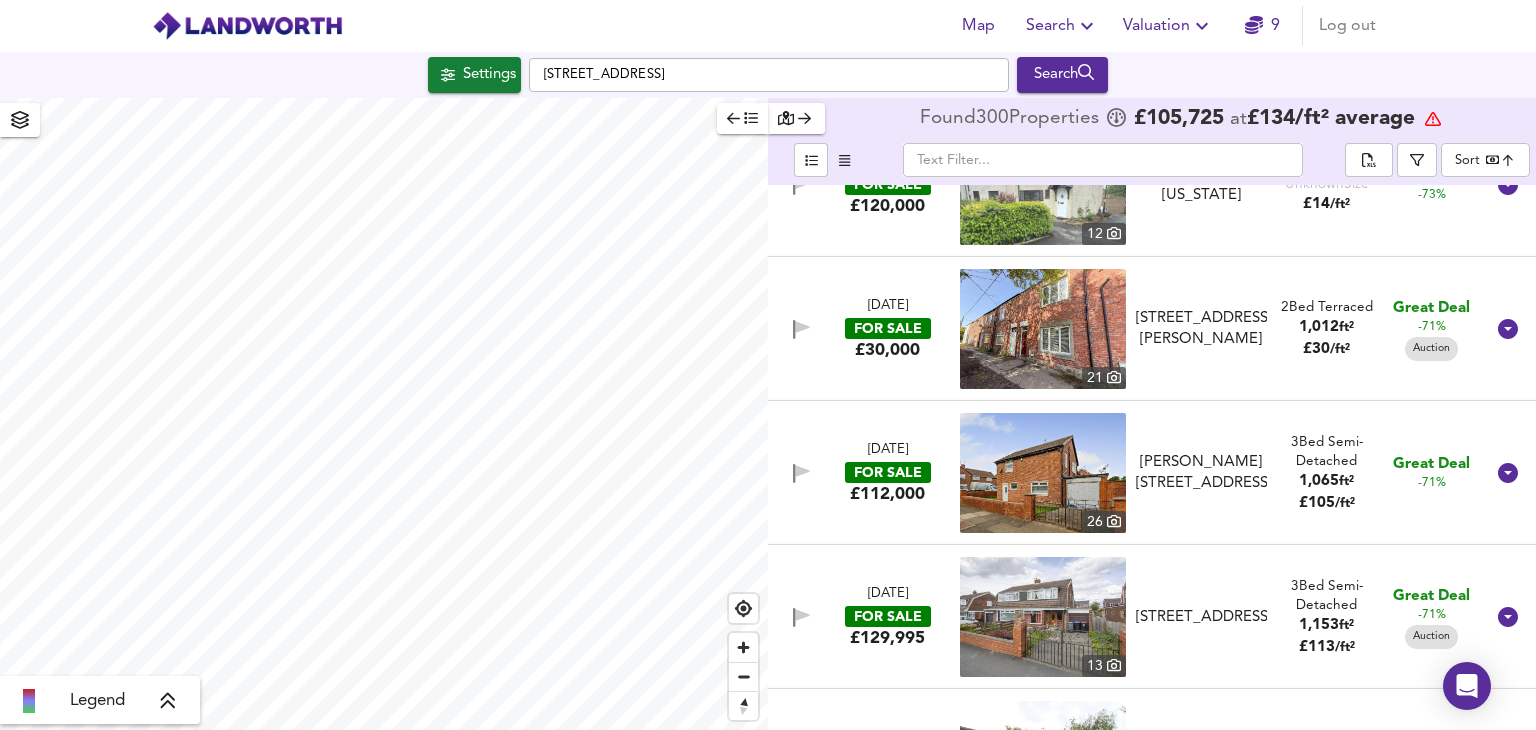 scroll, scrollTop: 1900, scrollLeft: 0, axis: vertical 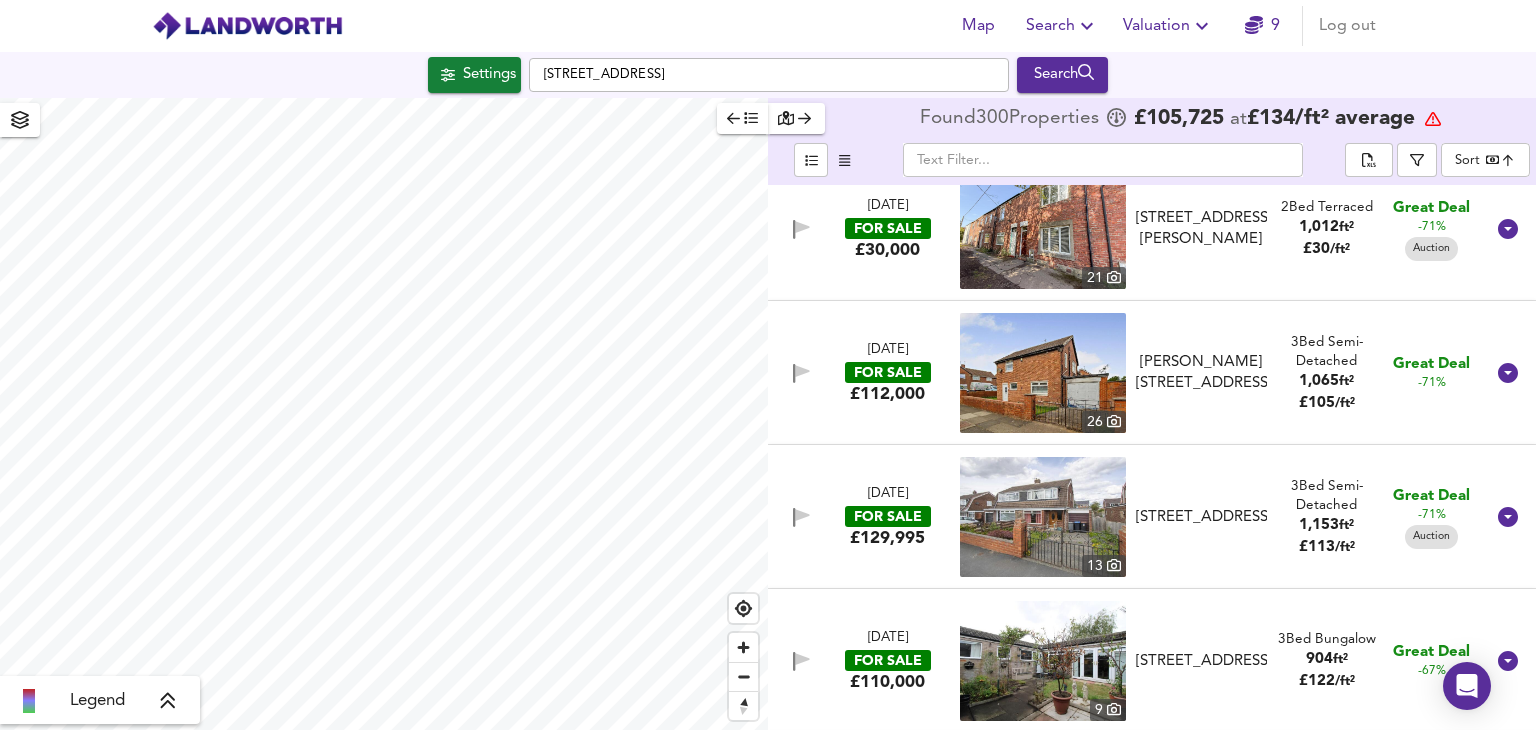 click 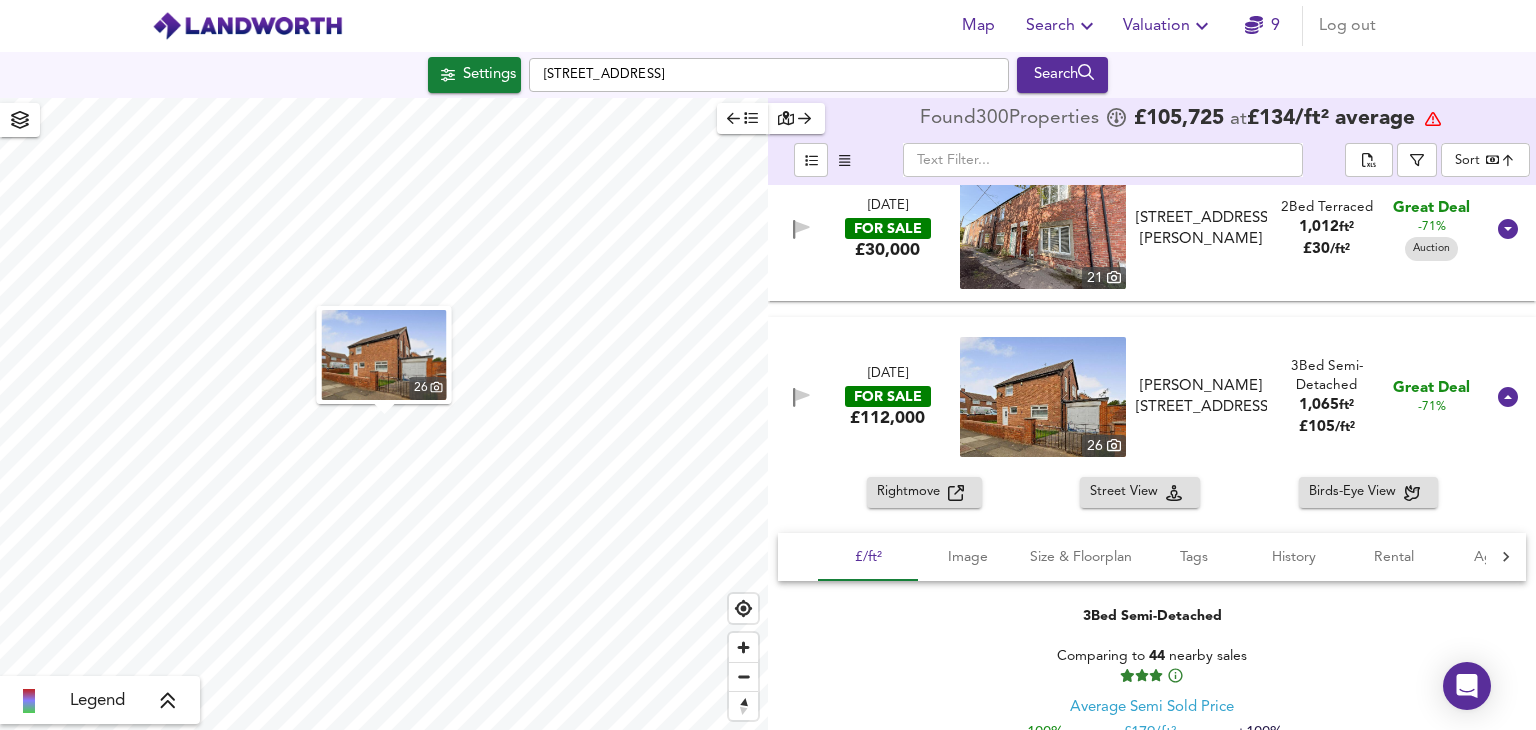 click on "Rightmove" at bounding box center [912, 492] 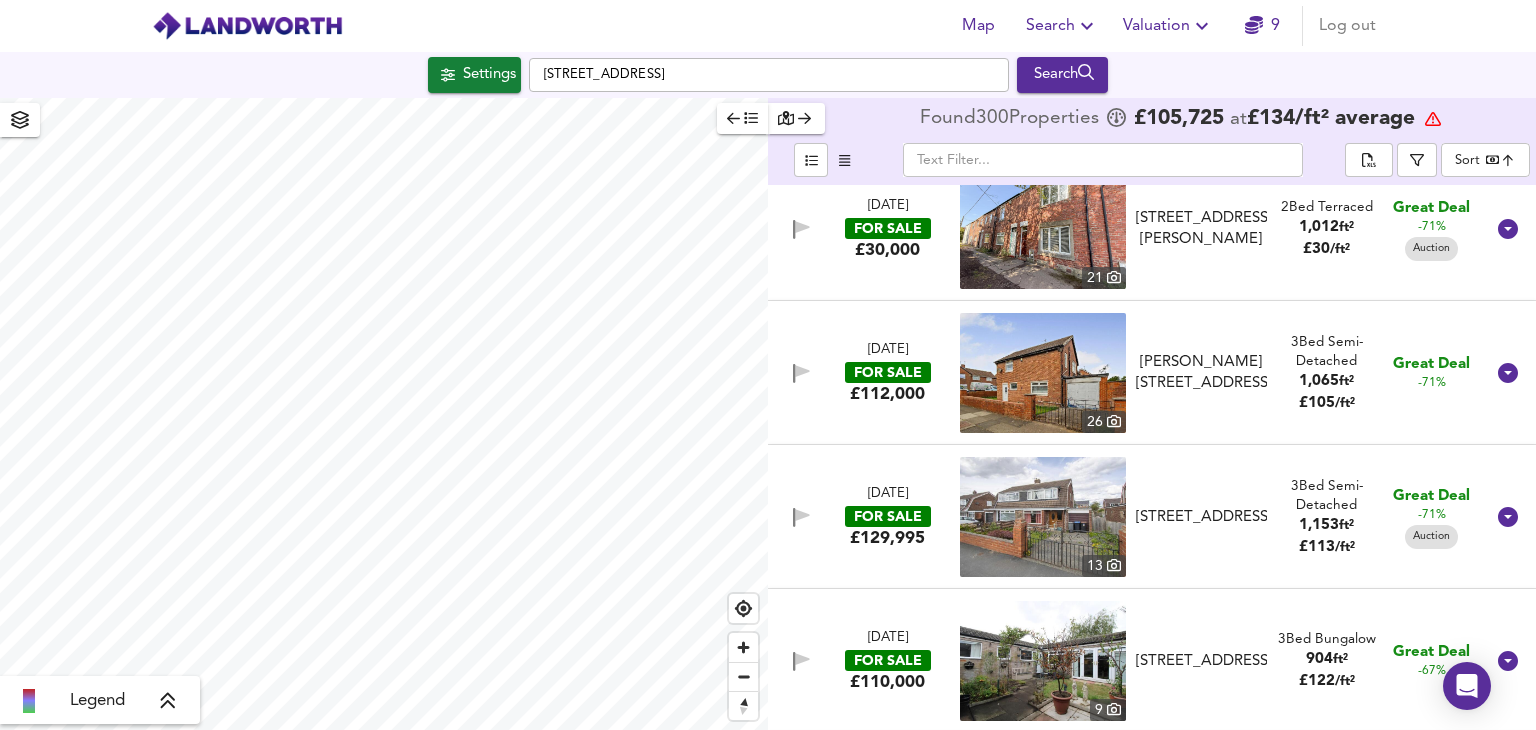 scroll, scrollTop: 2100, scrollLeft: 0, axis: vertical 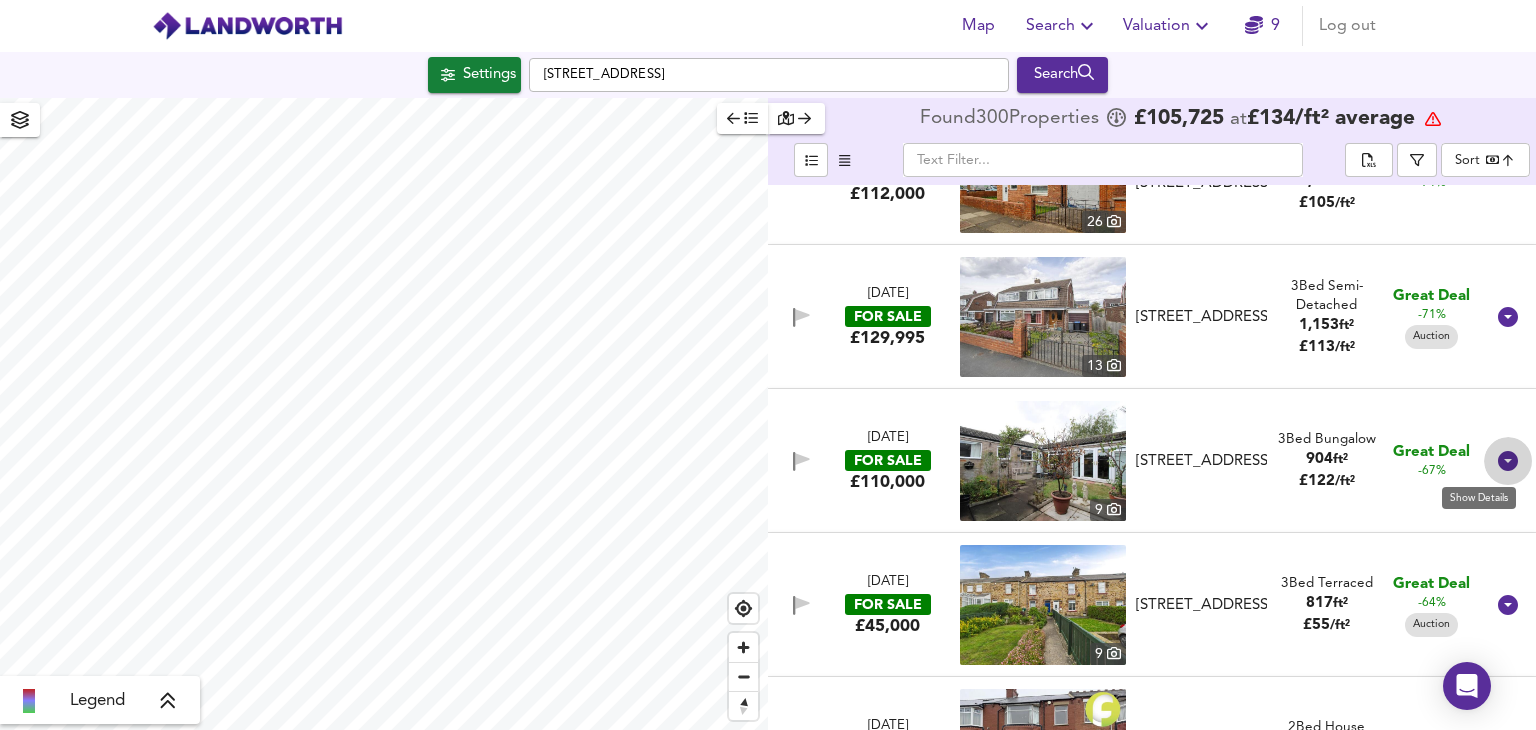 click 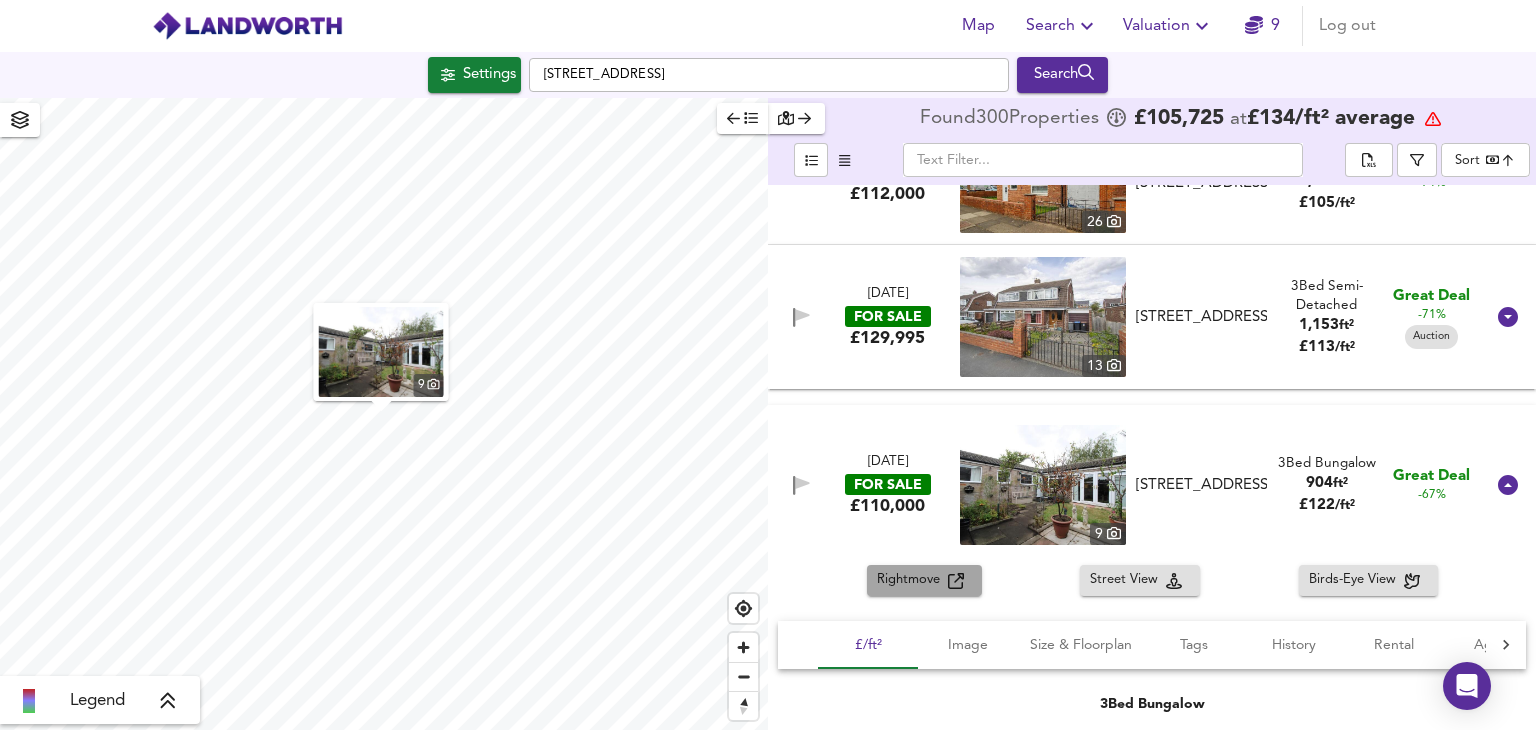 click on "Rightmove" at bounding box center [912, 580] 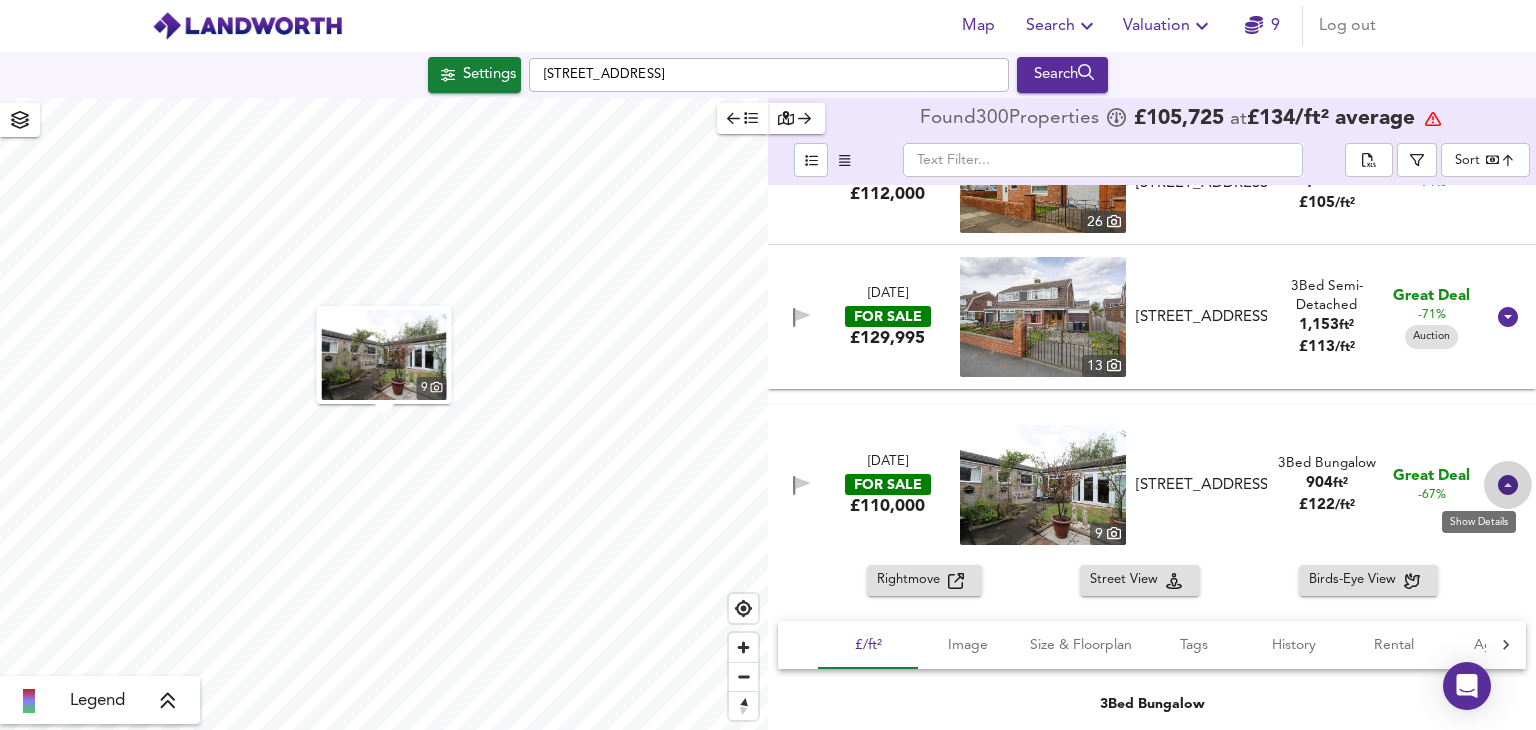 click 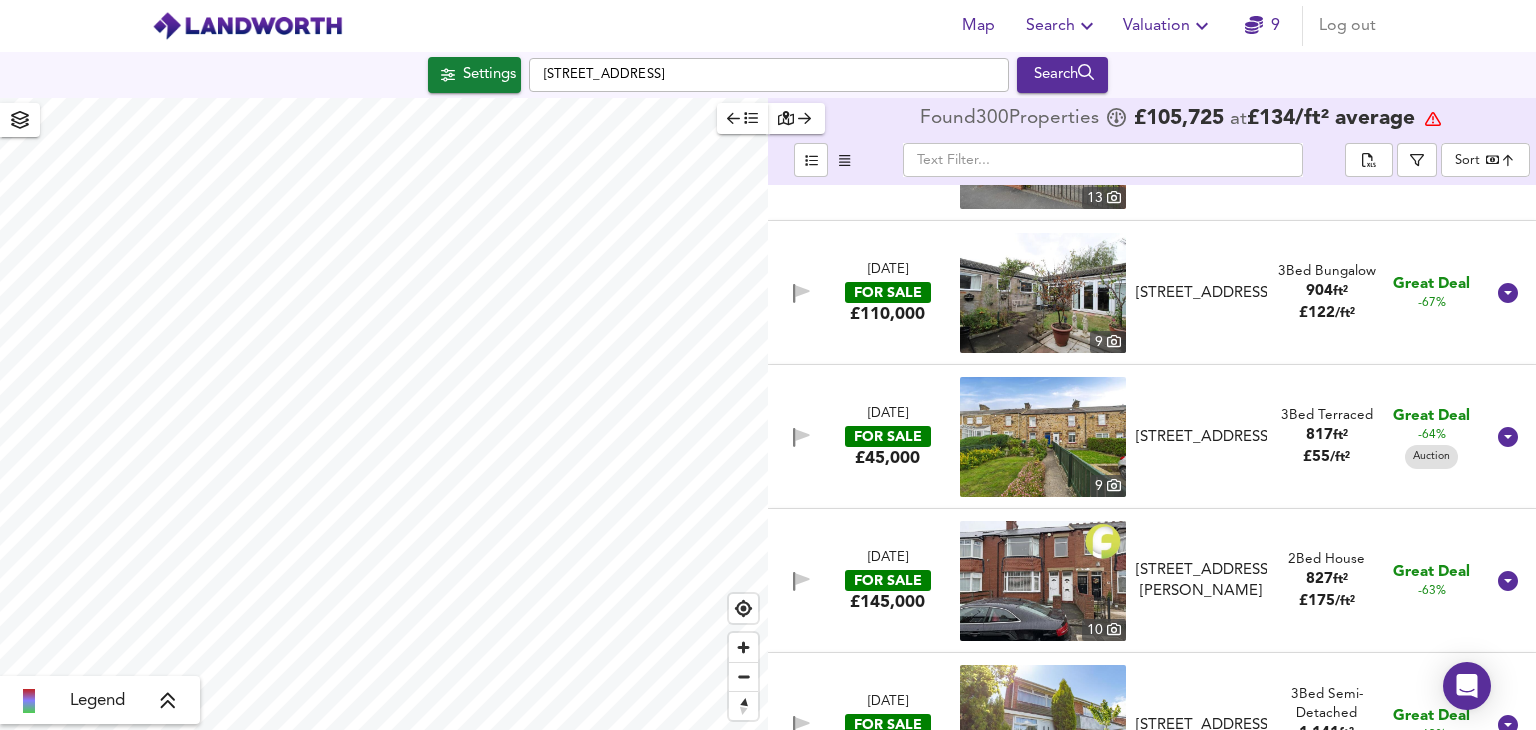 scroll, scrollTop: 2300, scrollLeft: 0, axis: vertical 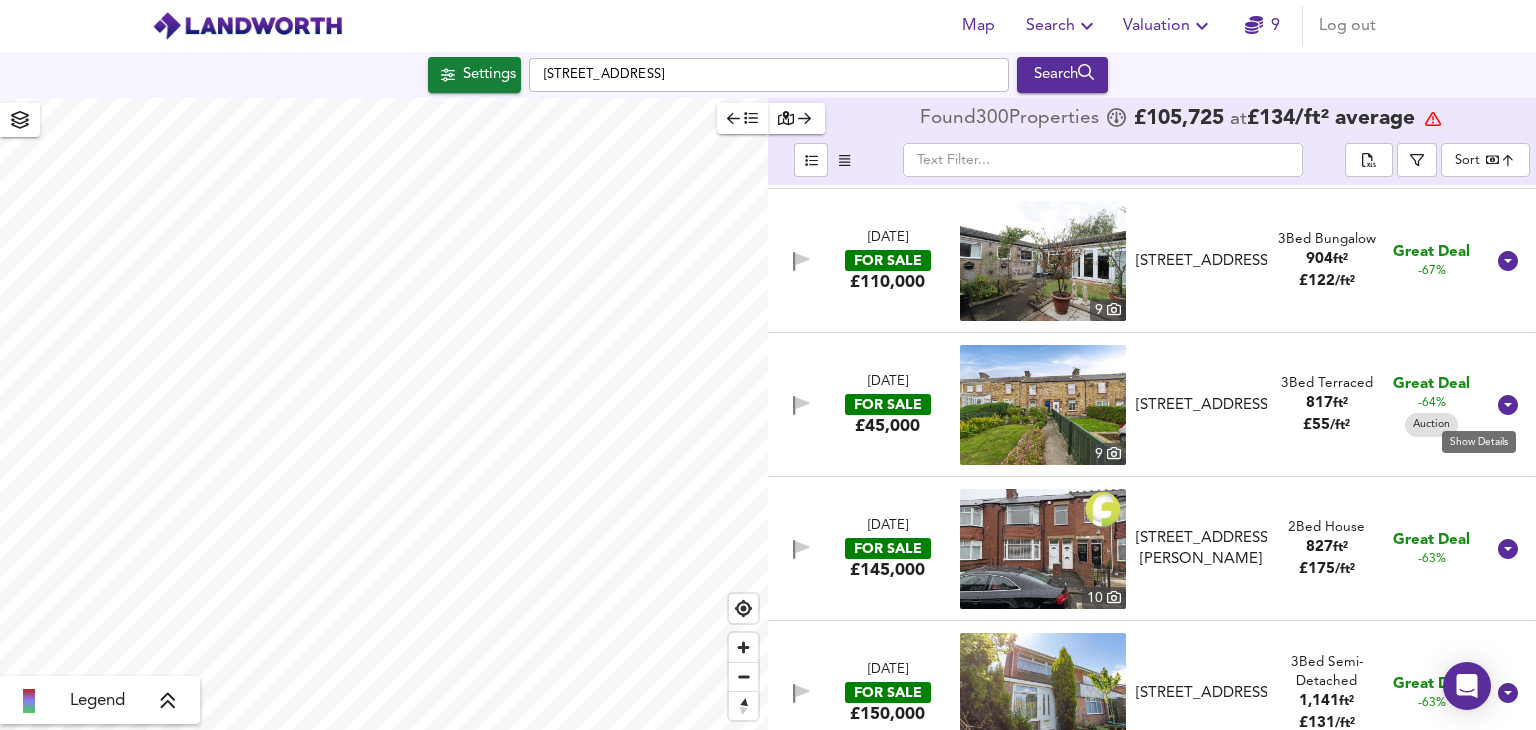 click 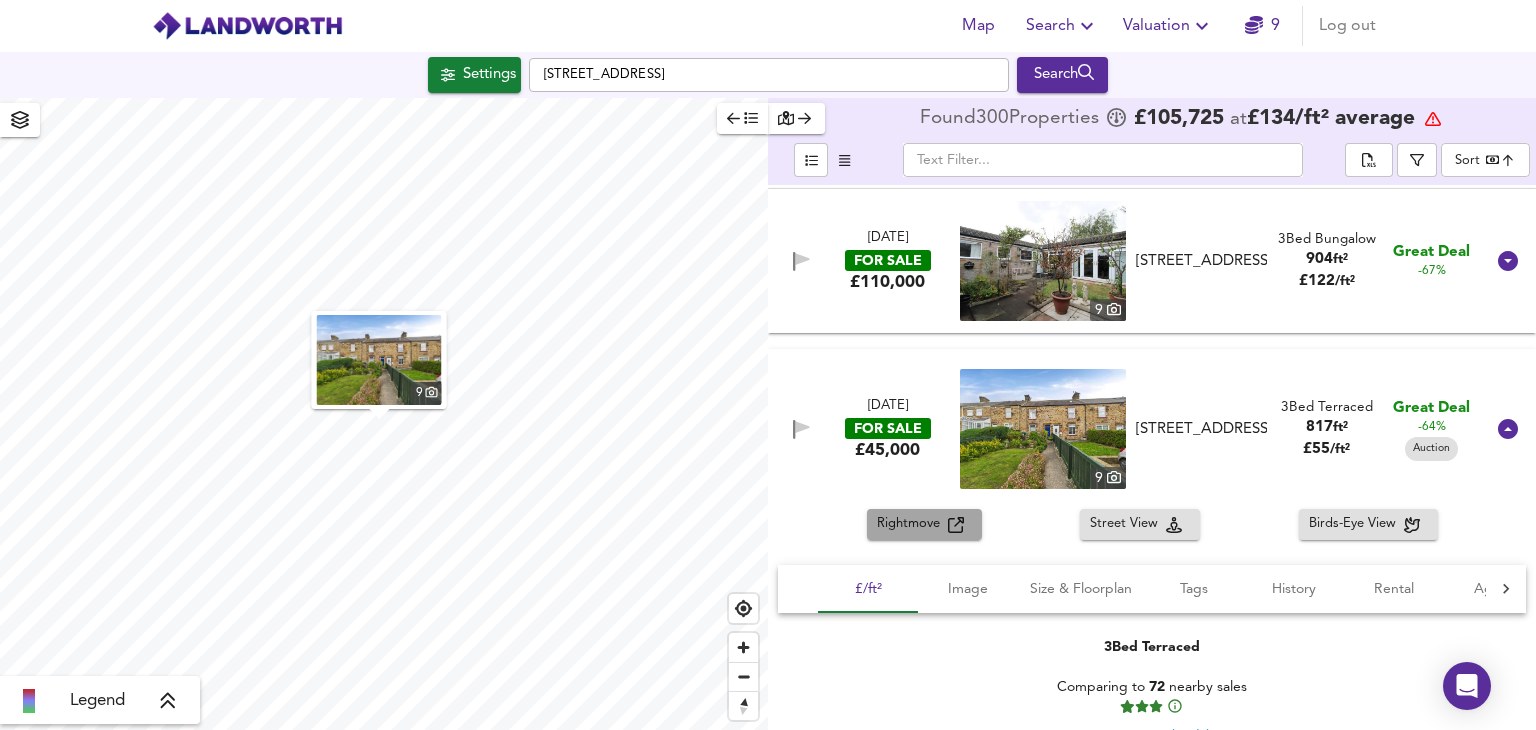 click on "Rightmove" at bounding box center (912, 524) 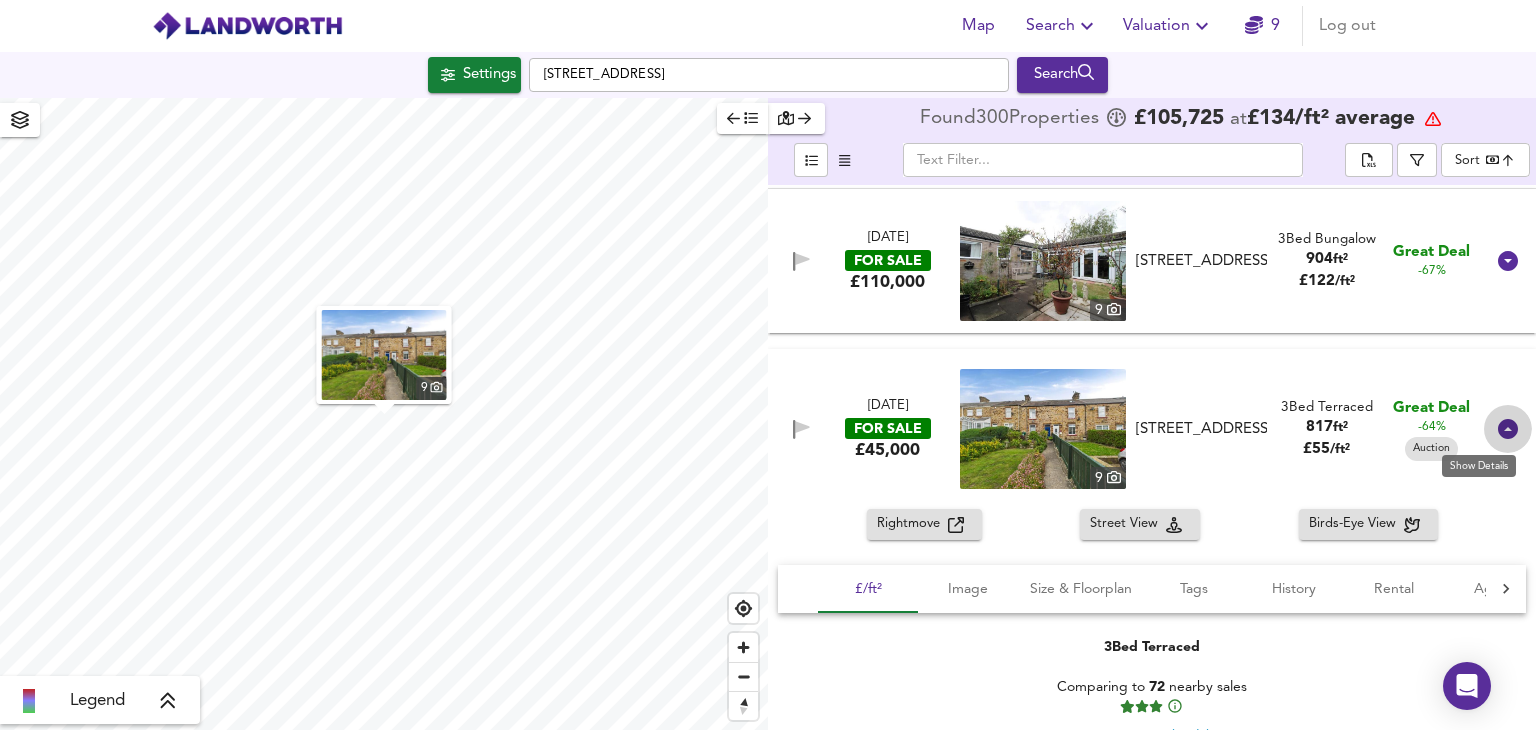 click 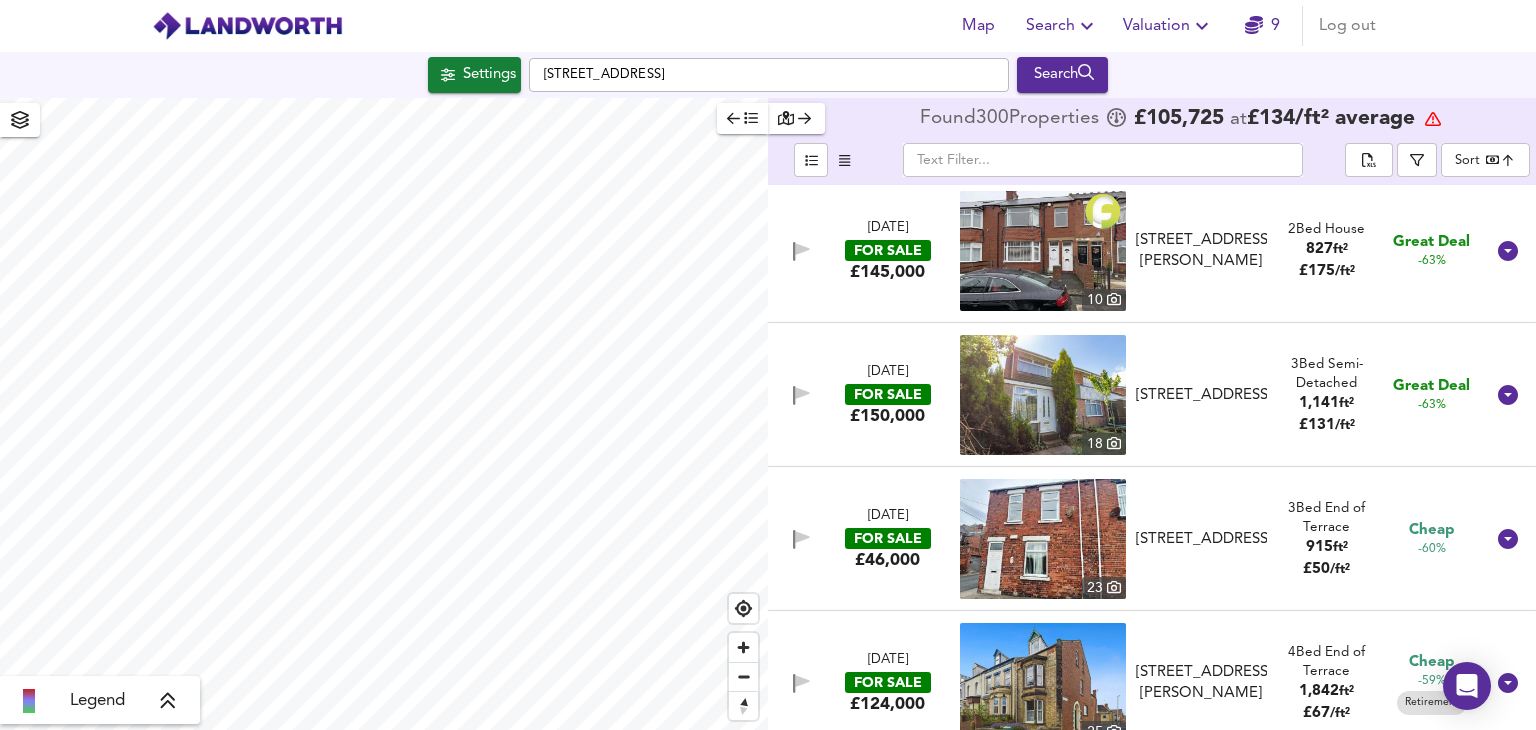 scroll, scrollTop: 2600, scrollLeft: 0, axis: vertical 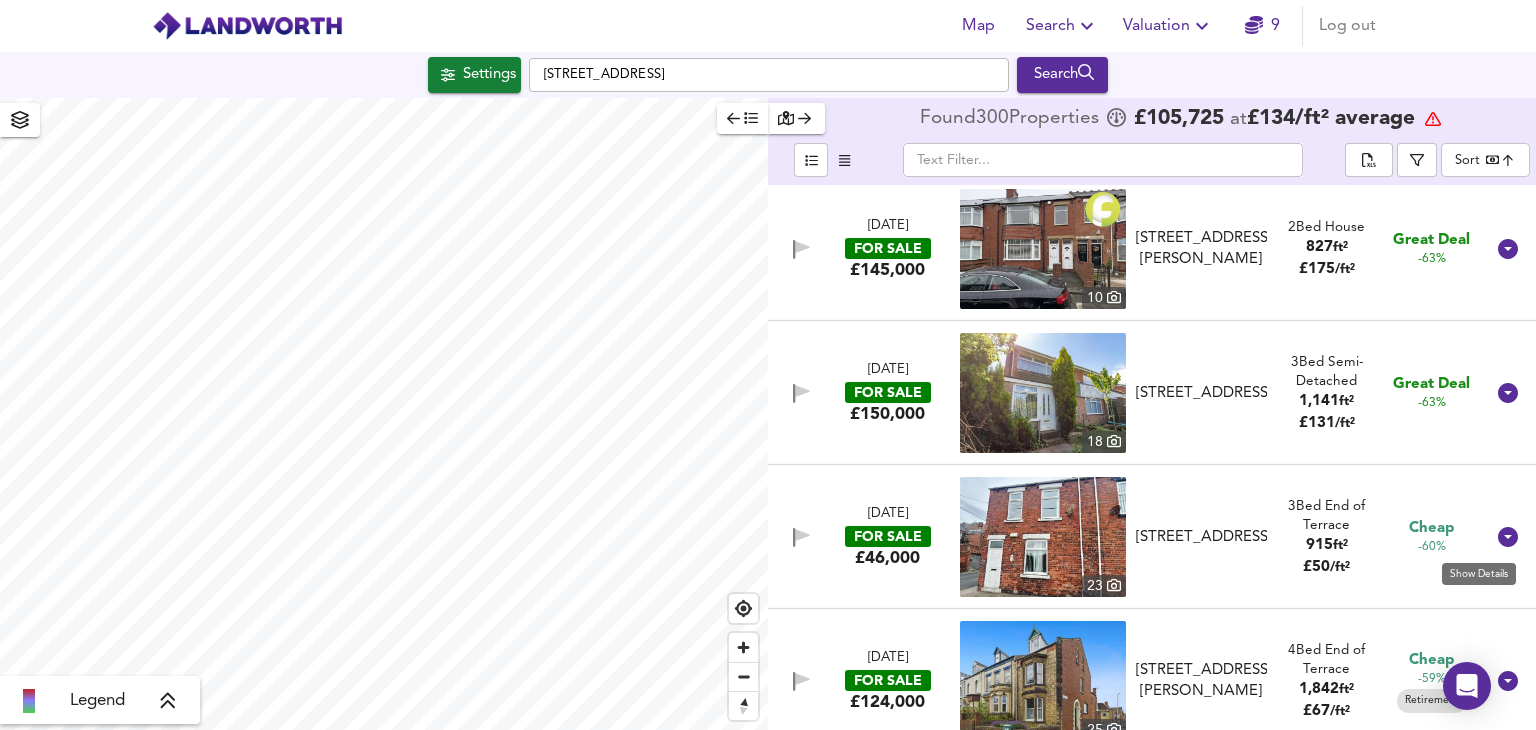 click 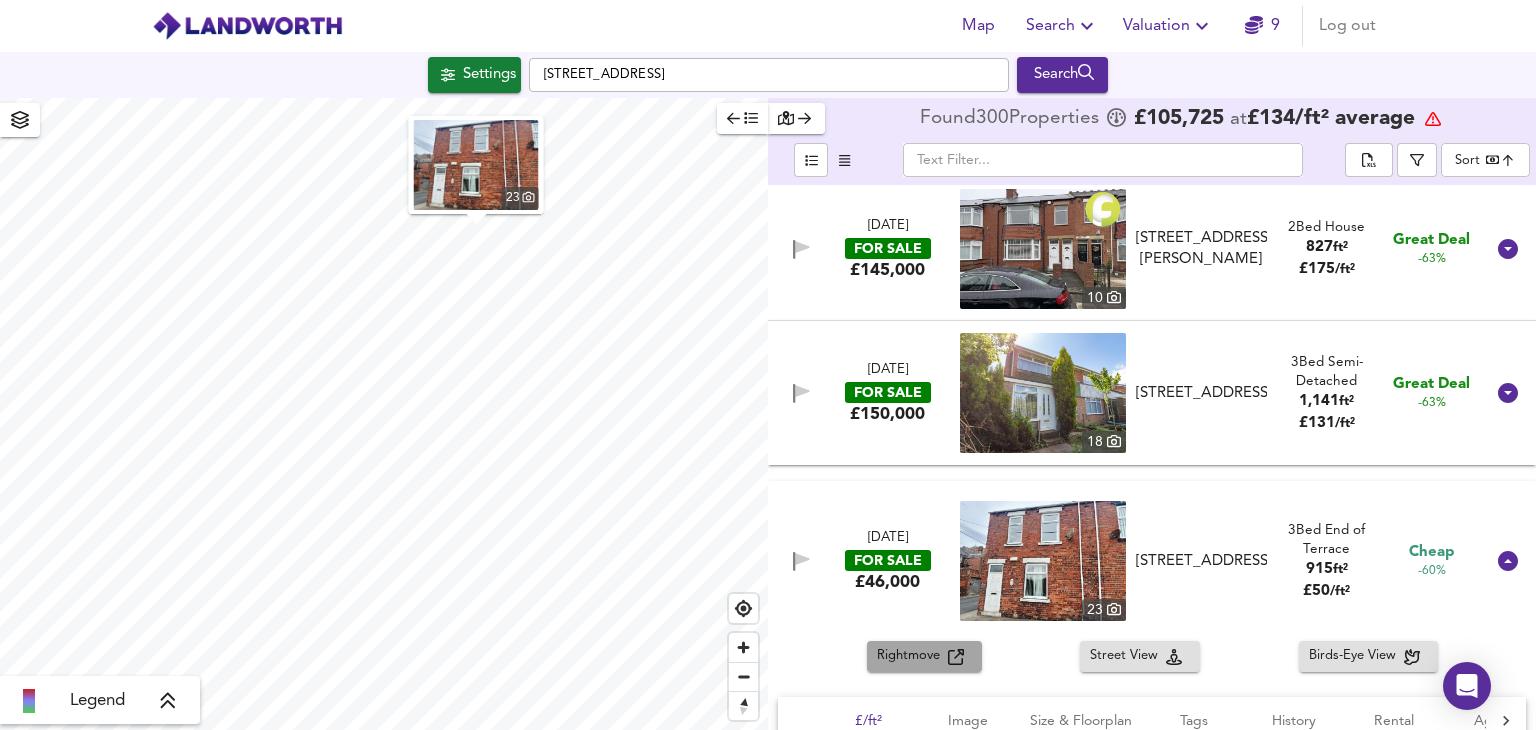 click on "Rightmove" at bounding box center [912, 656] 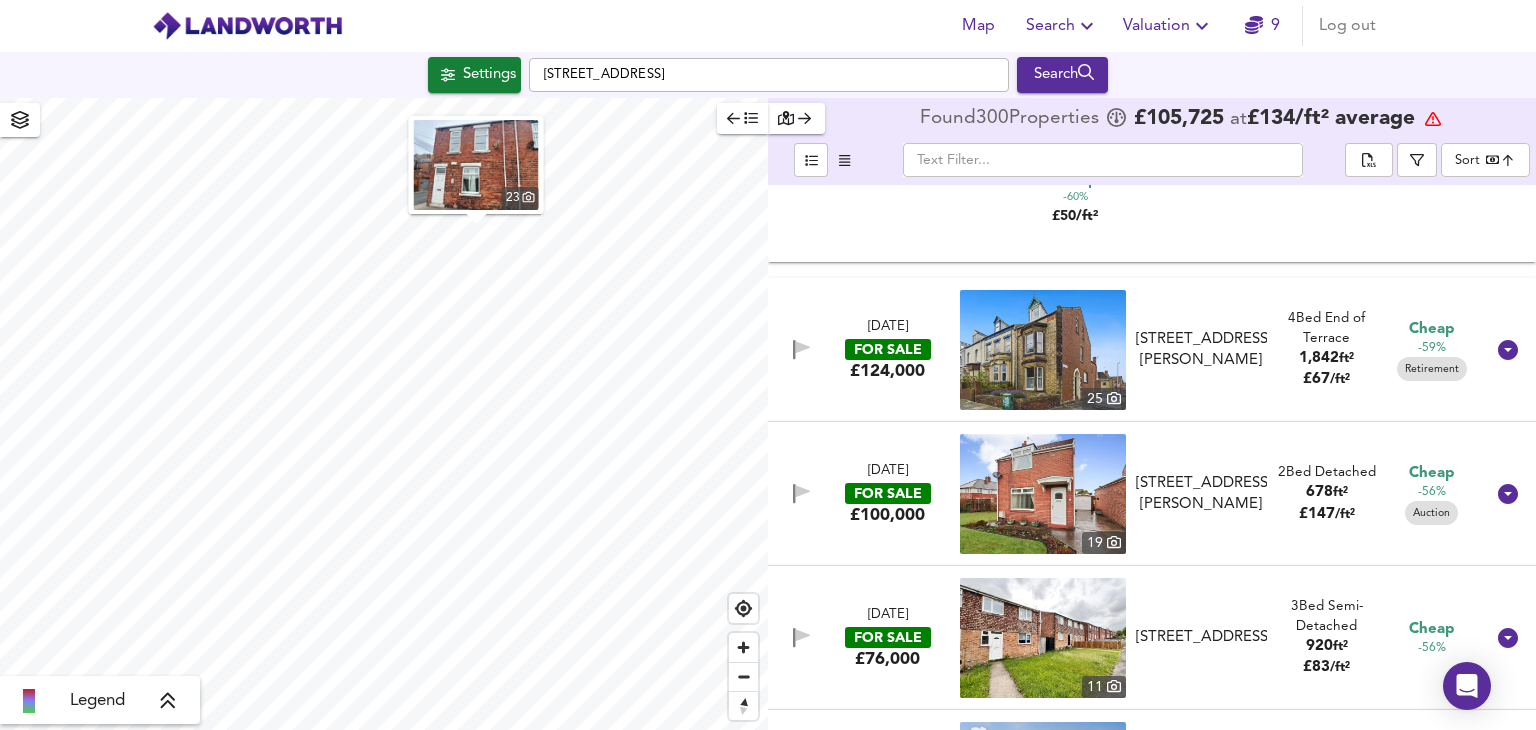 scroll, scrollTop: 3400, scrollLeft: 0, axis: vertical 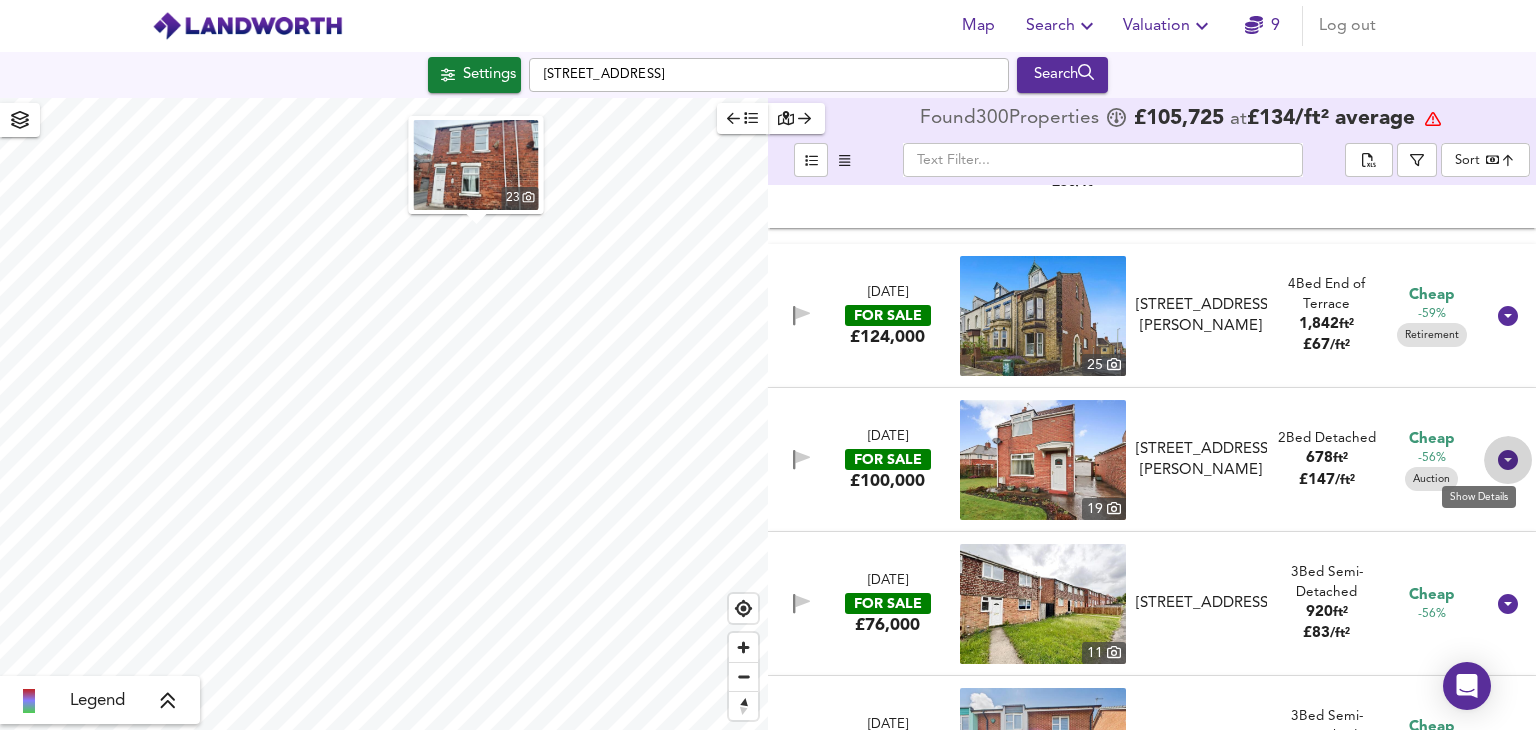 click 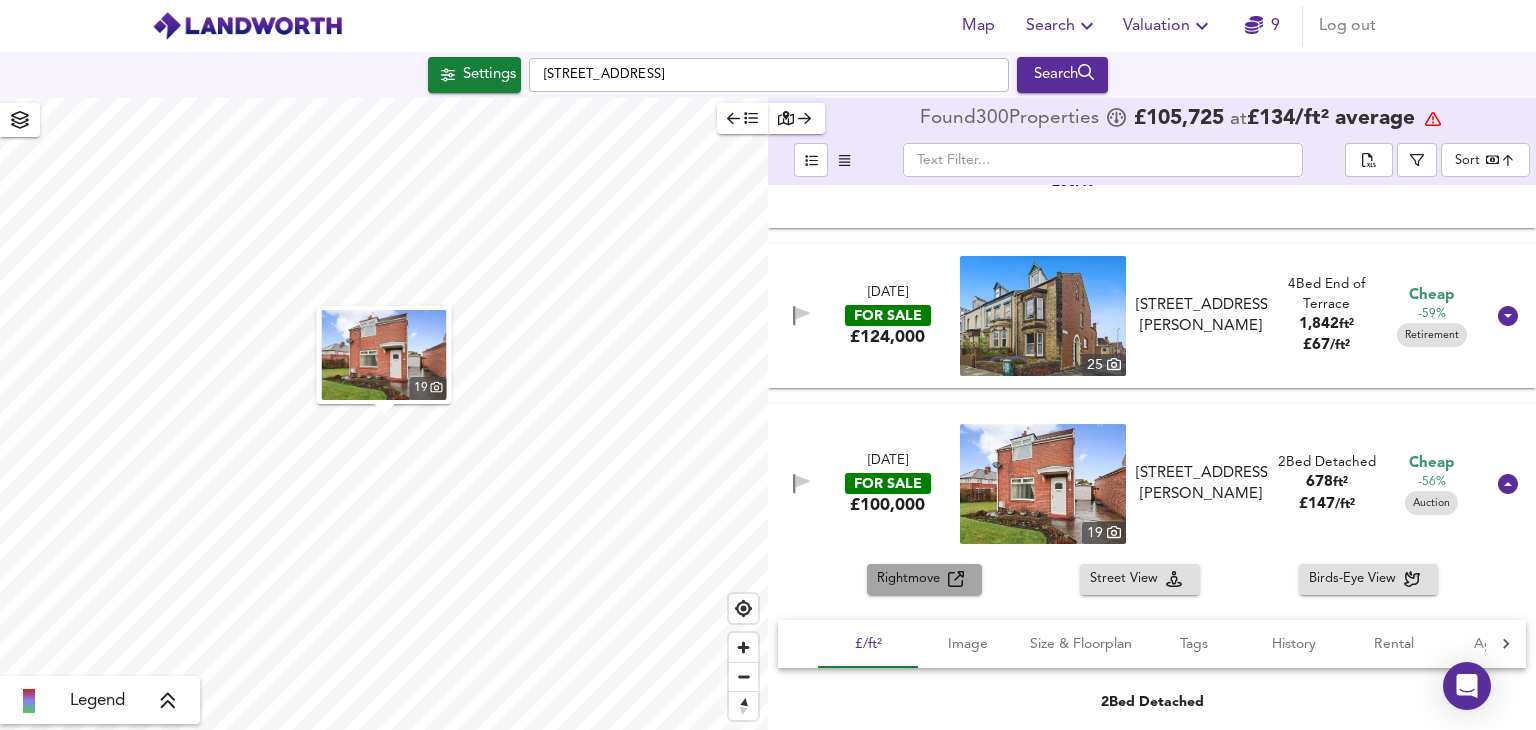 click on "Rightmove" at bounding box center [912, 579] 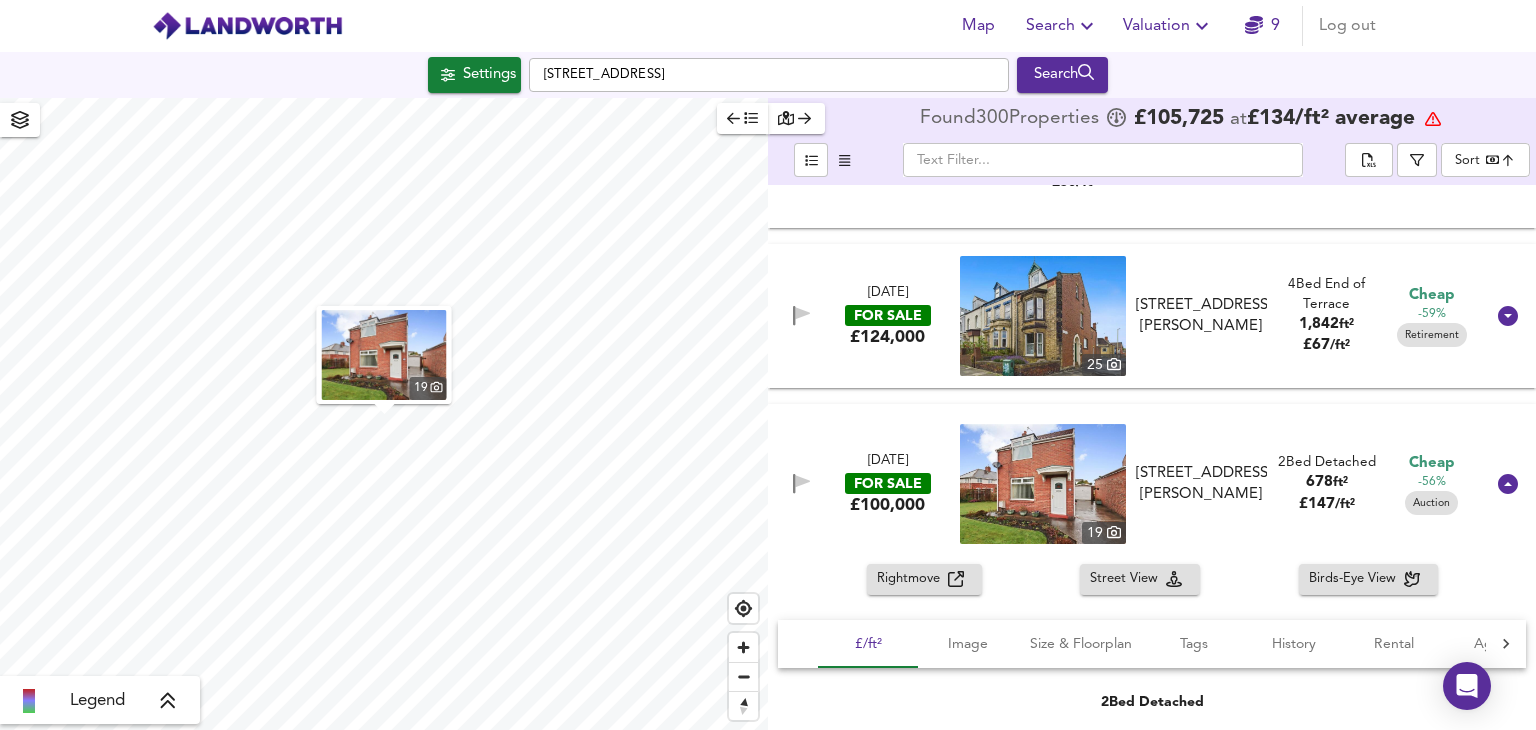 click 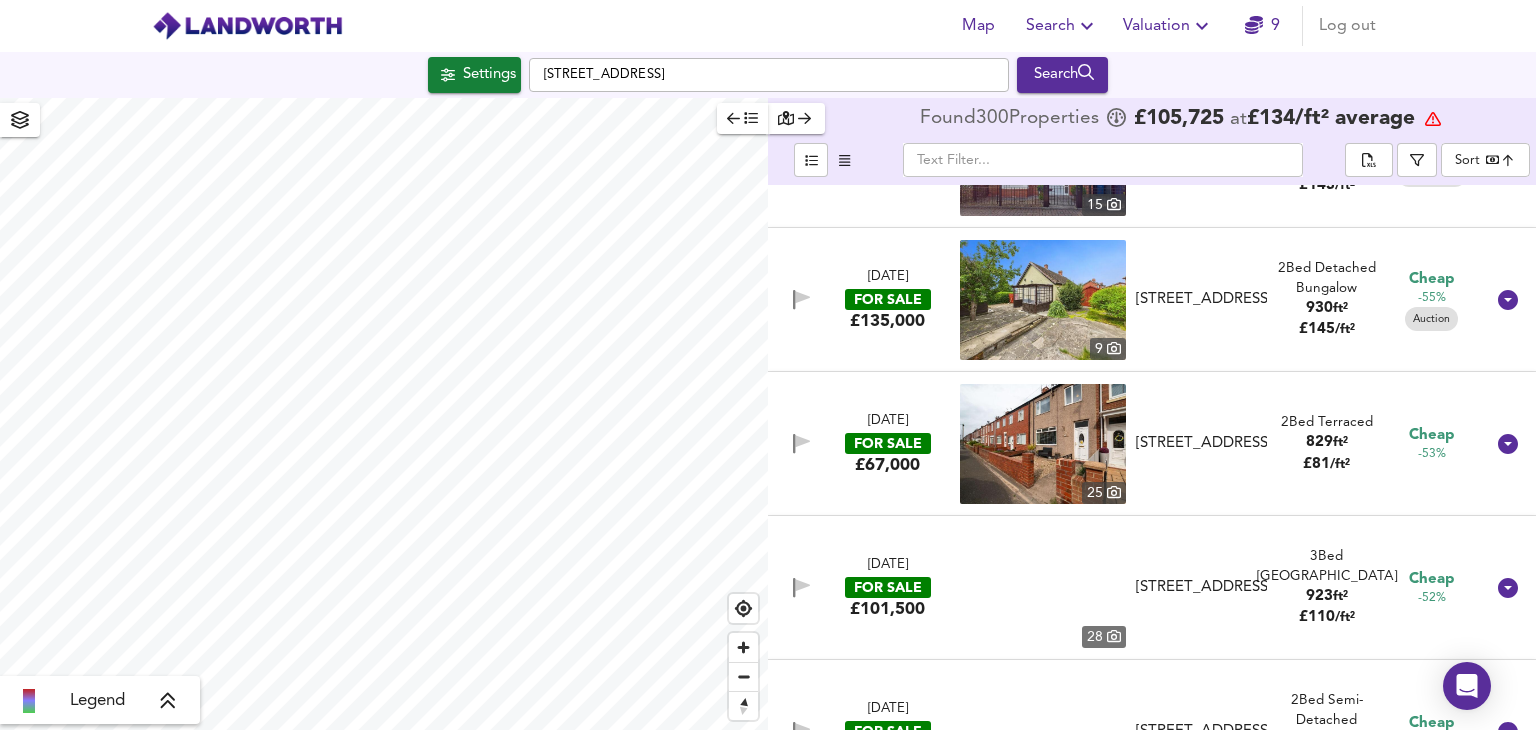 scroll, scrollTop: 4000, scrollLeft: 0, axis: vertical 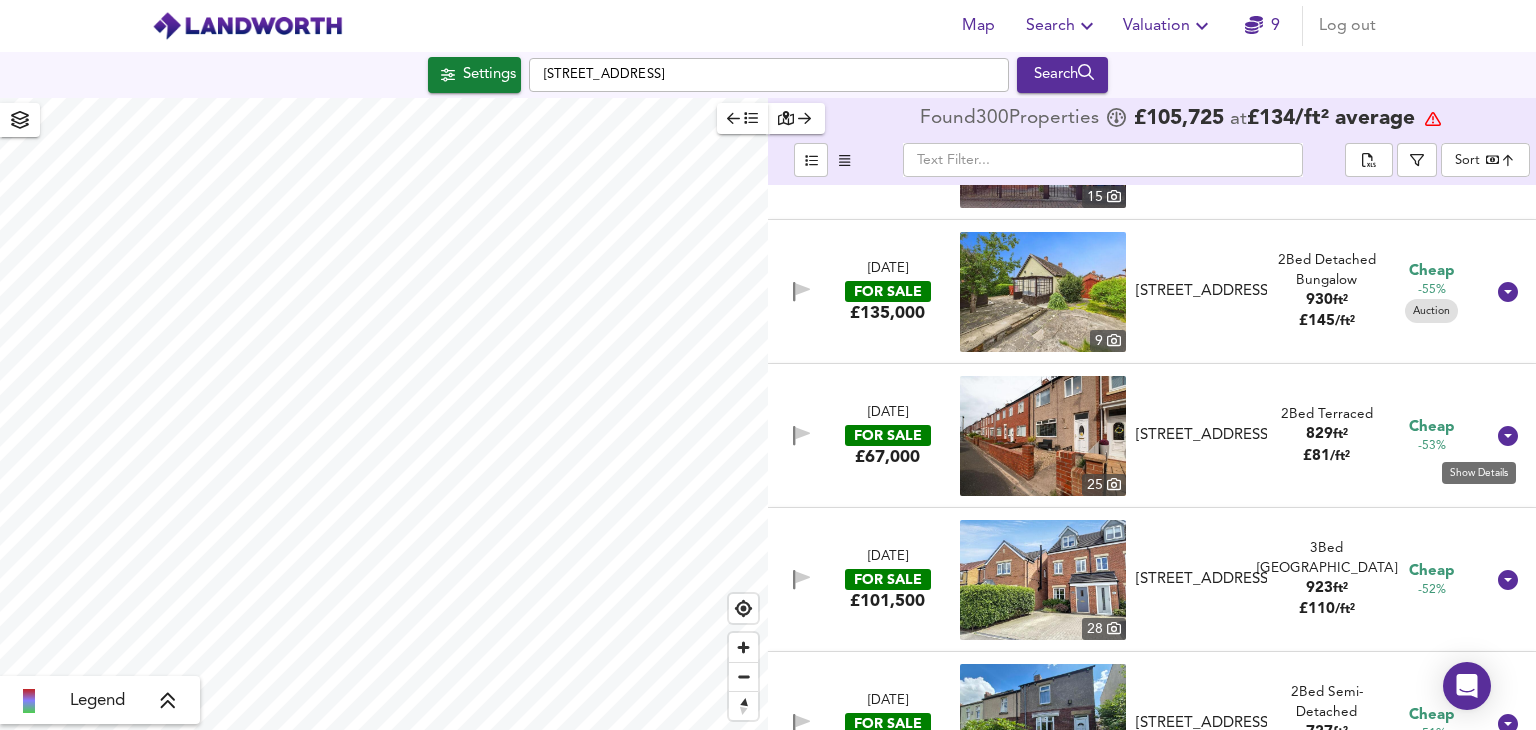 click 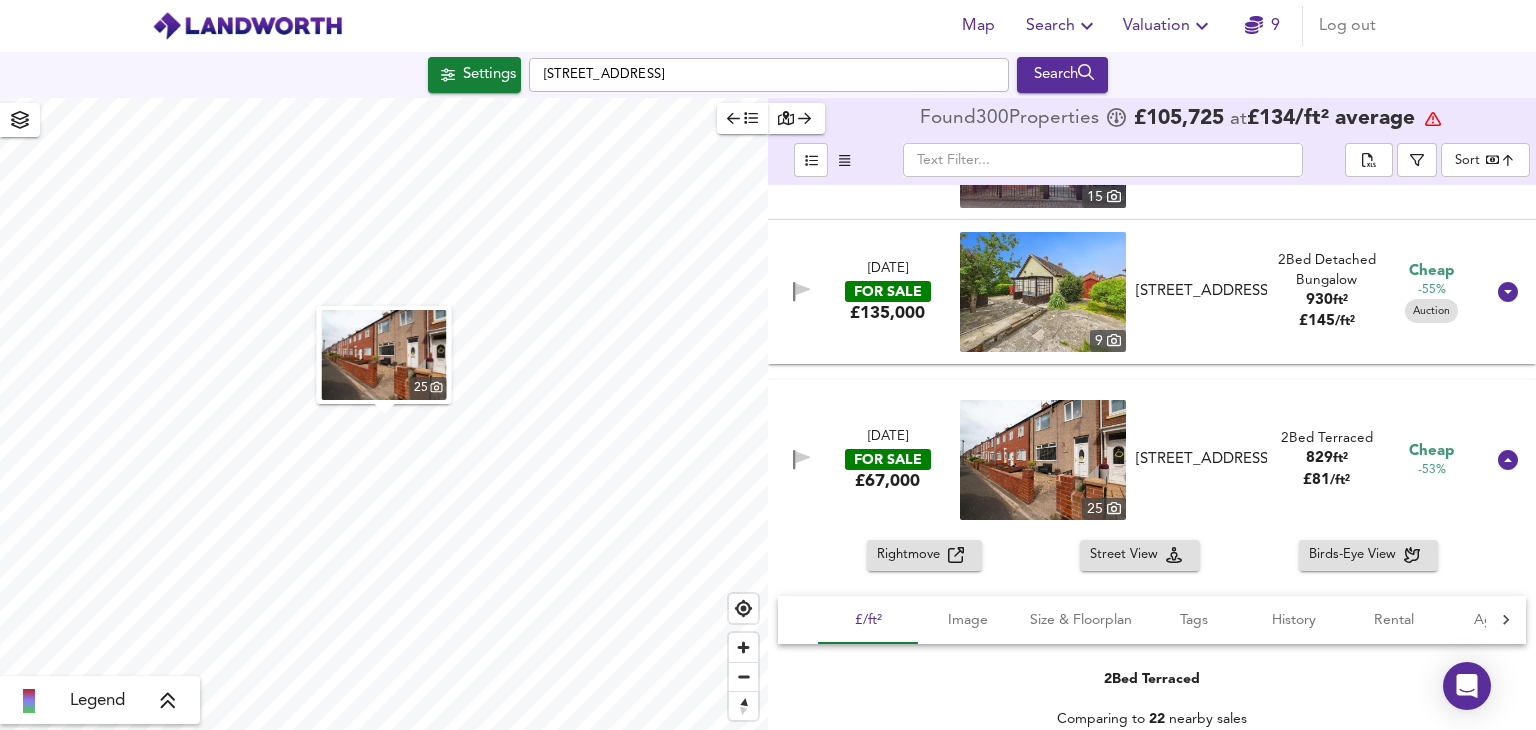 click 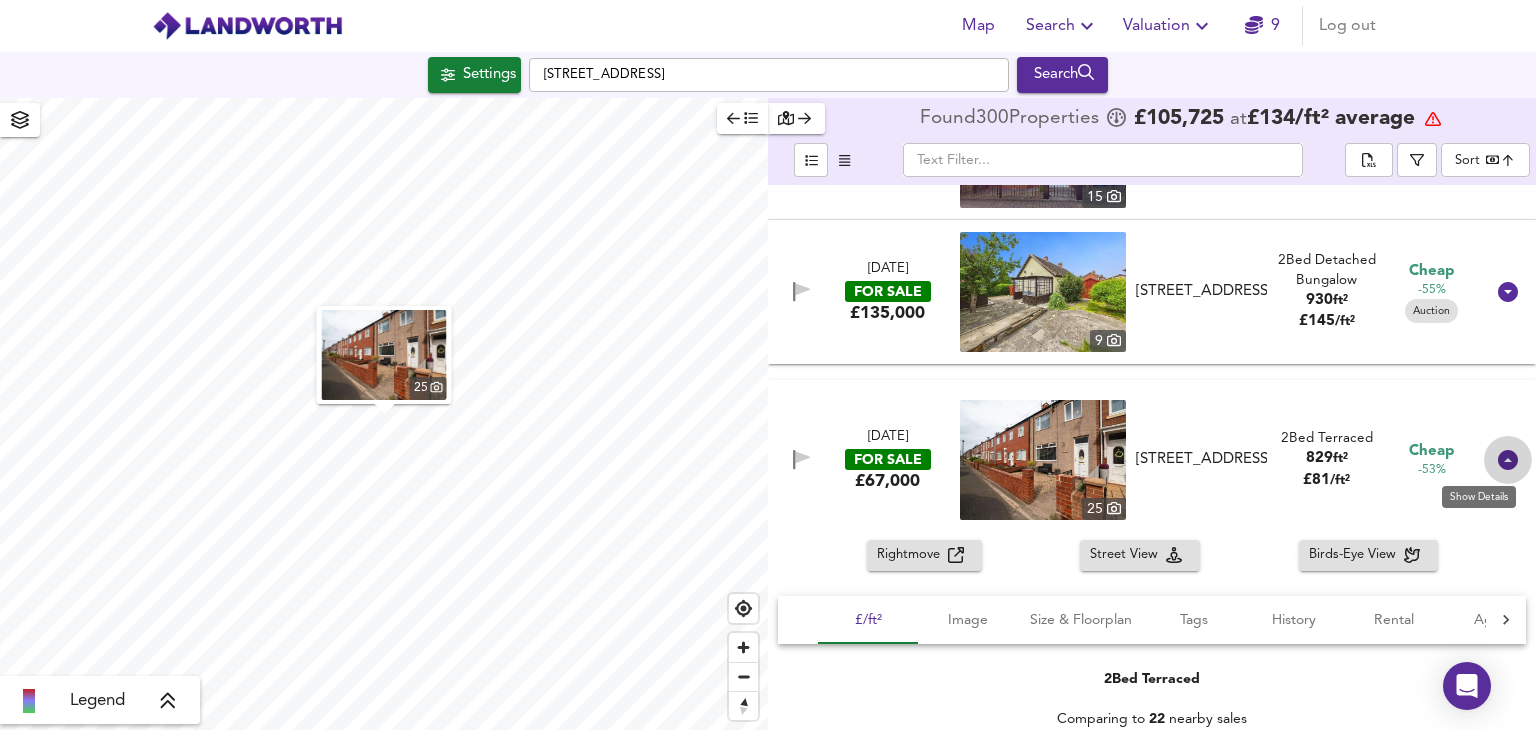 click 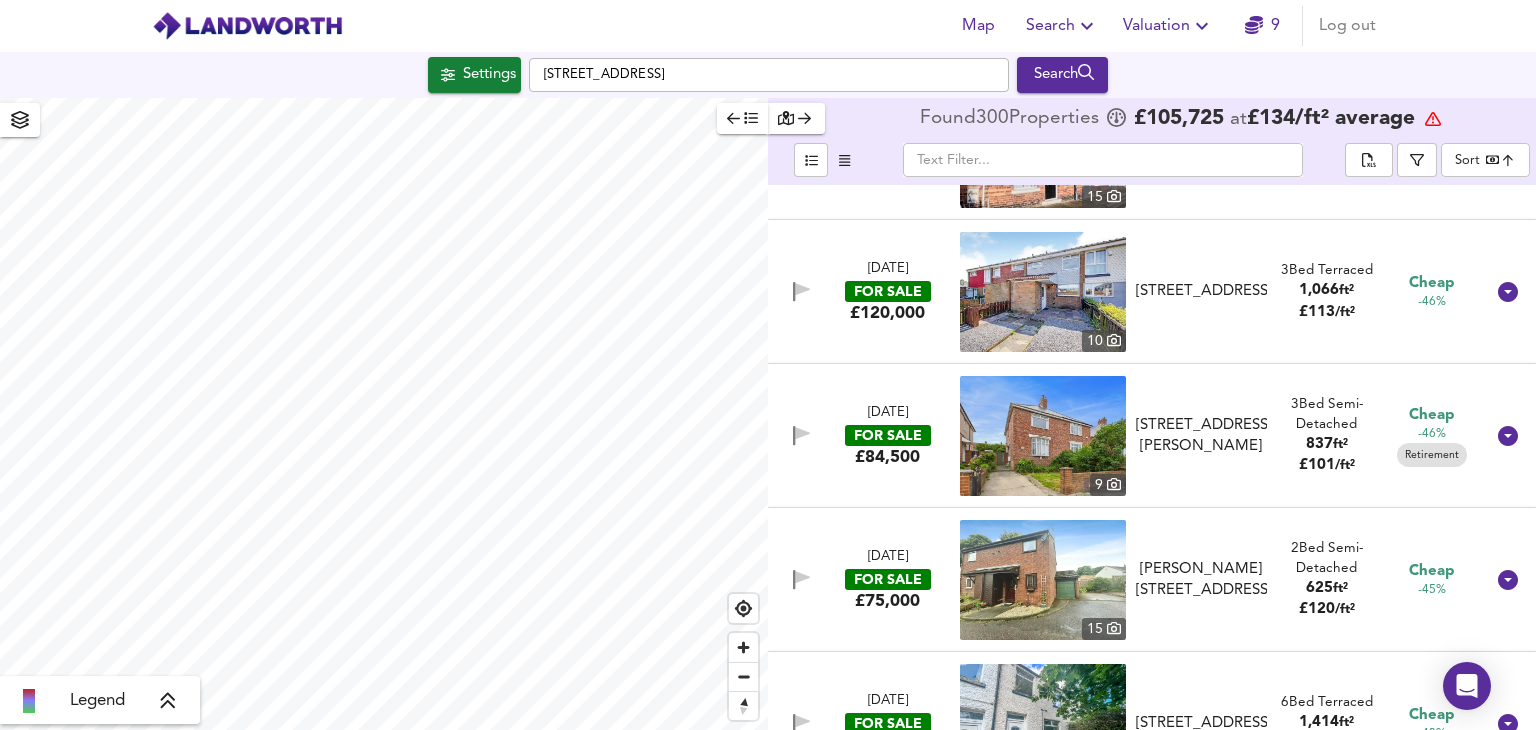 scroll, scrollTop: 4900, scrollLeft: 0, axis: vertical 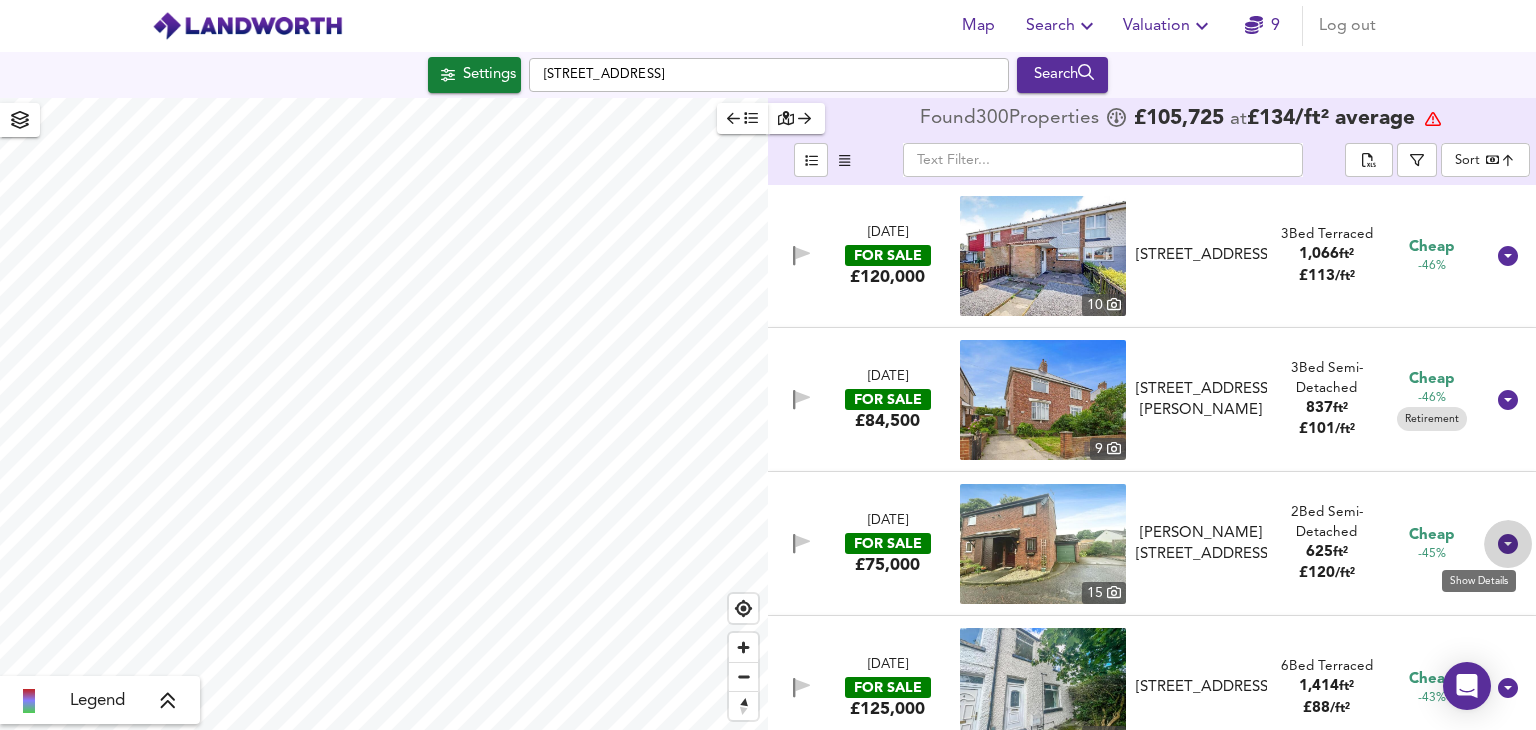 click 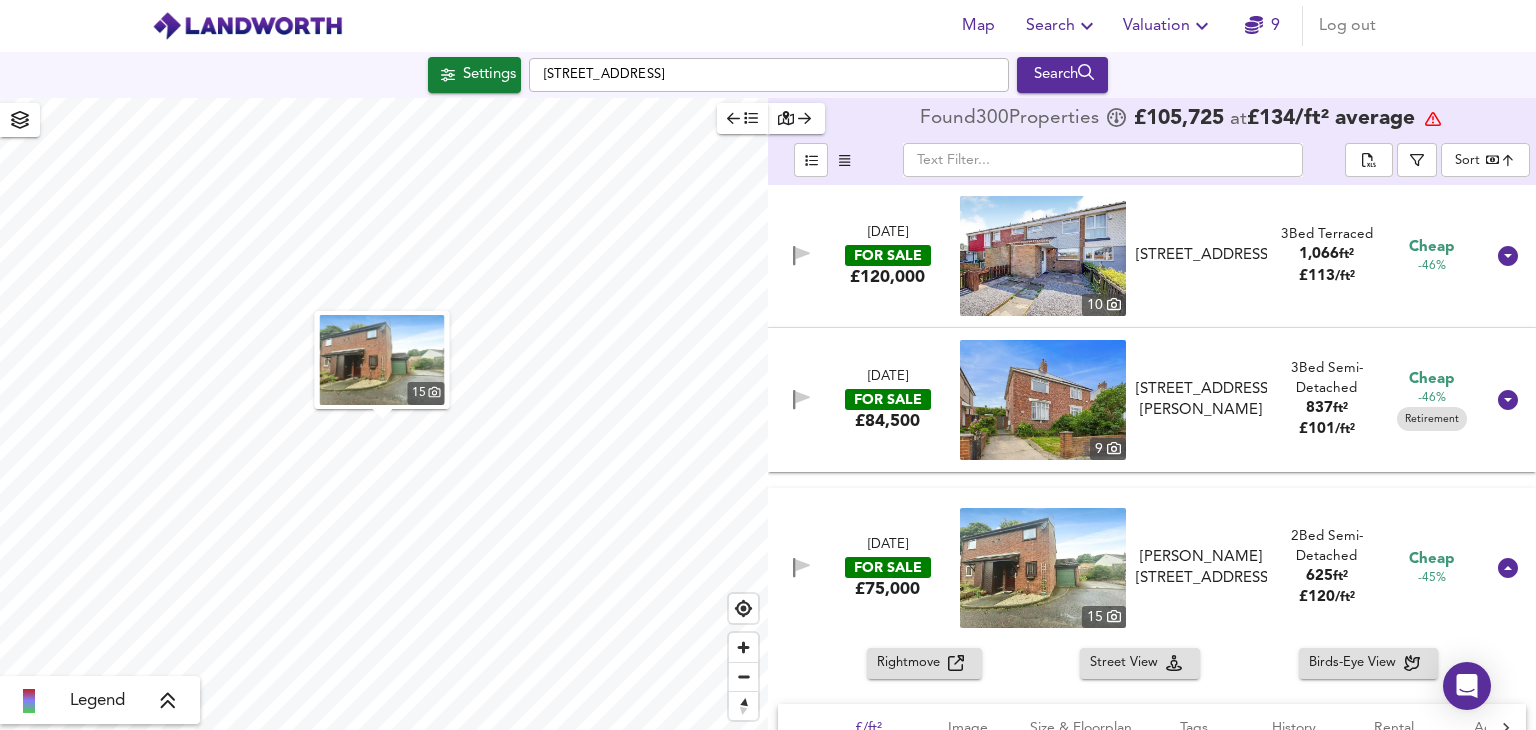 click on "Rightmove" at bounding box center (912, 663) 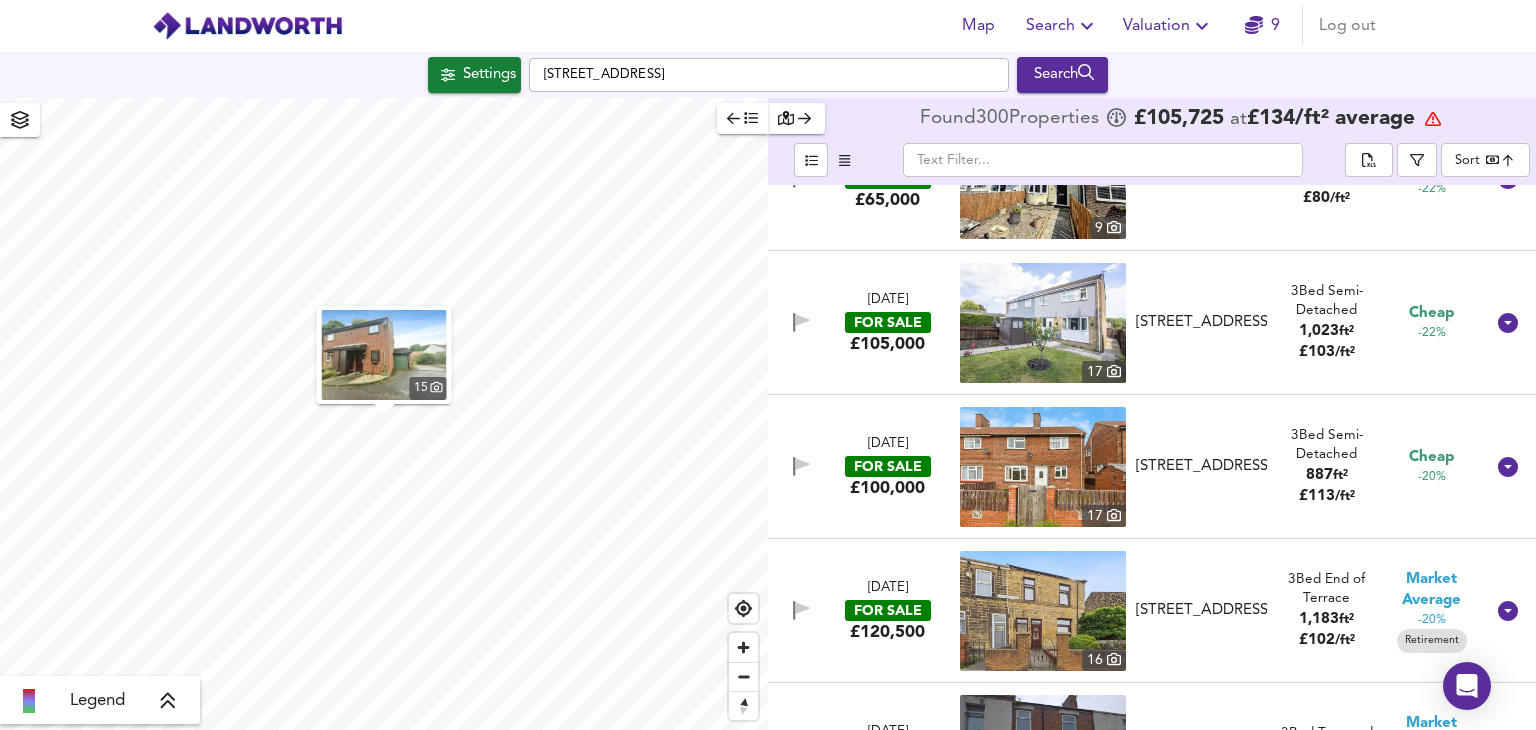 scroll, scrollTop: 9600, scrollLeft: 0, axis: vertical 